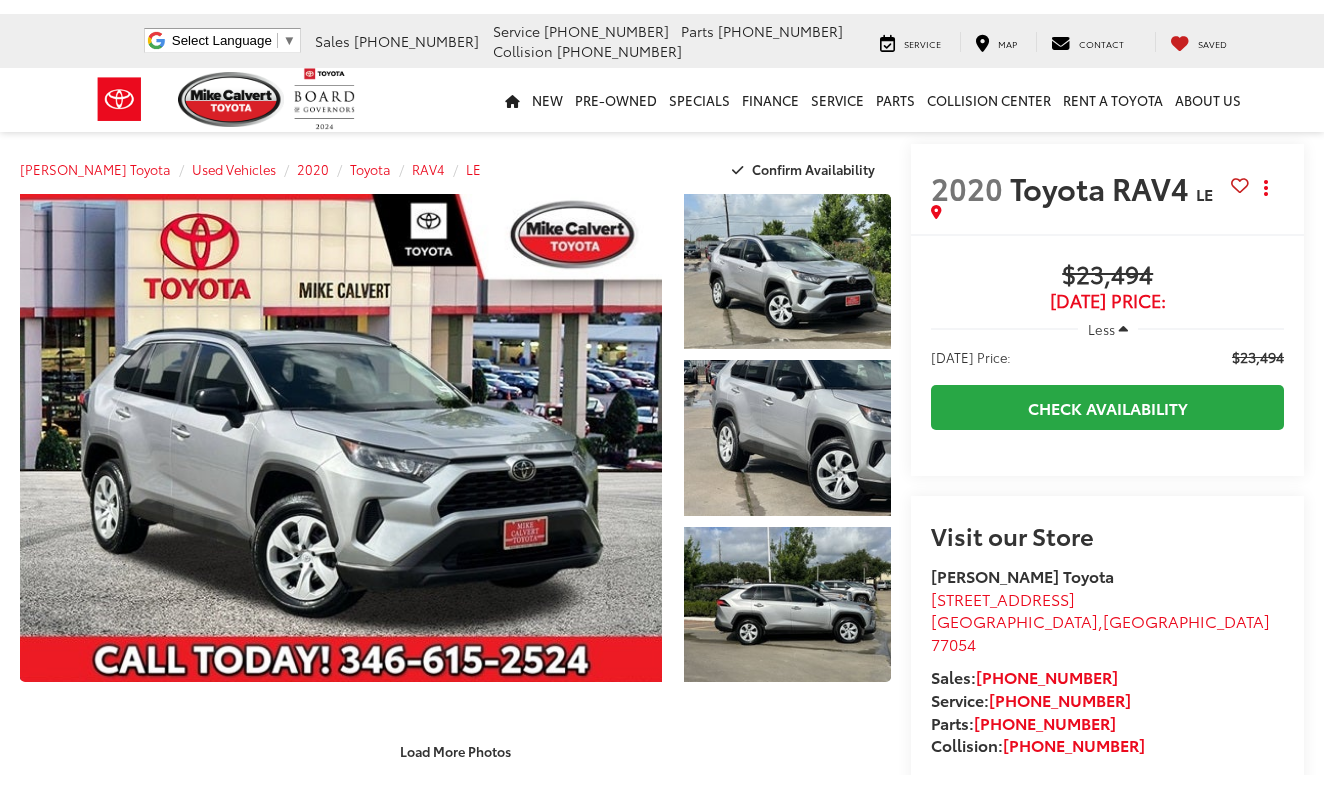 scroll, scrollTop: 0, scrollLeft: 0, axis: both 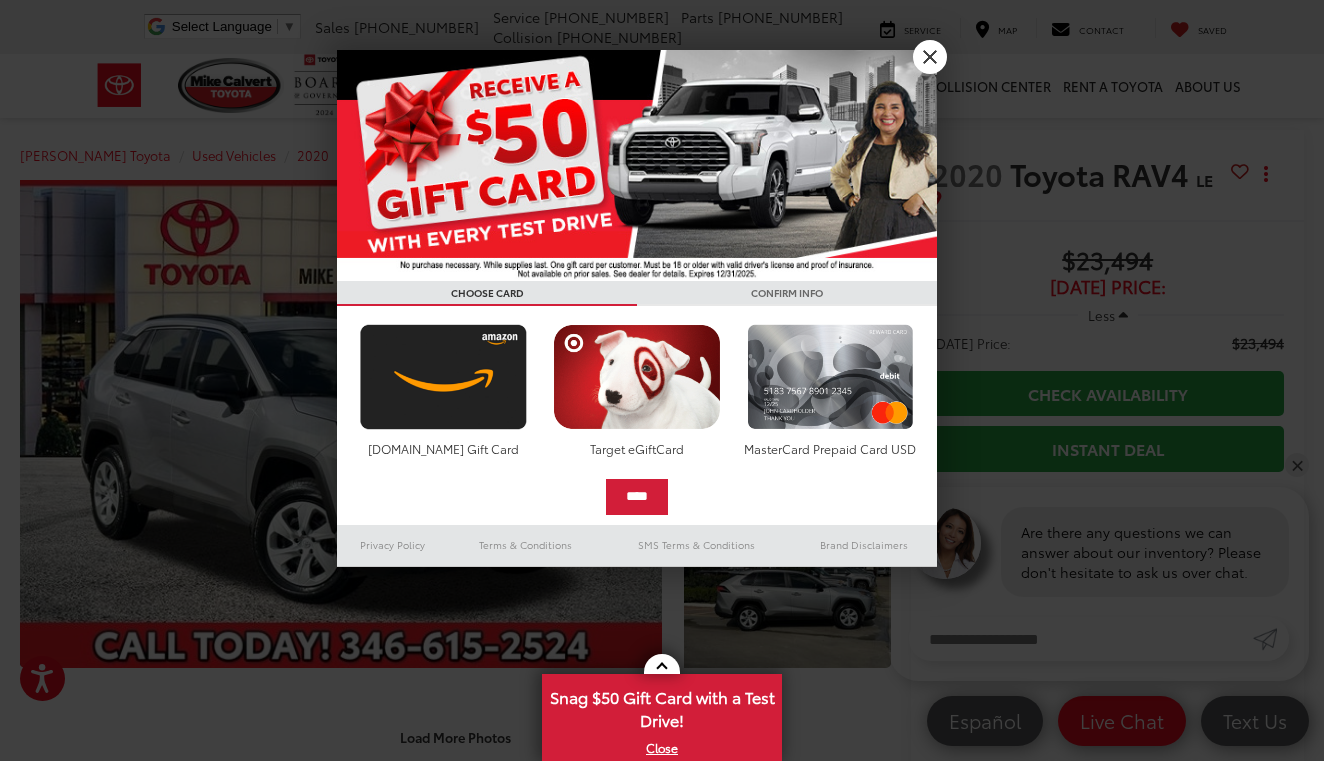 click on "X" at bounding box center [930, 57] 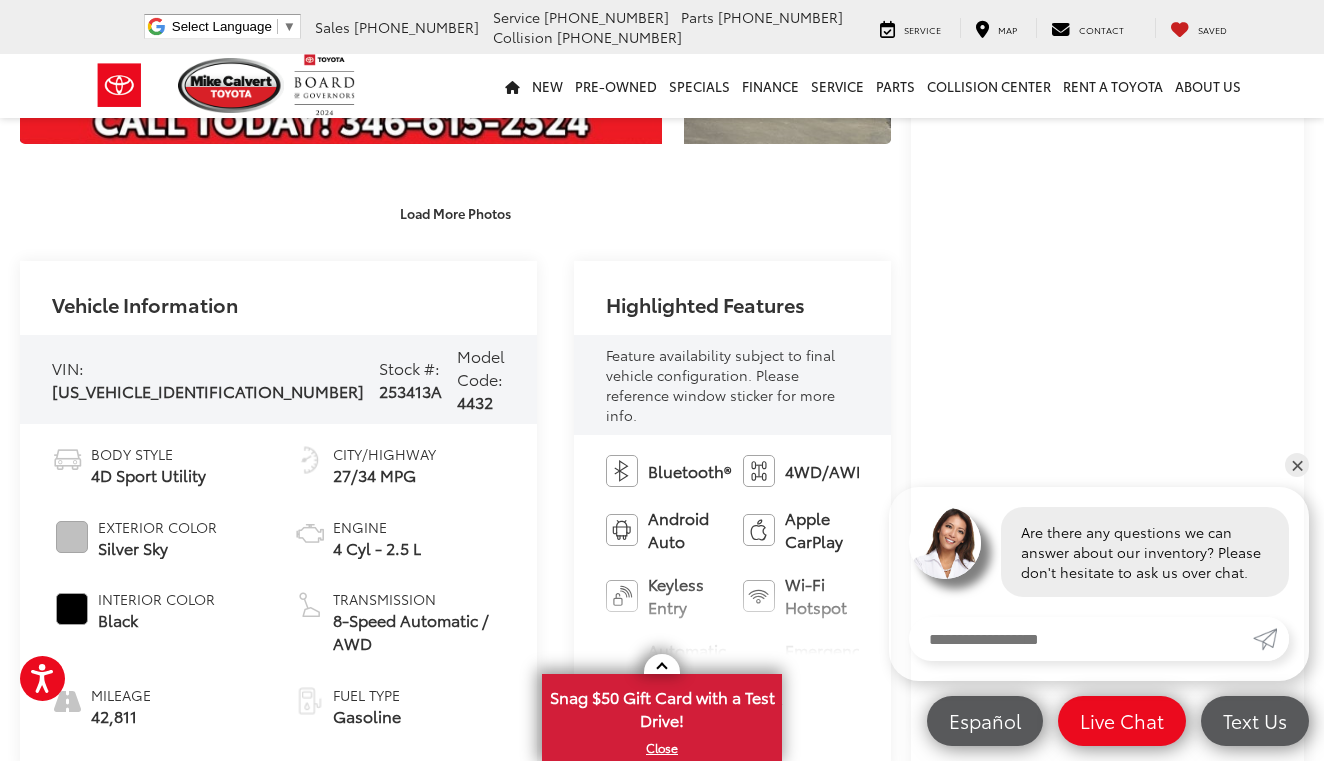 scroll, scrollTop: 524, scrollLeft: 0, axis: vertical 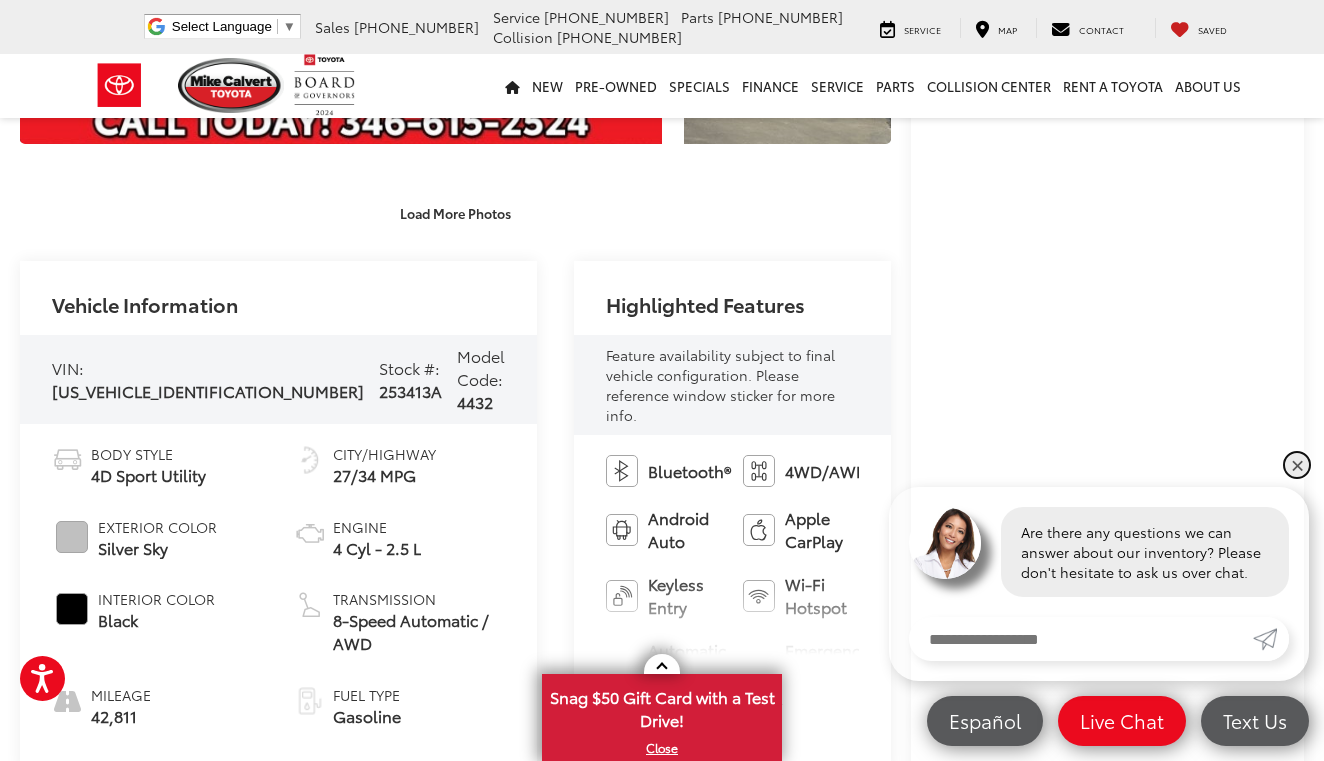 click on "✕" at bounding box center (1297, 465) 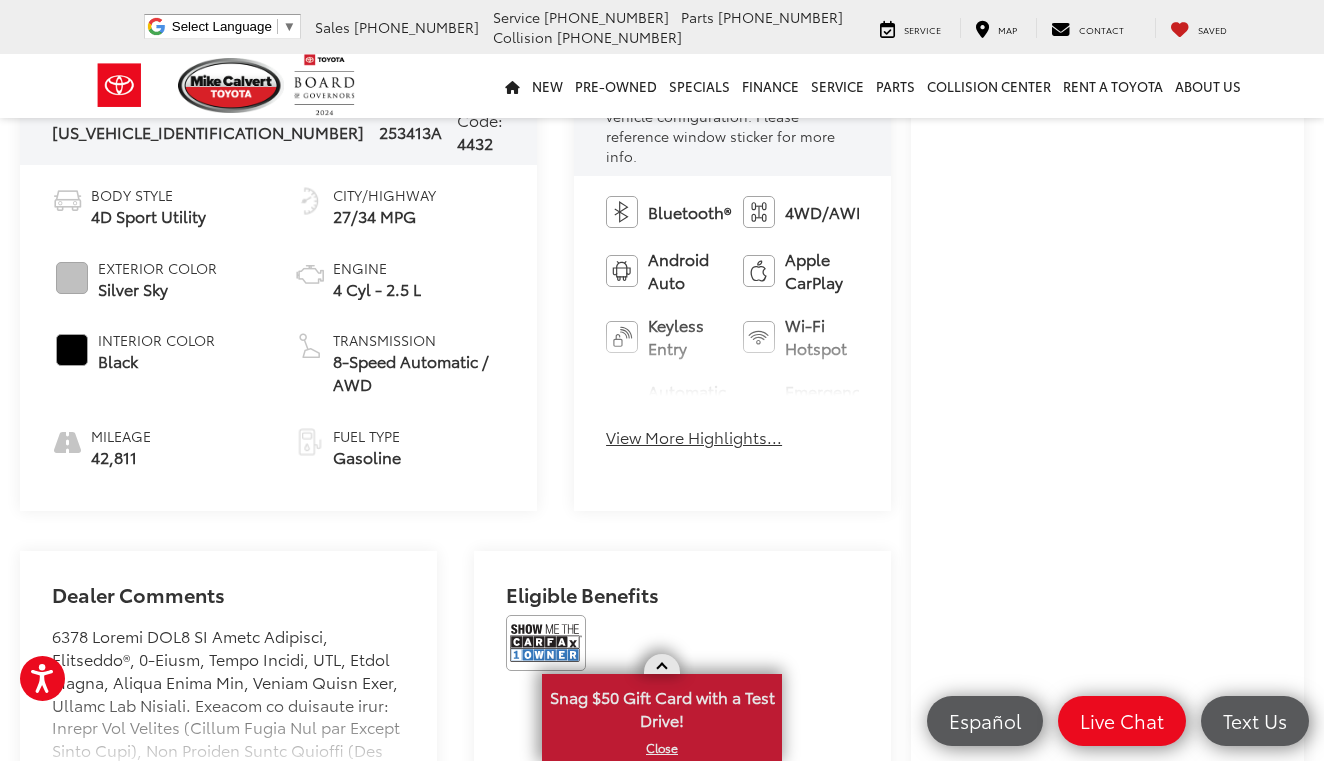 scroll, scrollTop: 788, scrollLeft: 0, axis: vertical 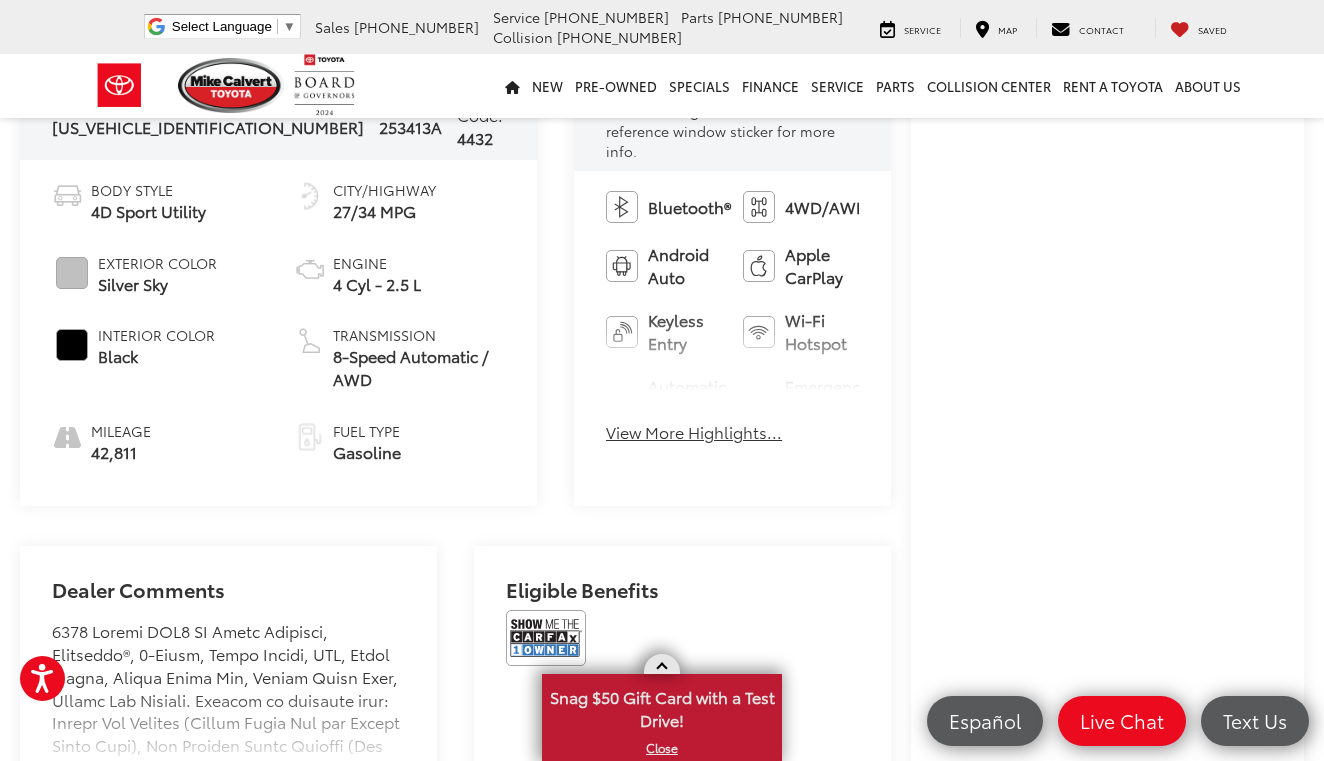 click at bounding box center (662, 664) 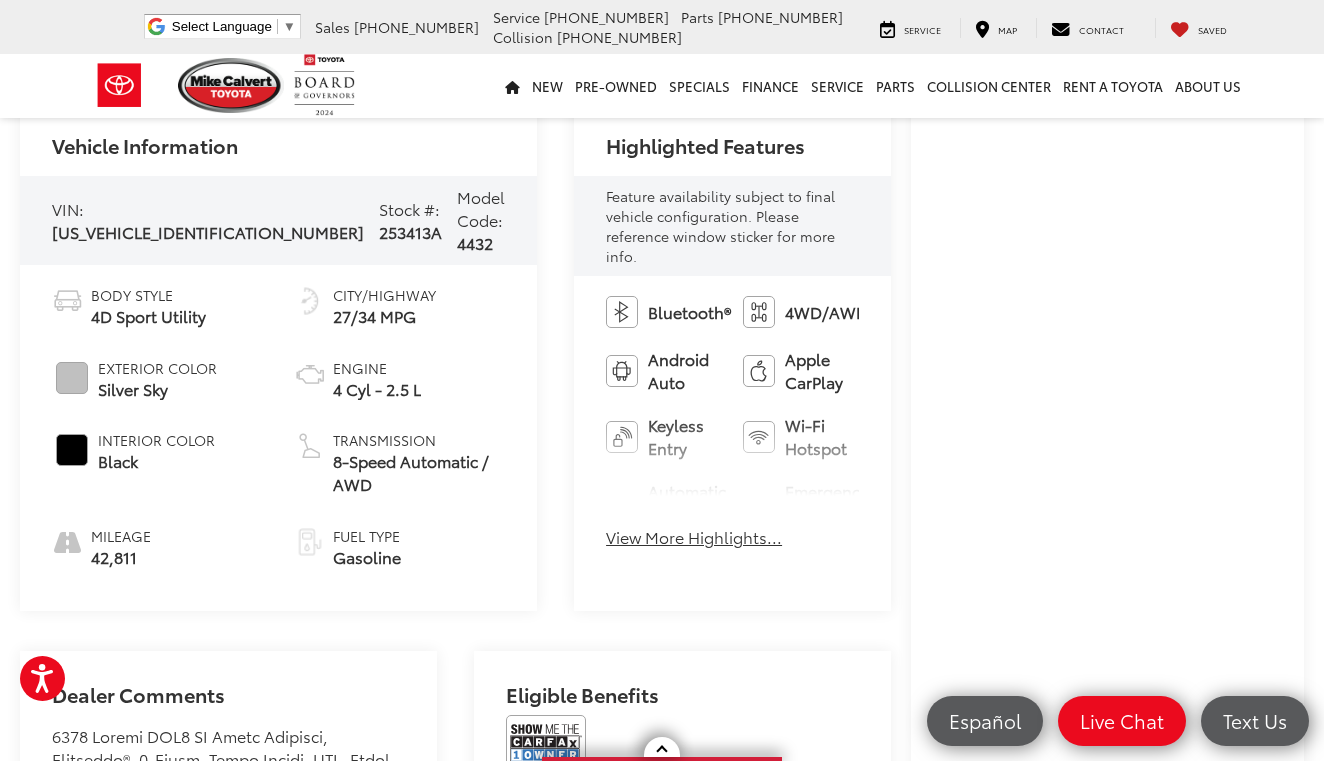 scroll, scrollTop: 1021, scrollLeft: 0, axis: vertical 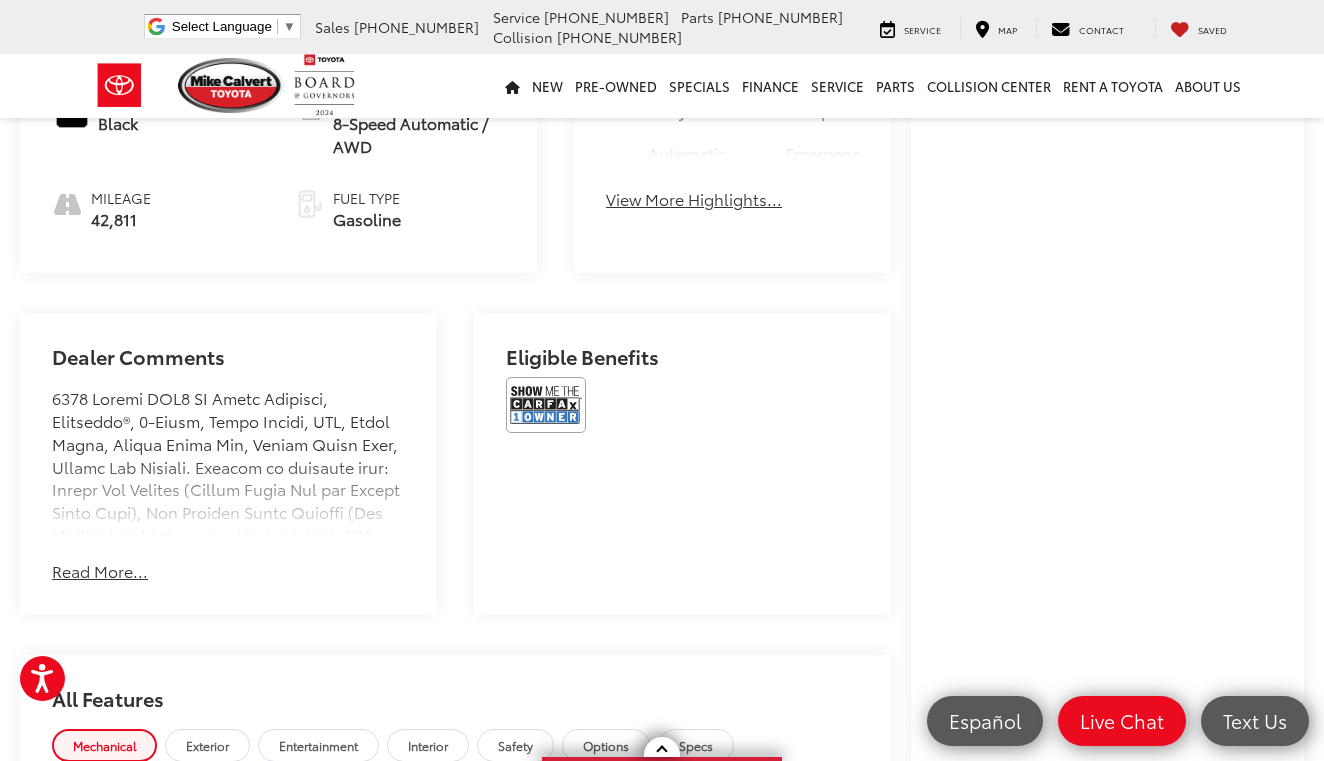 click on "Read More..." at bounding box center (100, 571) 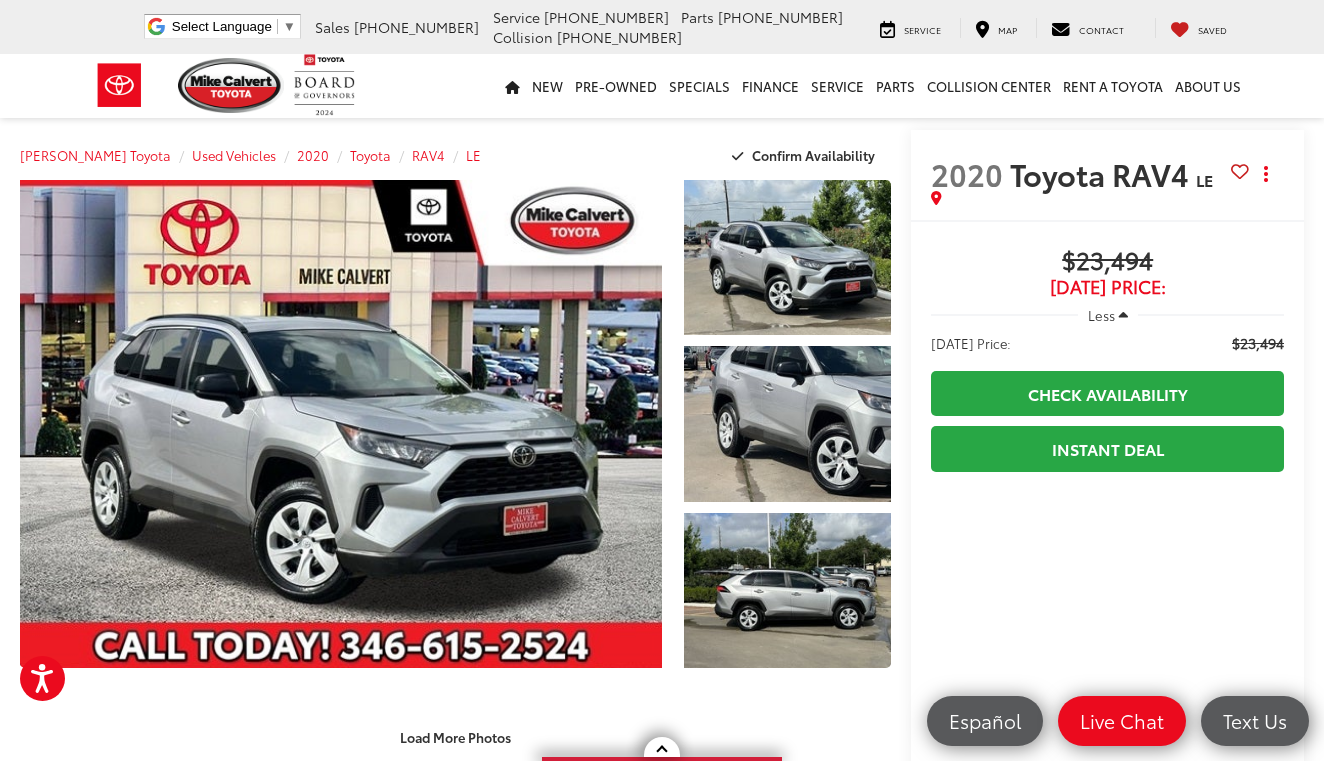 scroll, scrollTop: 0, scrollLeft: 0, axis: both 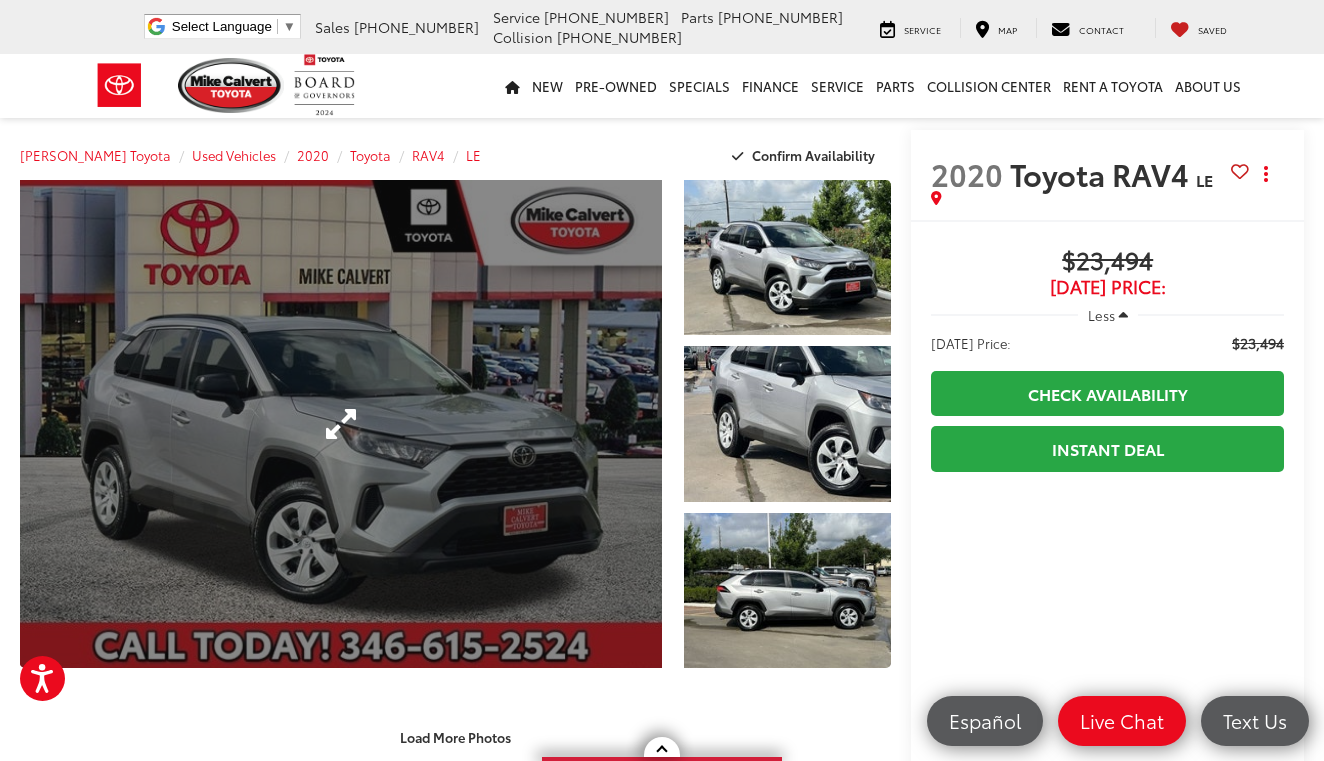 click at bounding box center (341, 424) 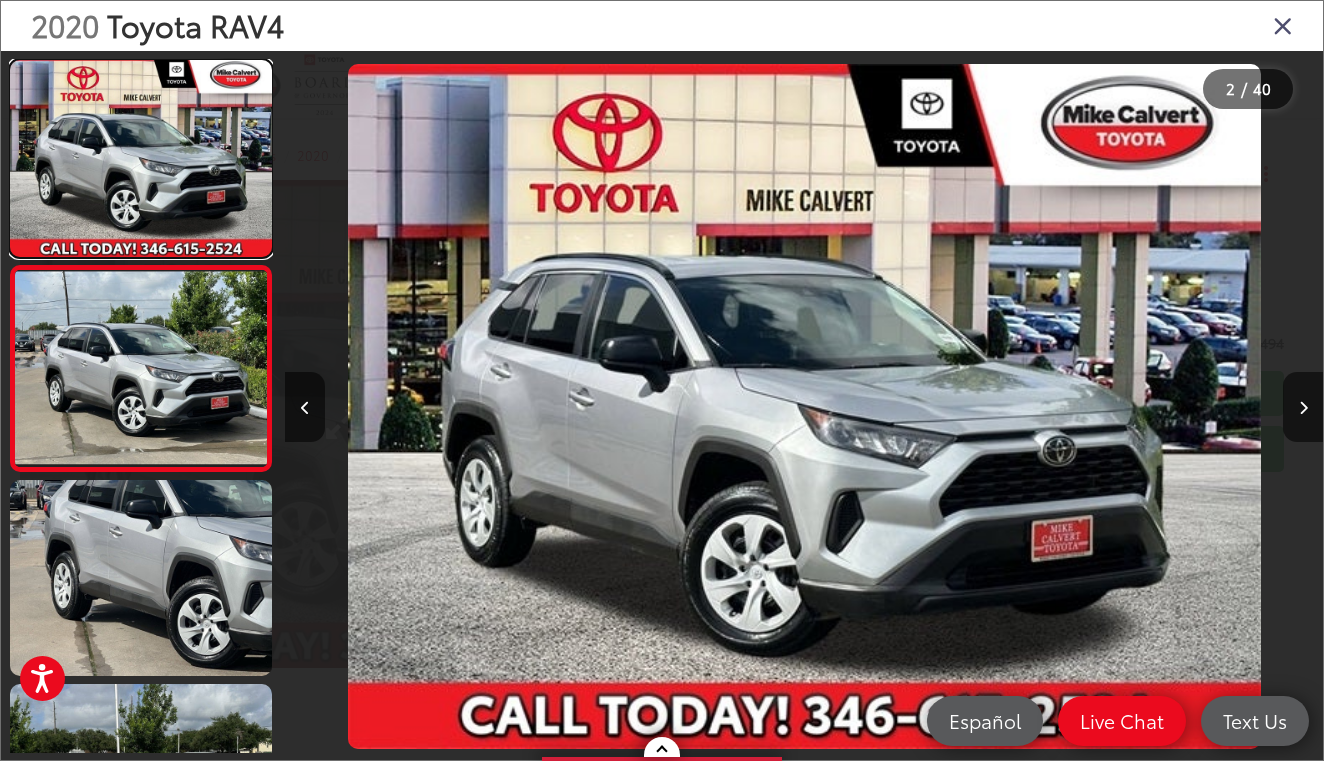 scroll, scrollTop: 20, scrollLeft: 0, axis: vertical 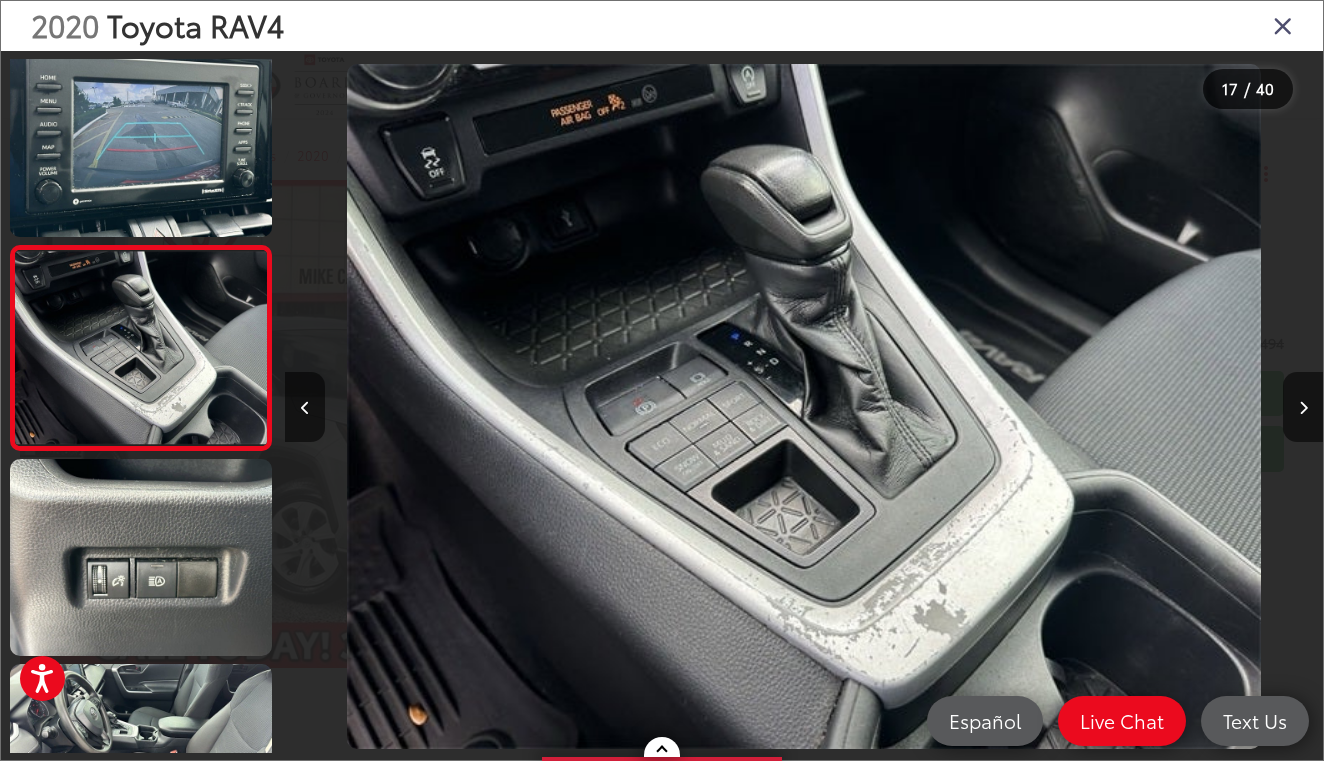 click at bounding box center (1283, 25) 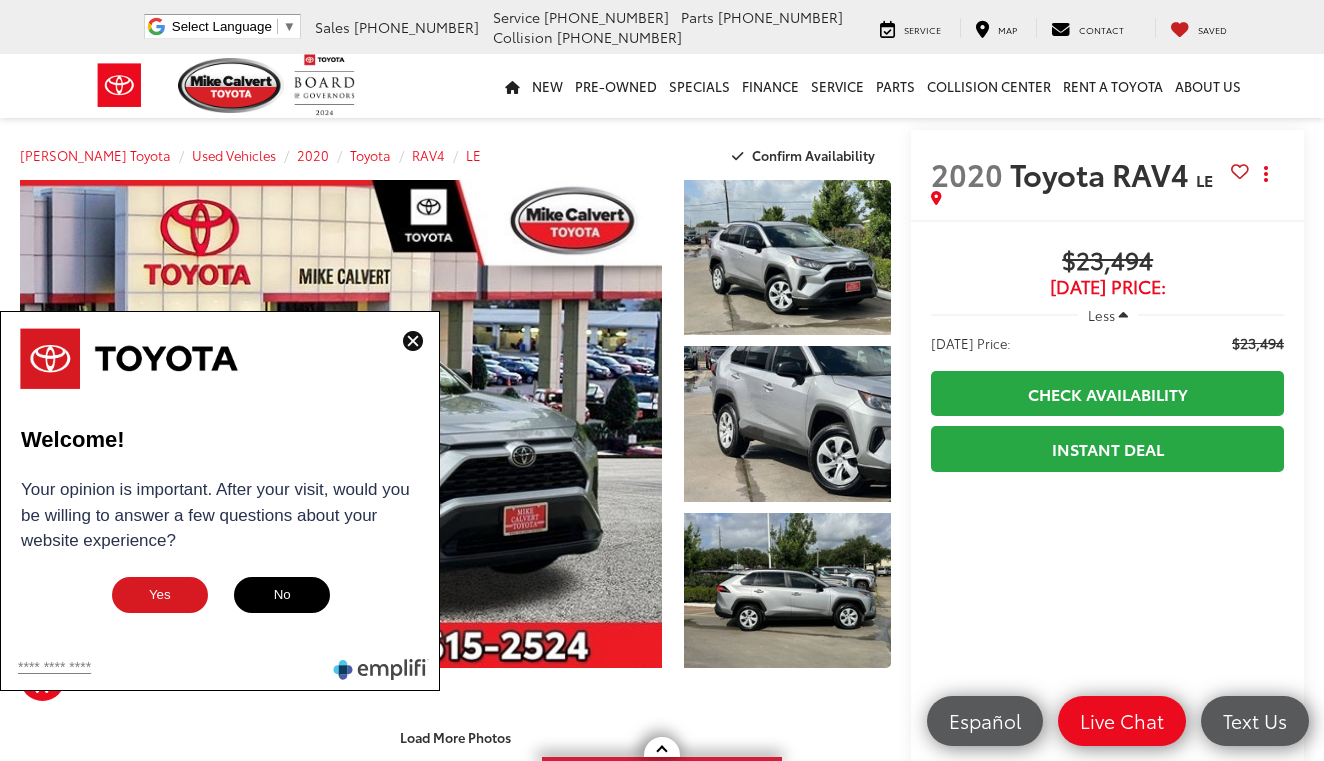 click at bounding box center [413, 341] 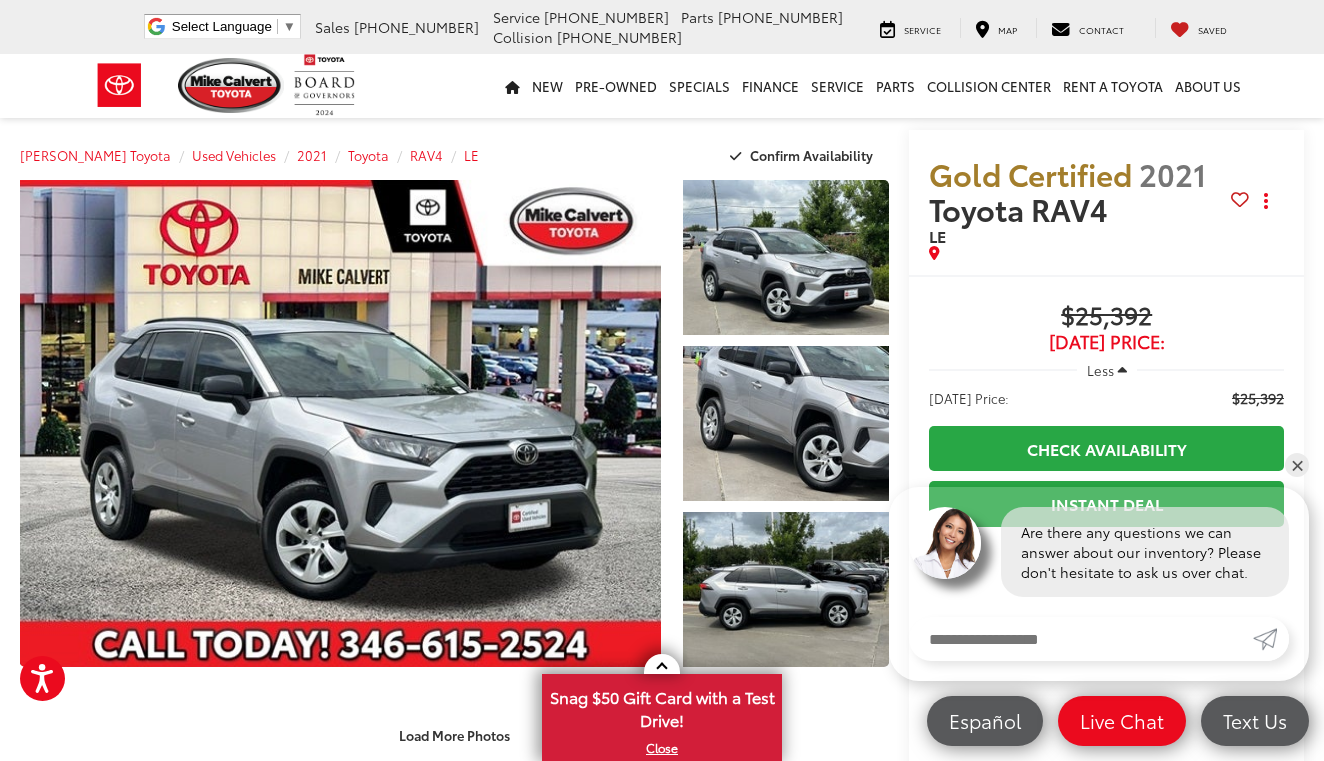 scroll, scrollTop: 0, scrollLeft: 0, axis: both 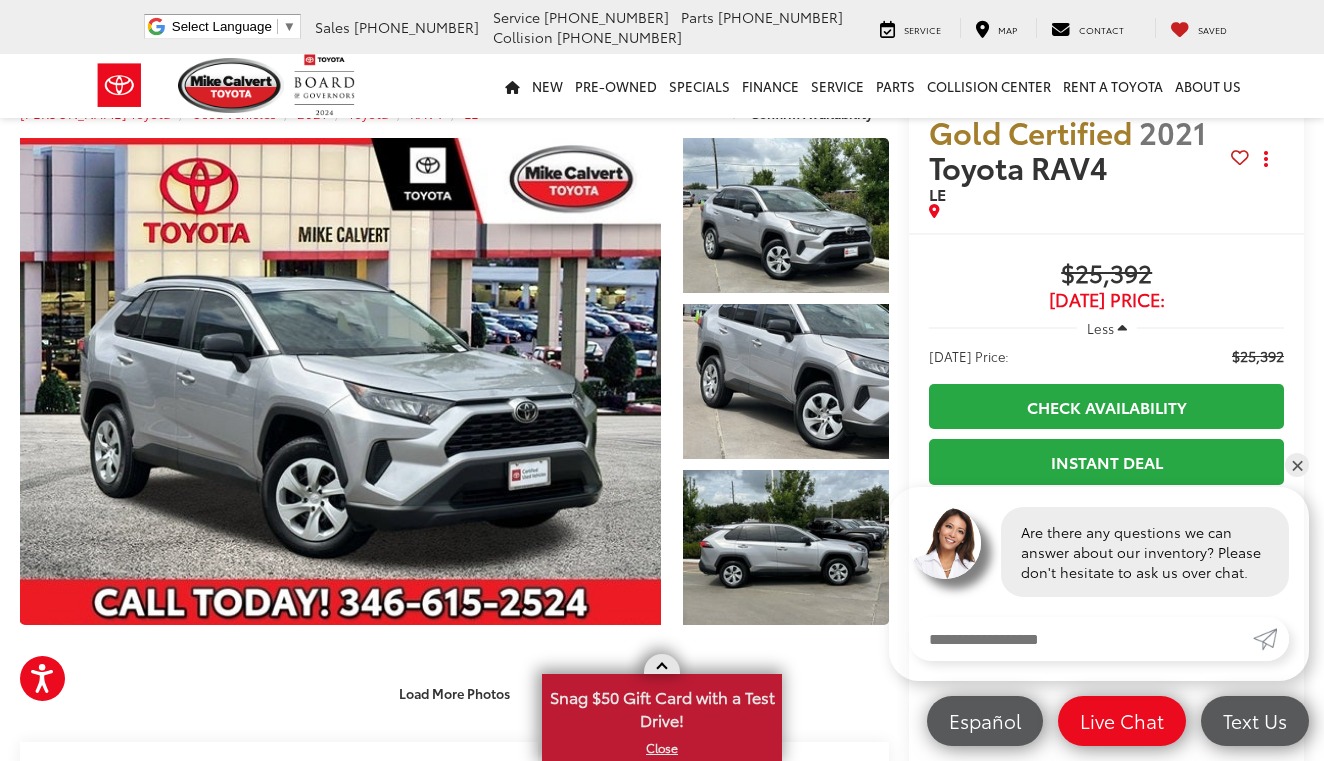 click on "X" at bounding box center (662, 748) 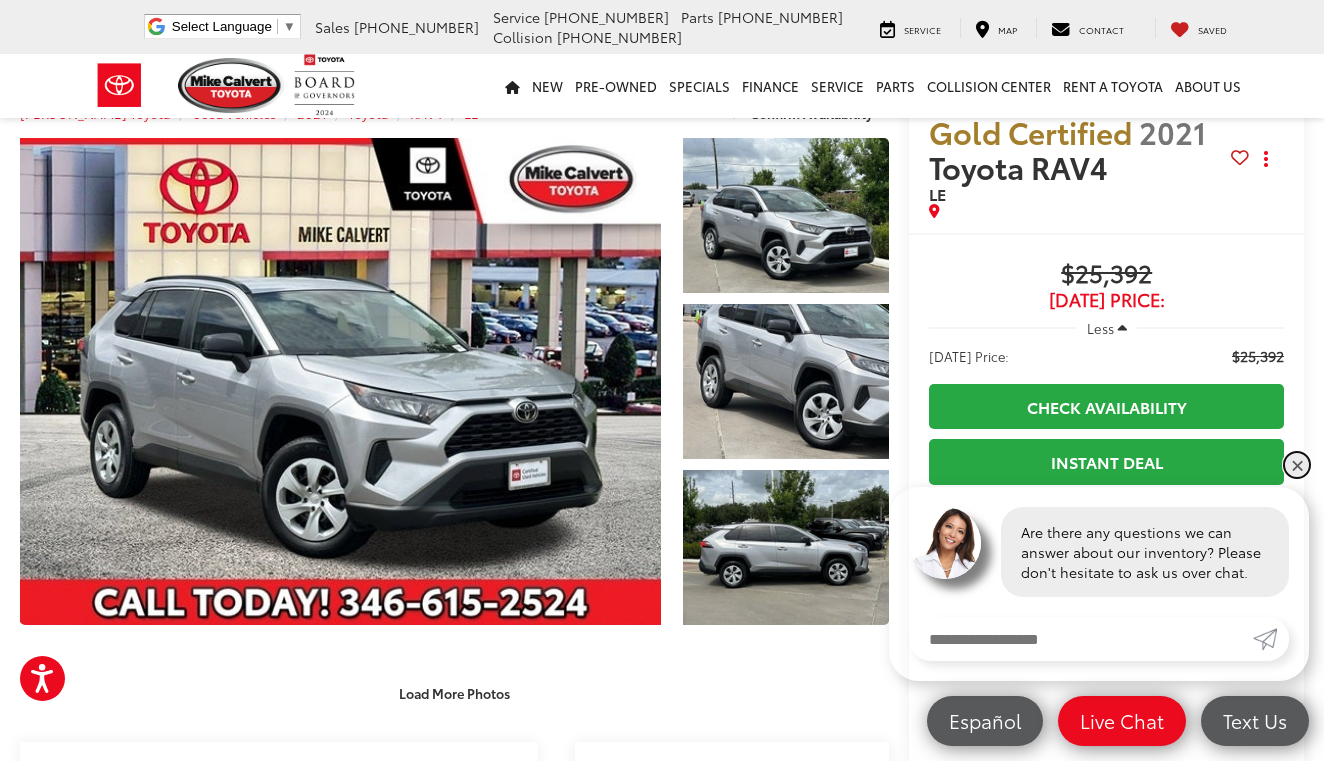 click on "✕" at bounding box center [1297, 465] 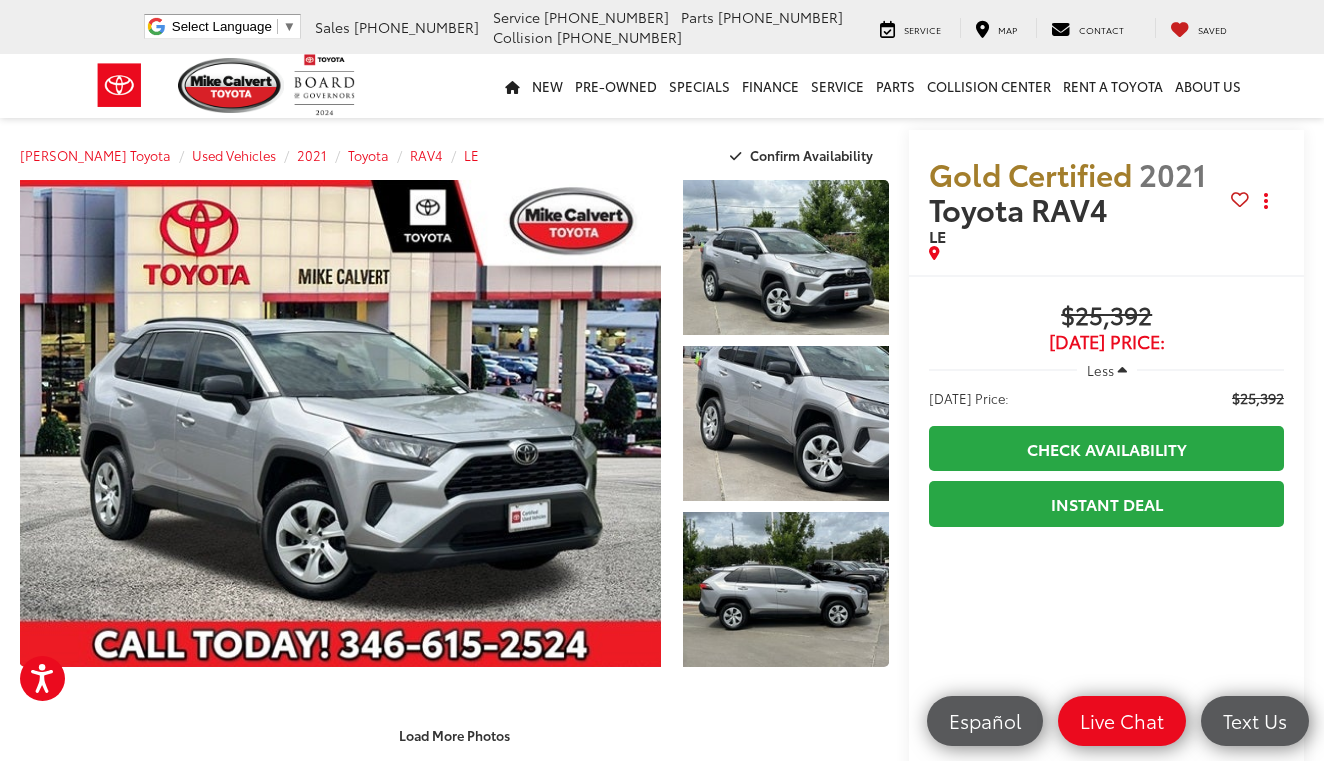 scroll, scrollTop: 0, scrollLeft: 0, axis: both 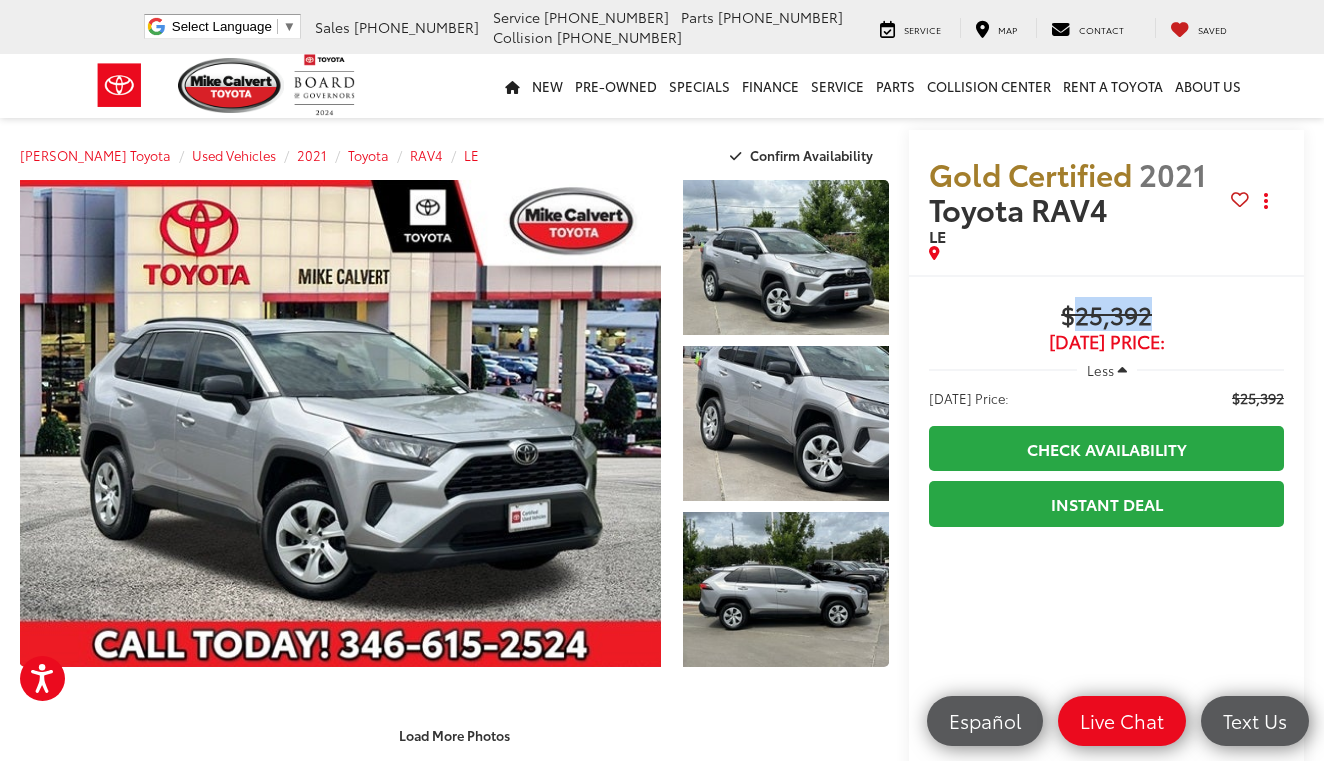 drag, startPoint x: 1061, startPoint y: 311, endPoint x: 1199, endPoint y: 309, distance: 138.0145 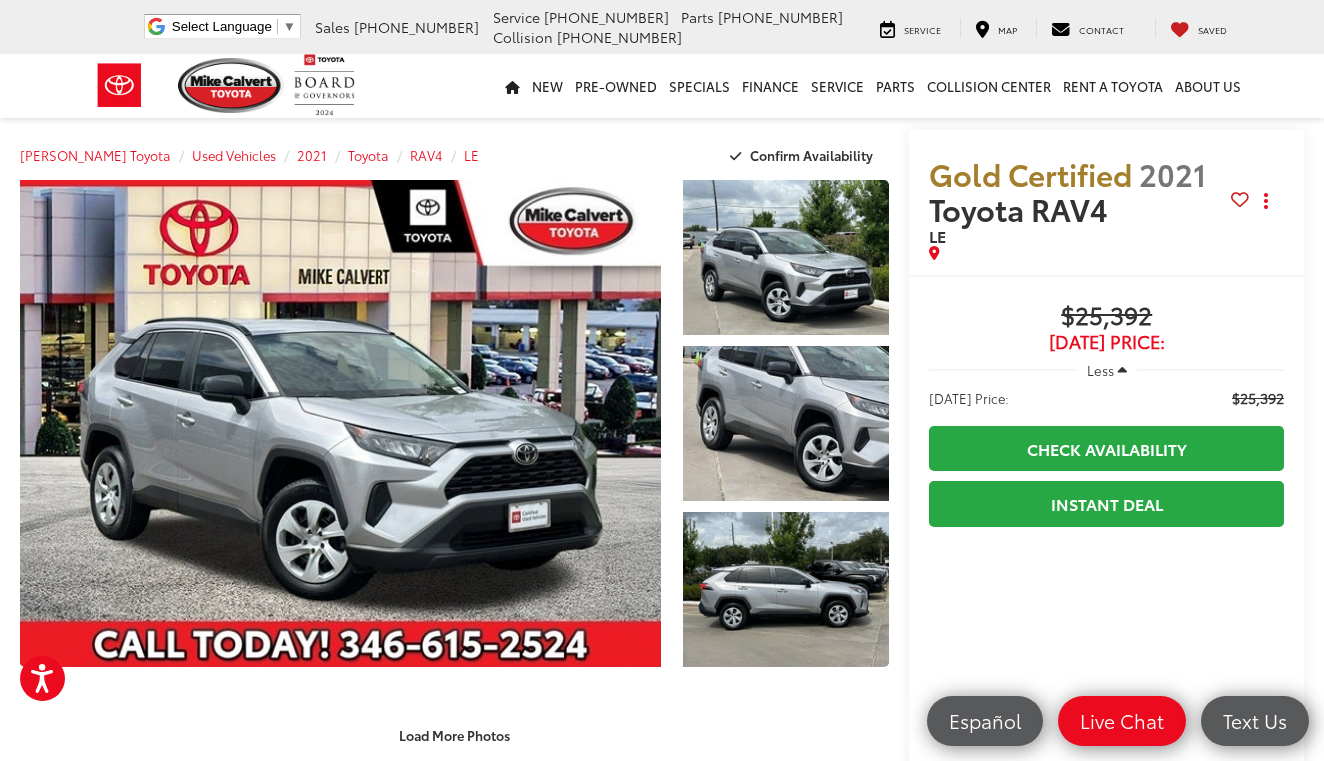 click on "$25,392" at bounding box center (1106, 317) 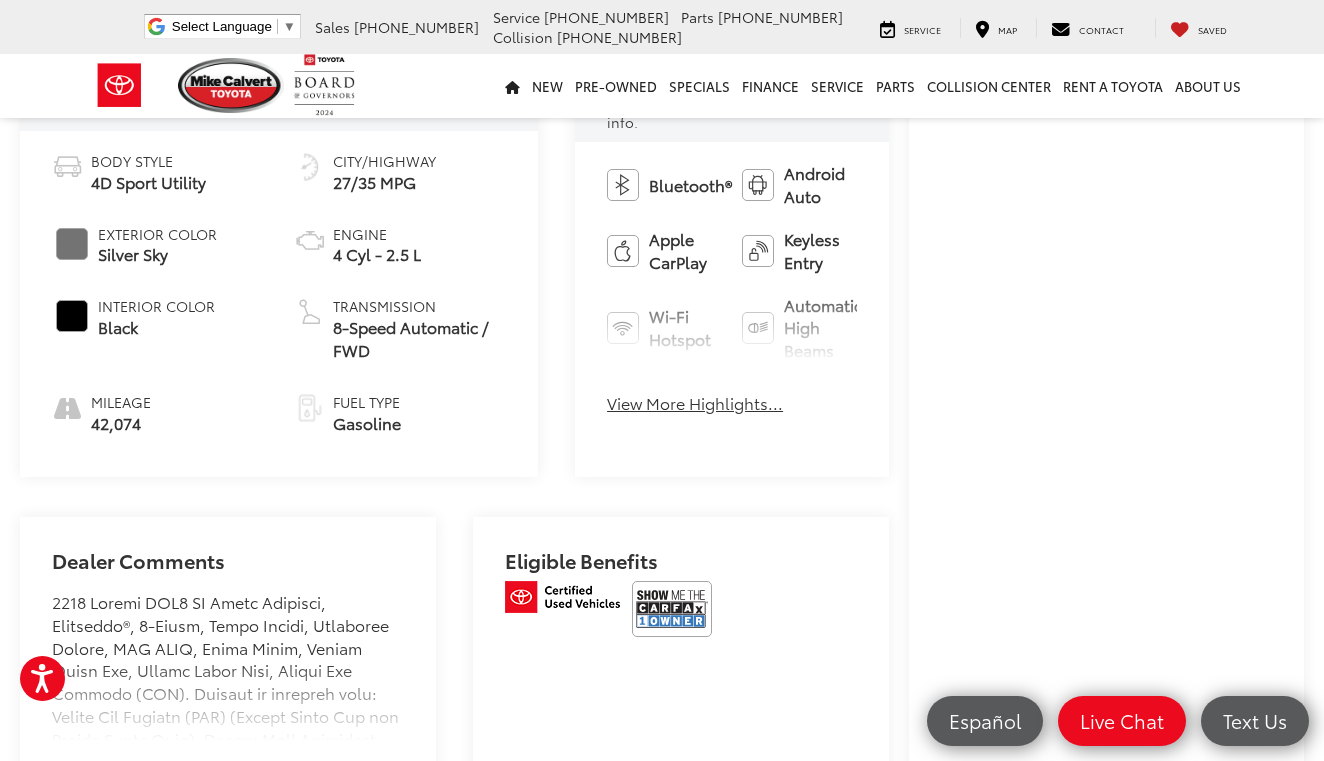 scroll, scrollTop: 889, scrollLeft: 0, axis: vertical 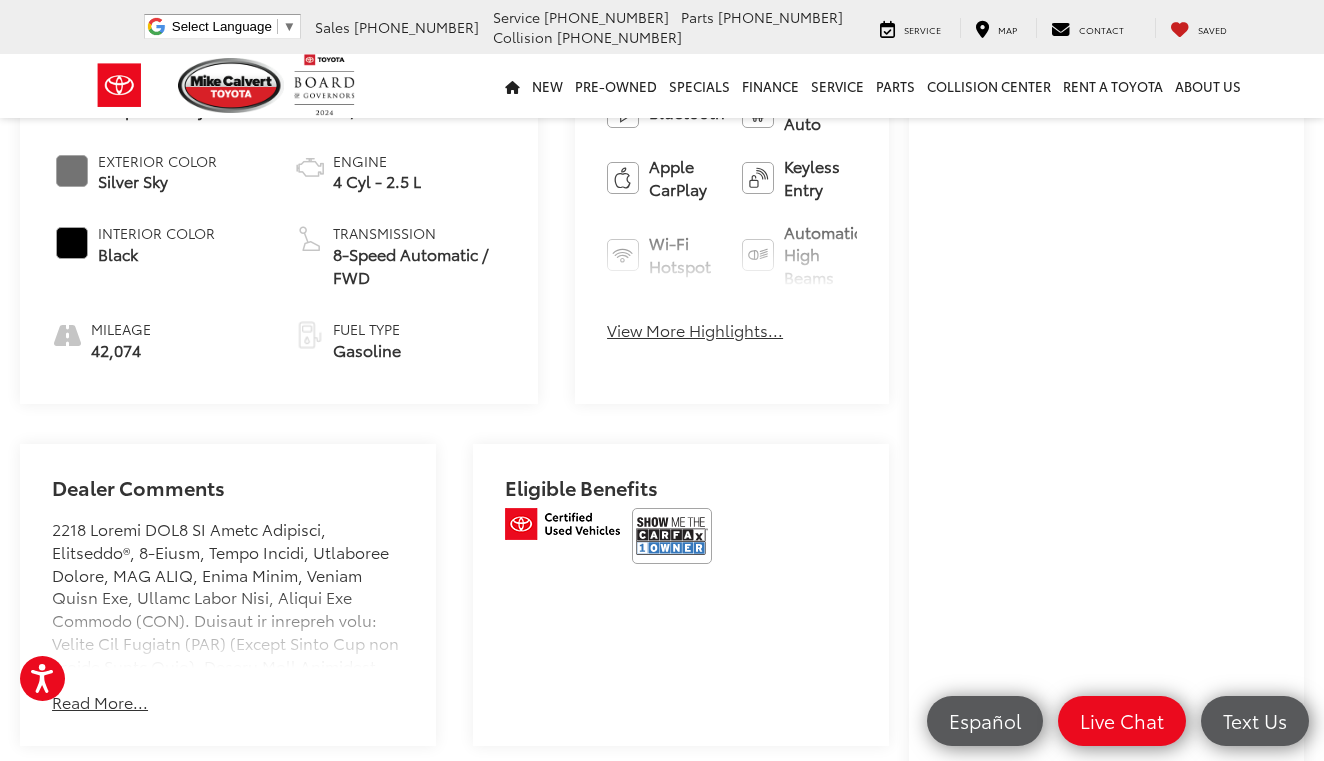 click at bounding box center [672, 536] 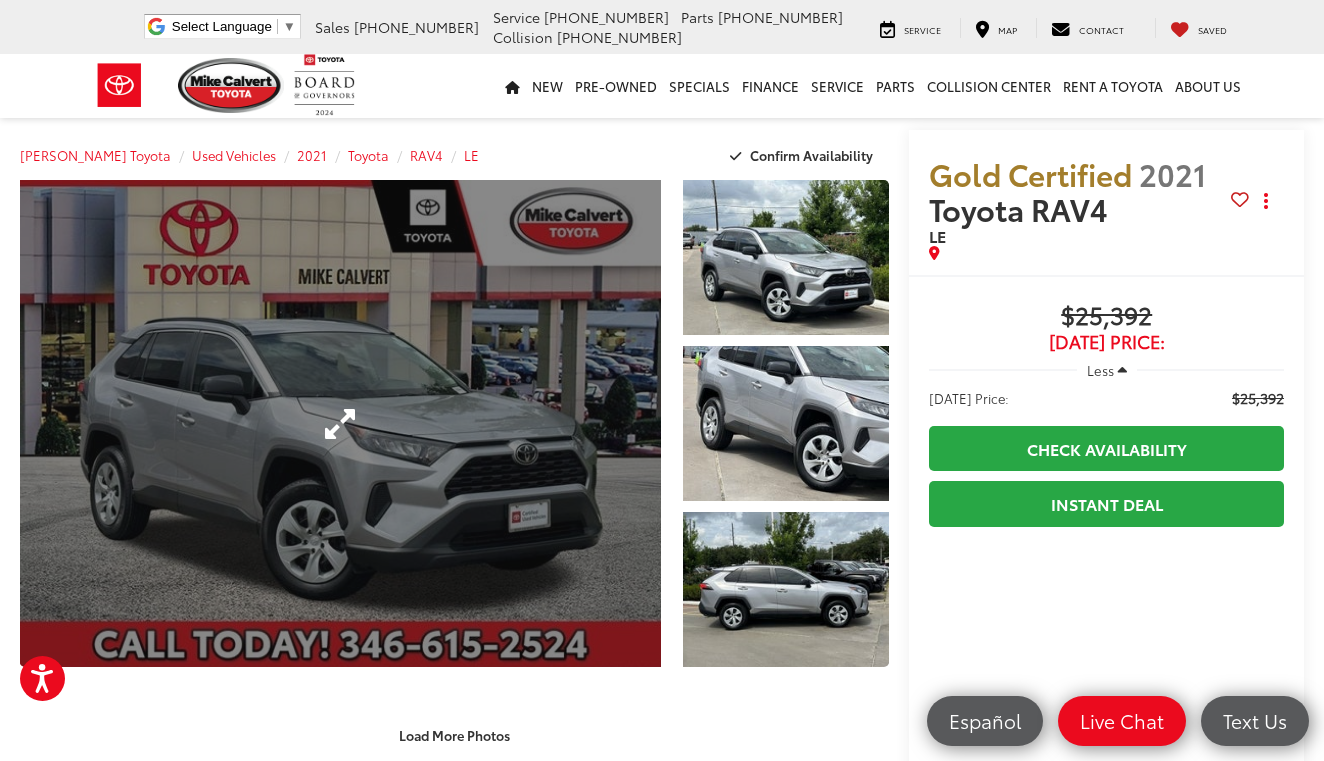 scroll, scrollTop: 0, scrollLeft: 0, axis: both 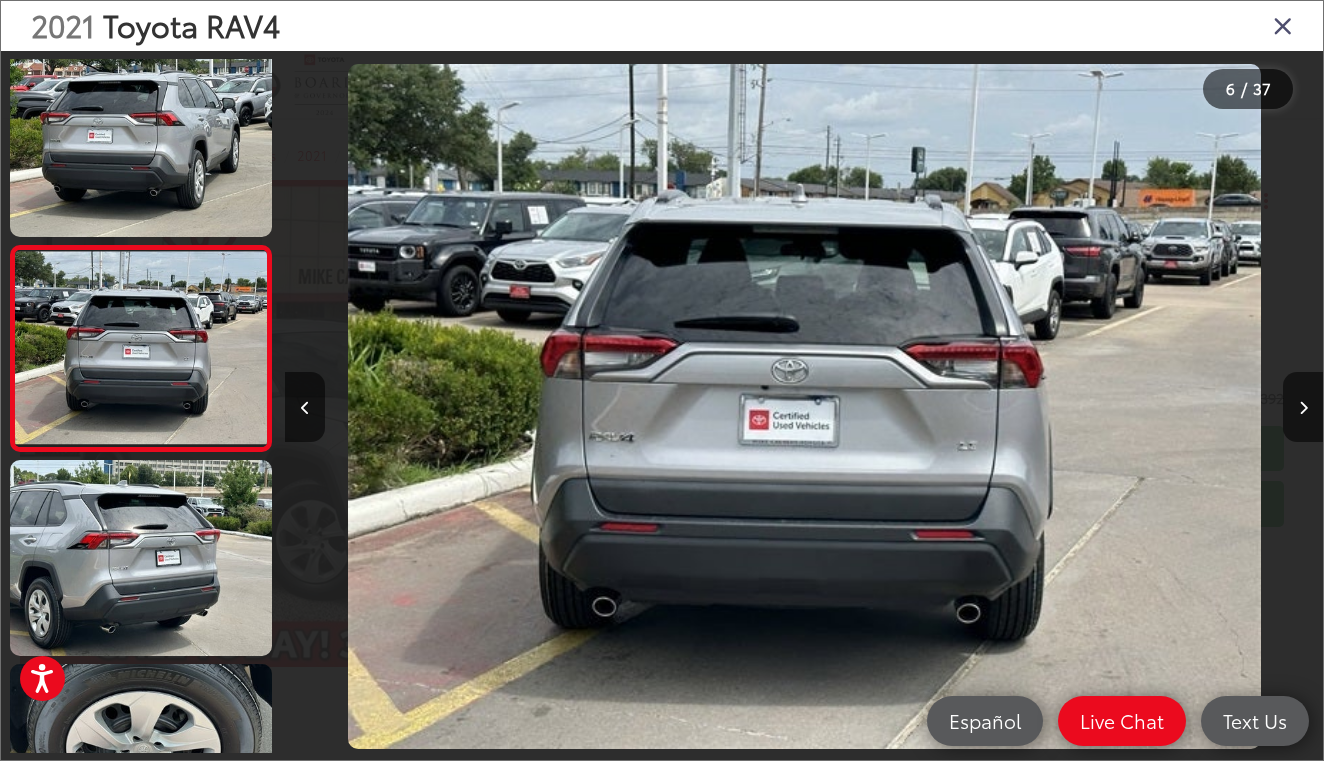 click at bounding box center (414, 406) 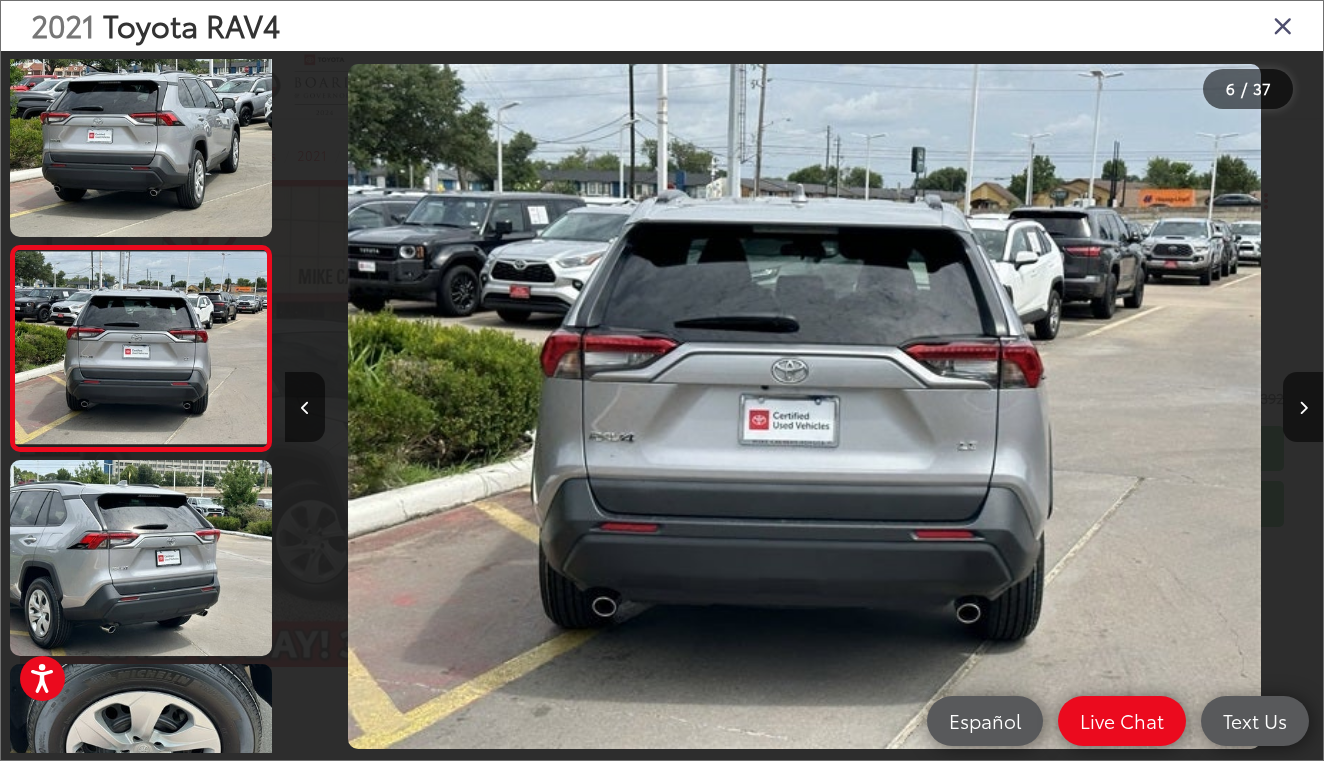 click at bounding box center (1283, 25) 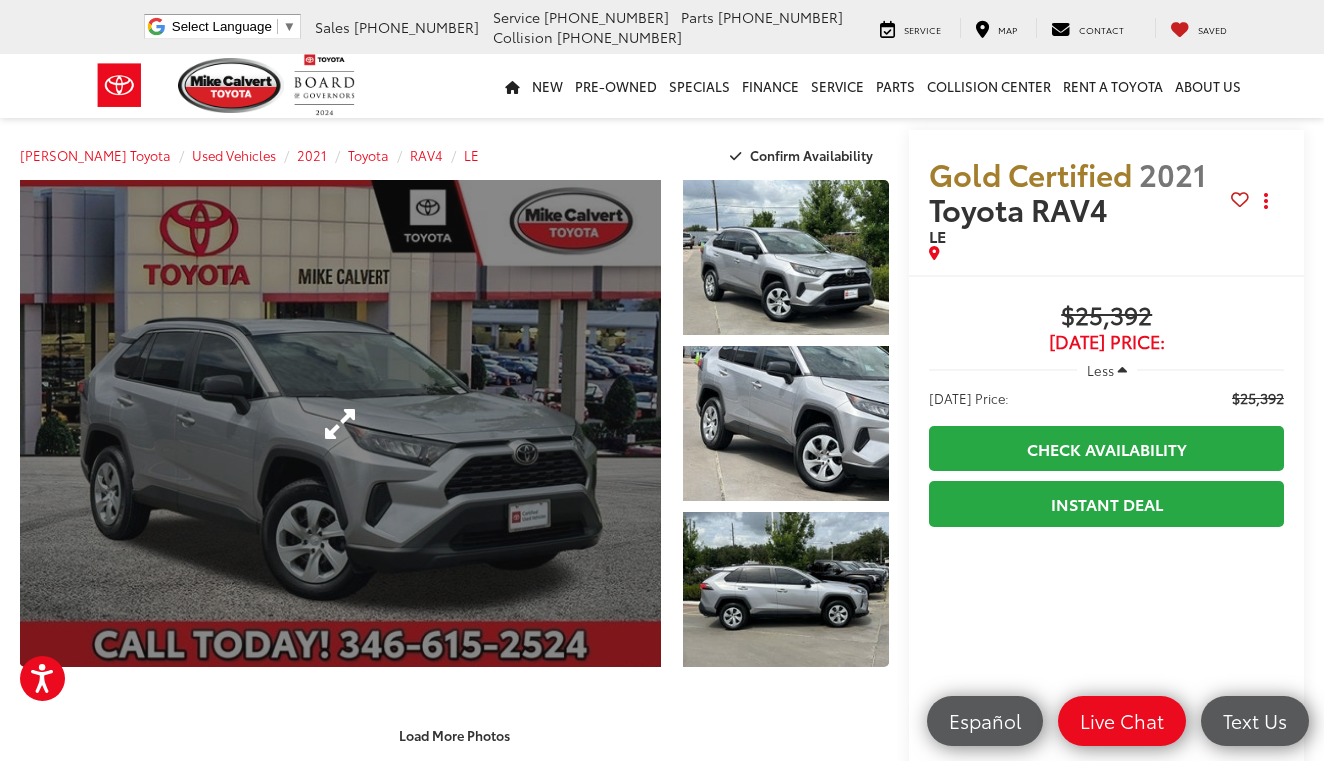 scroll, scrollTop: 0, scrollLeft: 0, axis: both 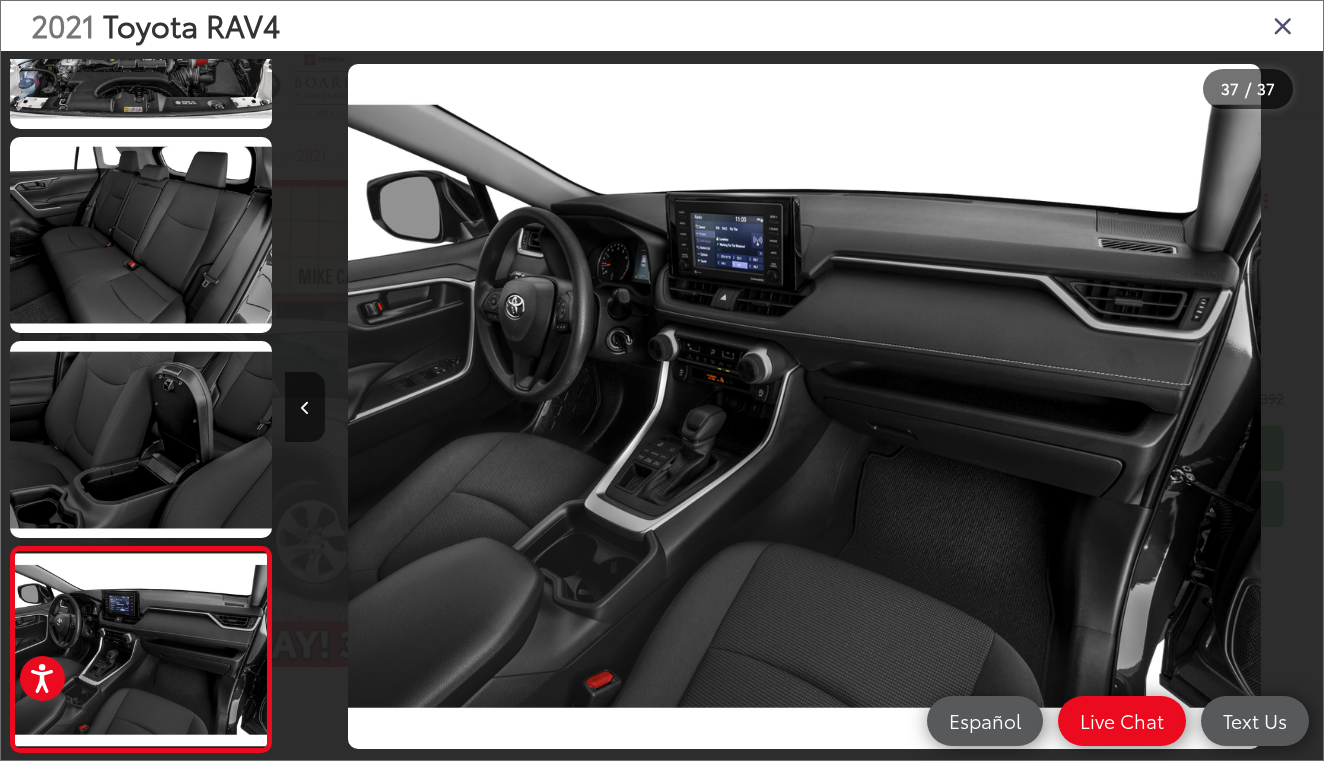 click at bounding box center (414, 406) 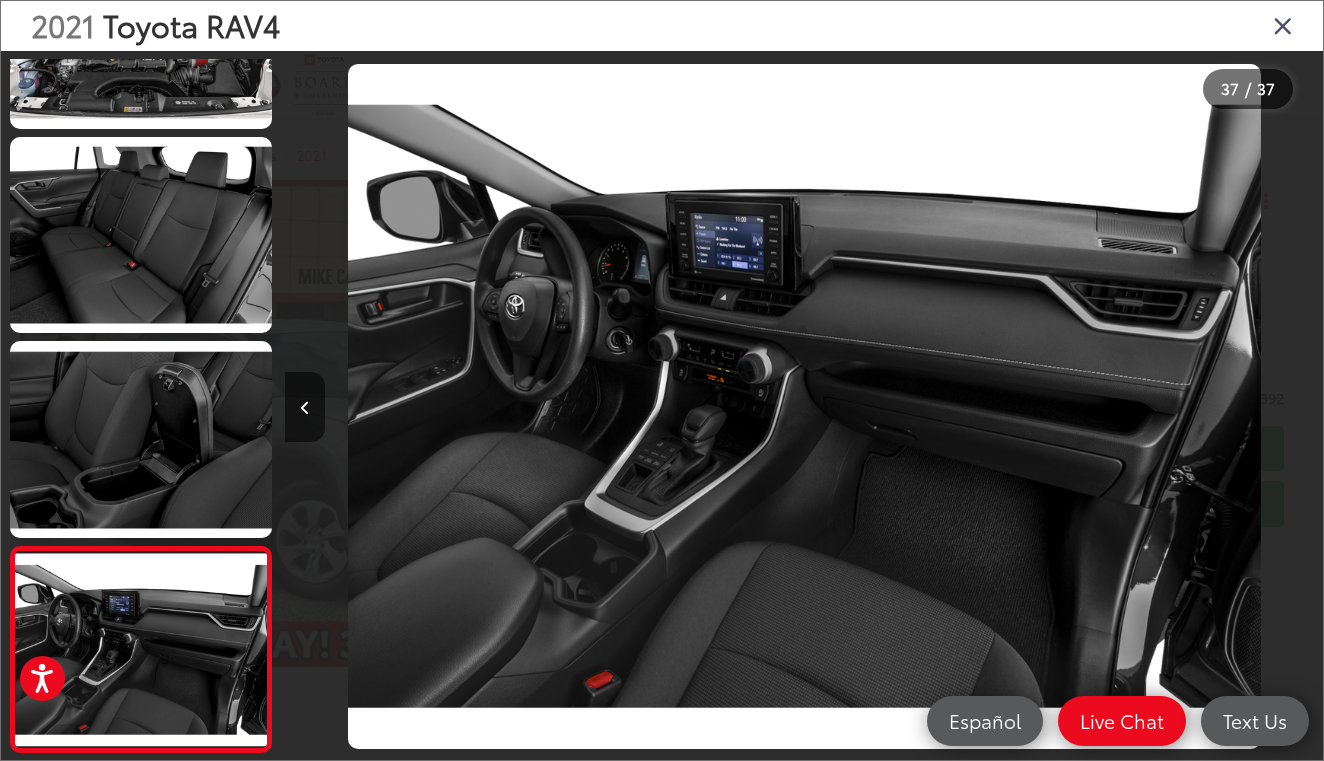 click at bounding box center [1283, 25] 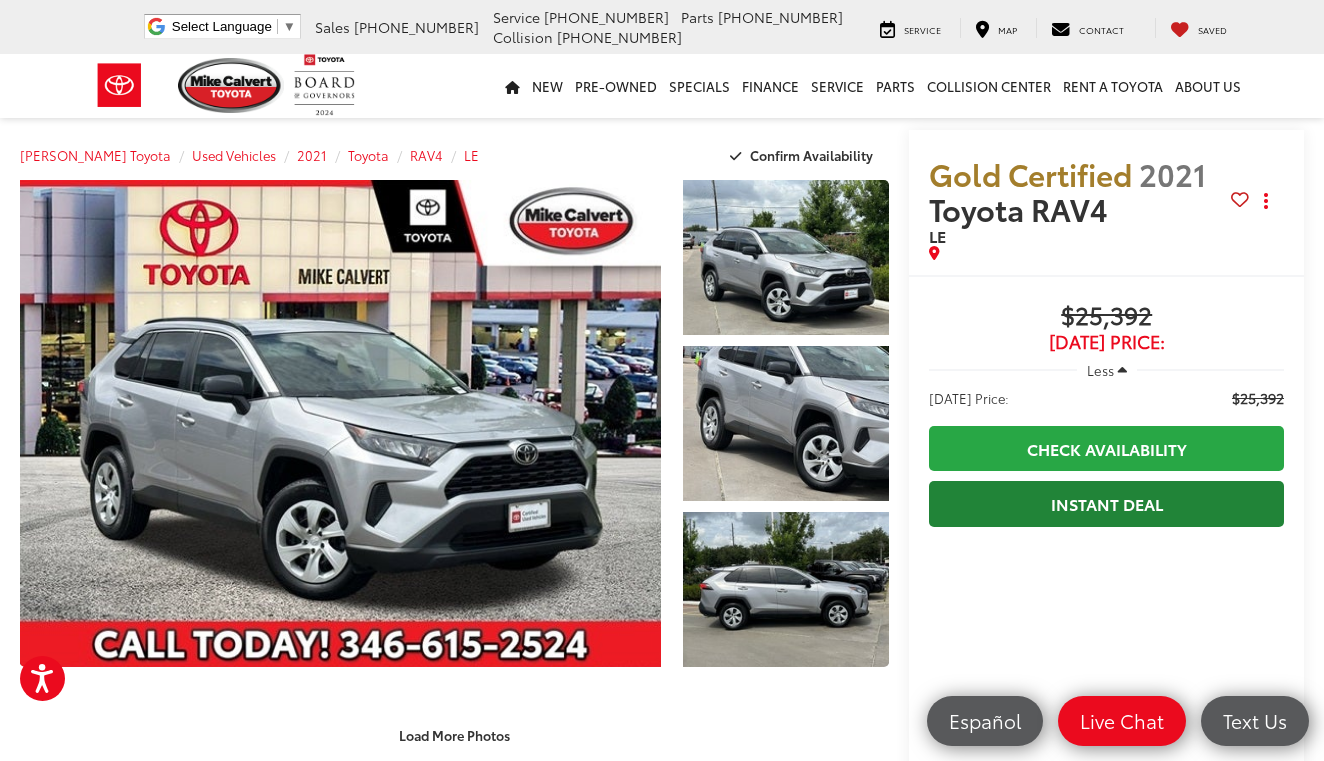 scroll, scrollTop: 0, scrollLeft: 0, axis: both 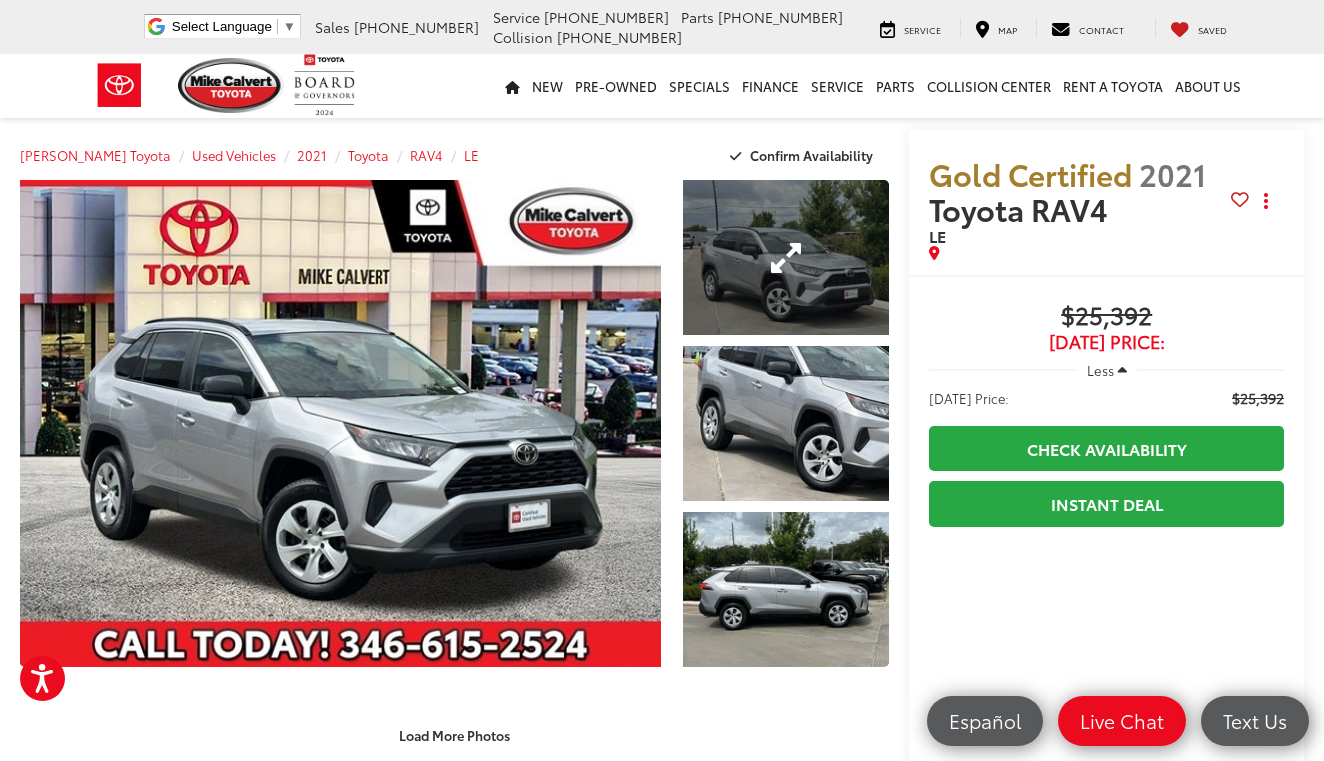 click at bounding box center (786, 257) 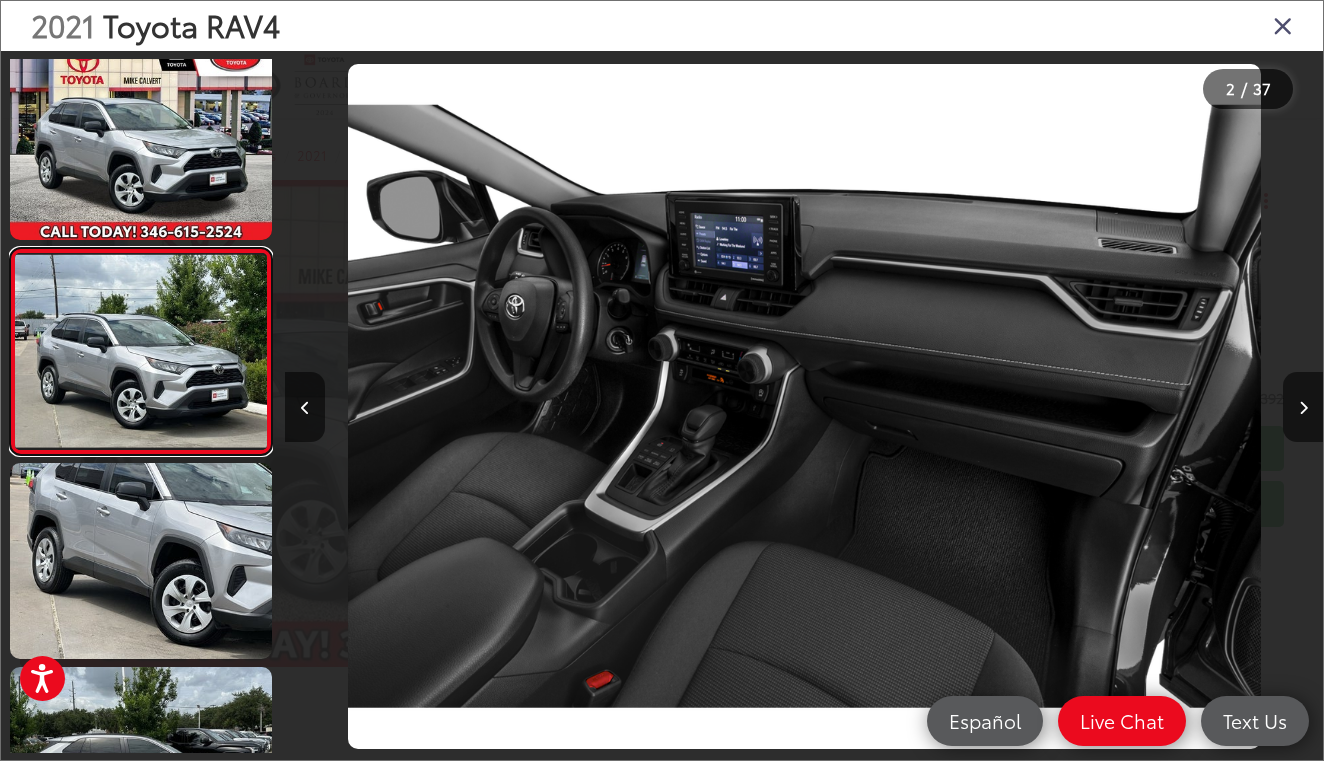 scroll, scrollTop: 0, scrollLeft: 975, axis: horizontal 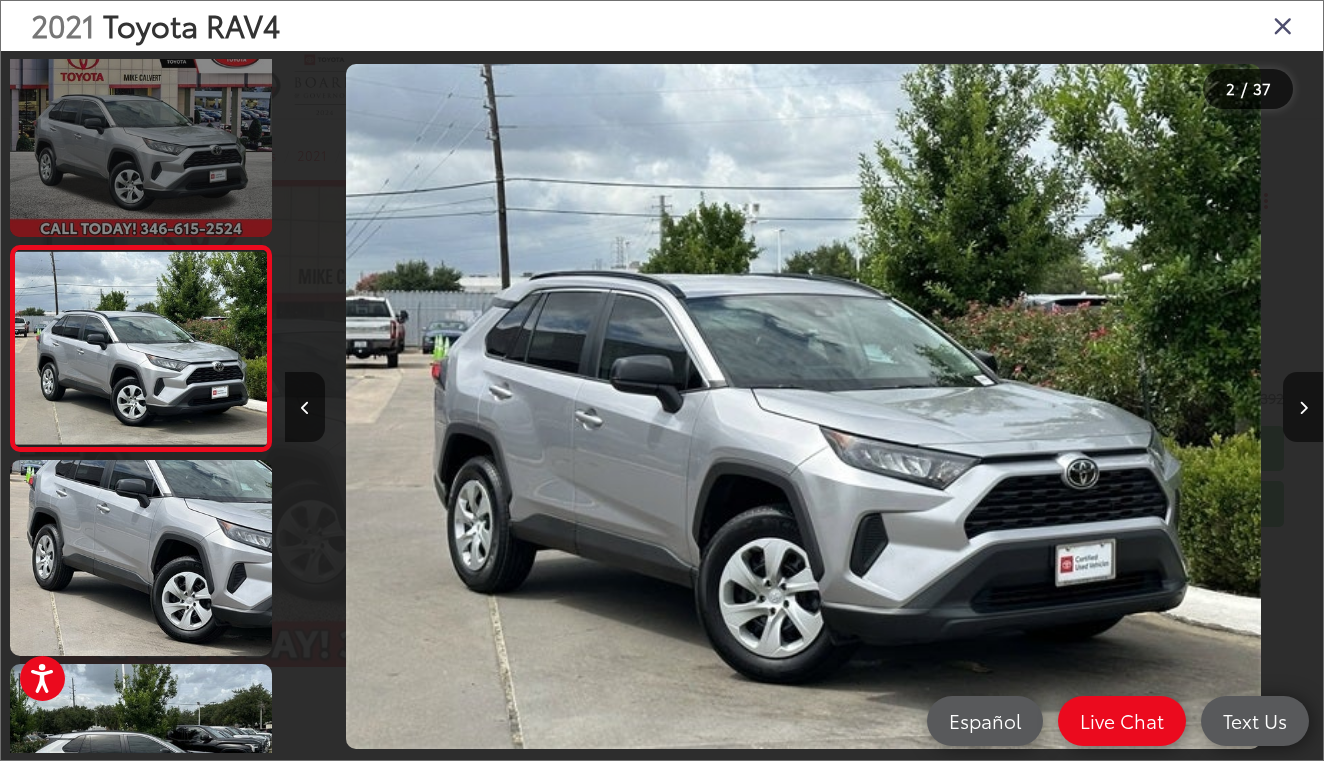 click at bounding box center [141, 138] 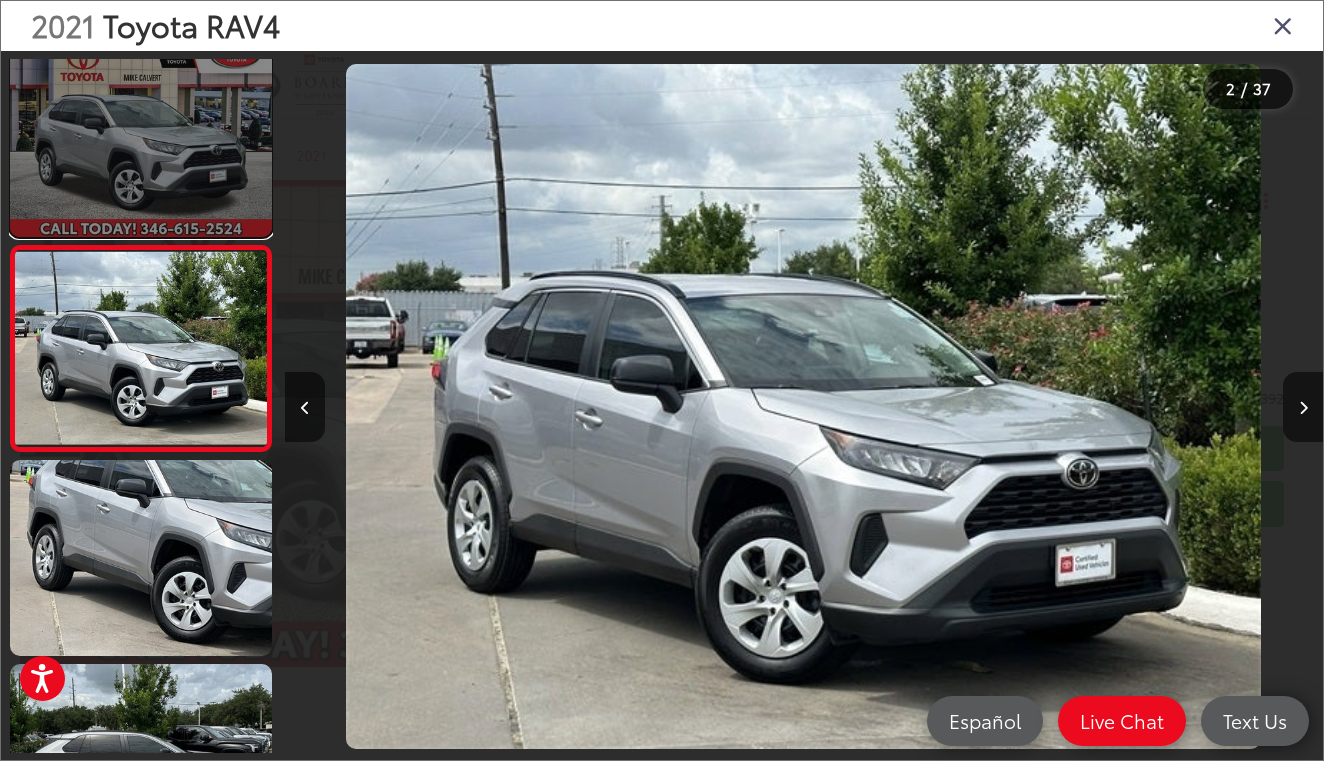 scroll, scrollTop: 0, scrollLeft: 0, axis: both 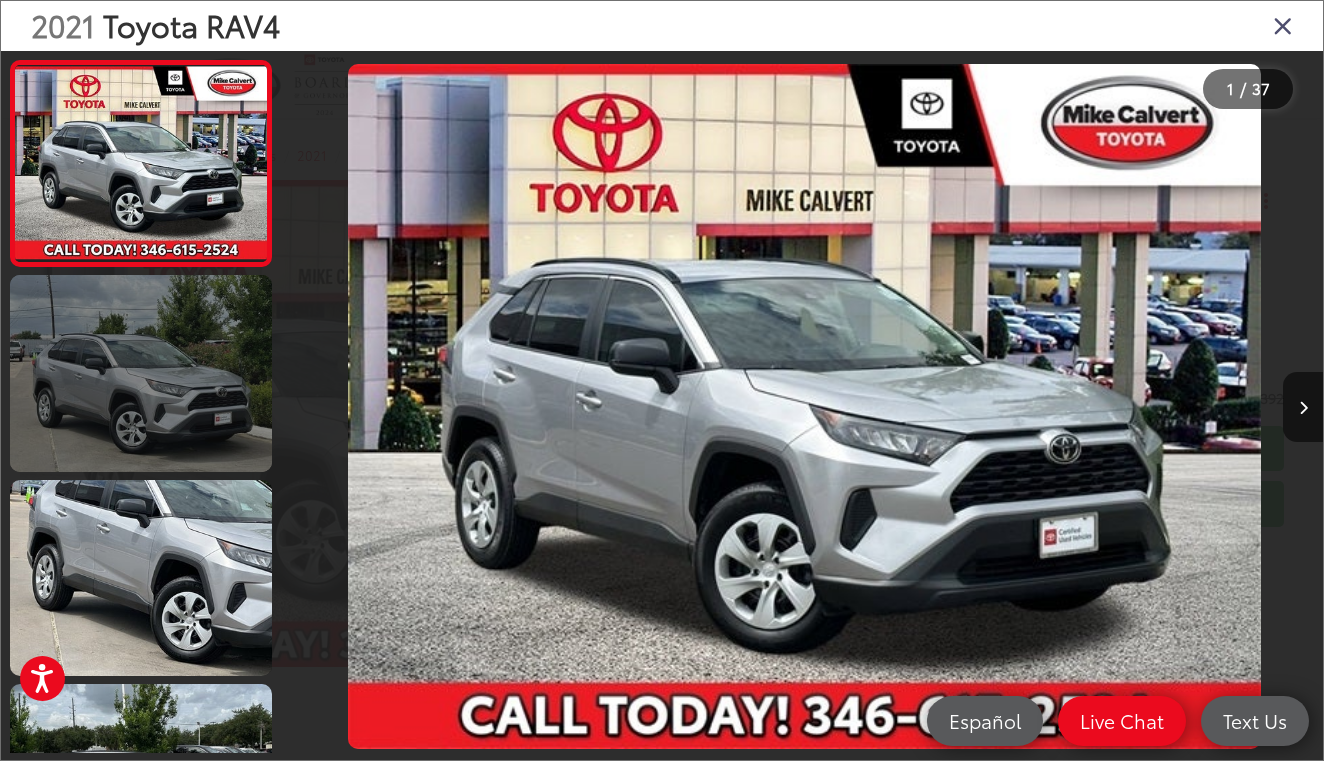 click at bounding box center (141, 373) 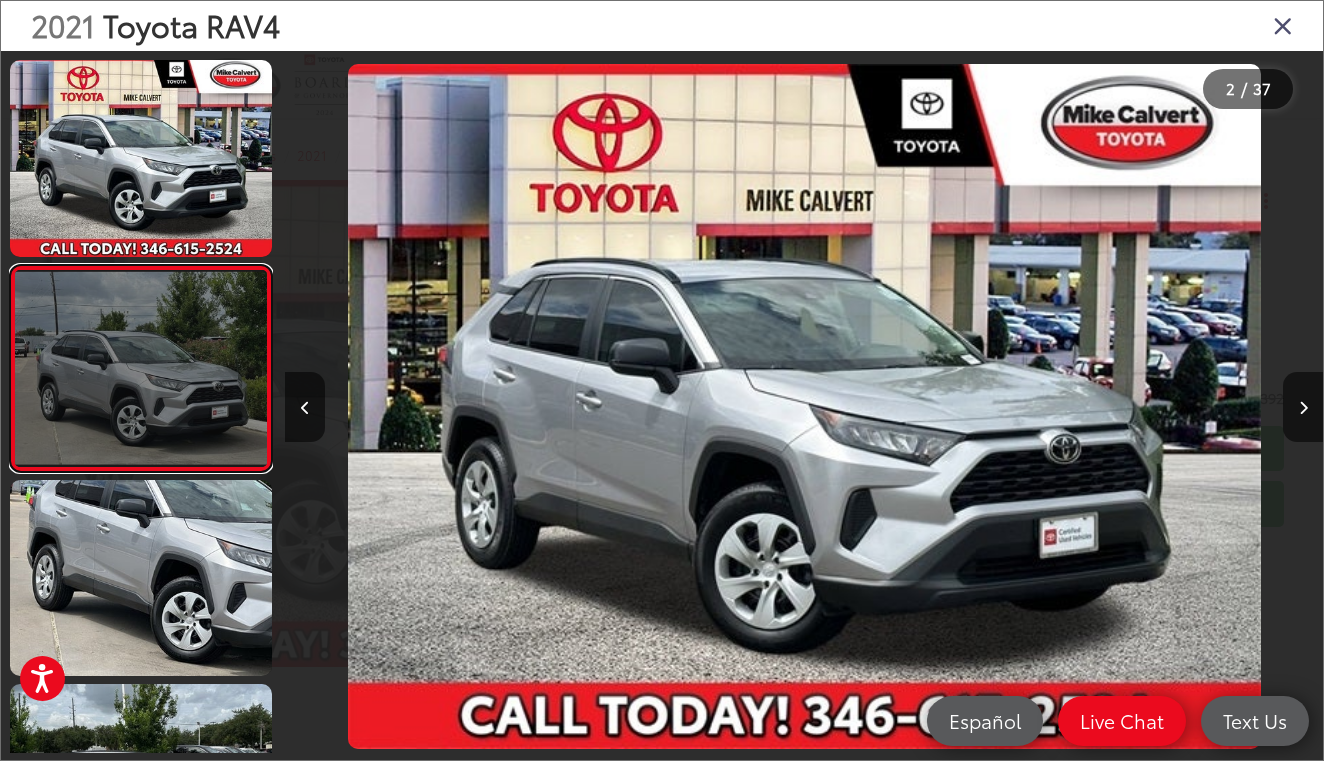 scroll, scrollTop: 20, scrollLeft: 0, axis: vertical 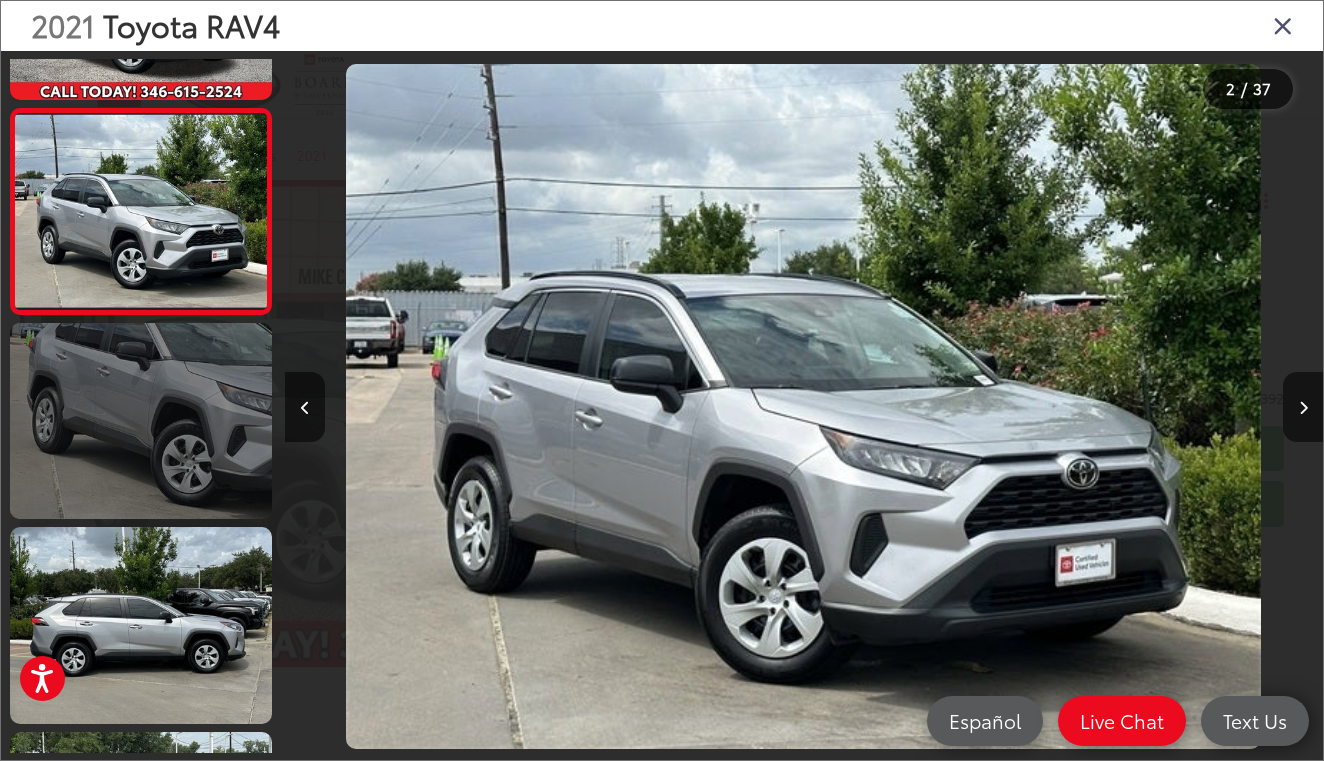 click at bounding box center [141, 421] 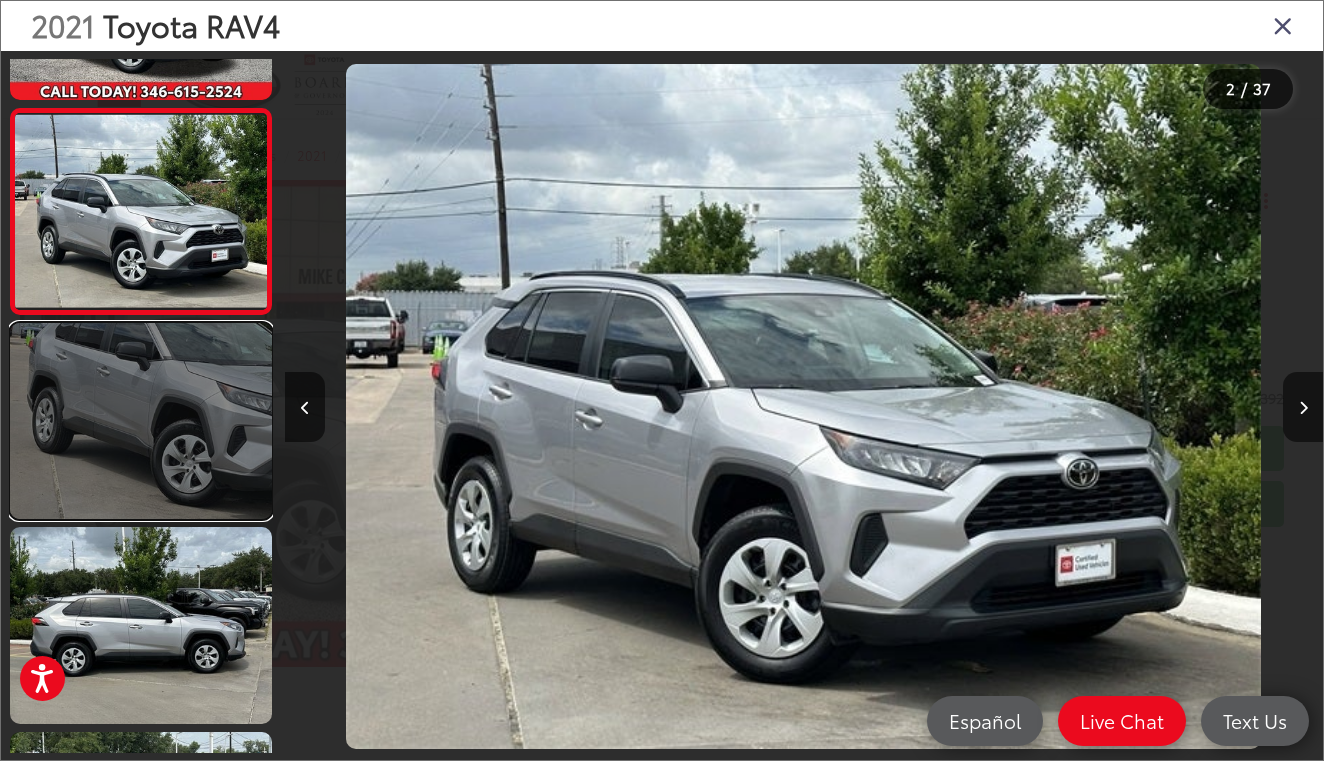 scroll, scrollTop: 0, scrollLeft: 1755, axis: horizontal 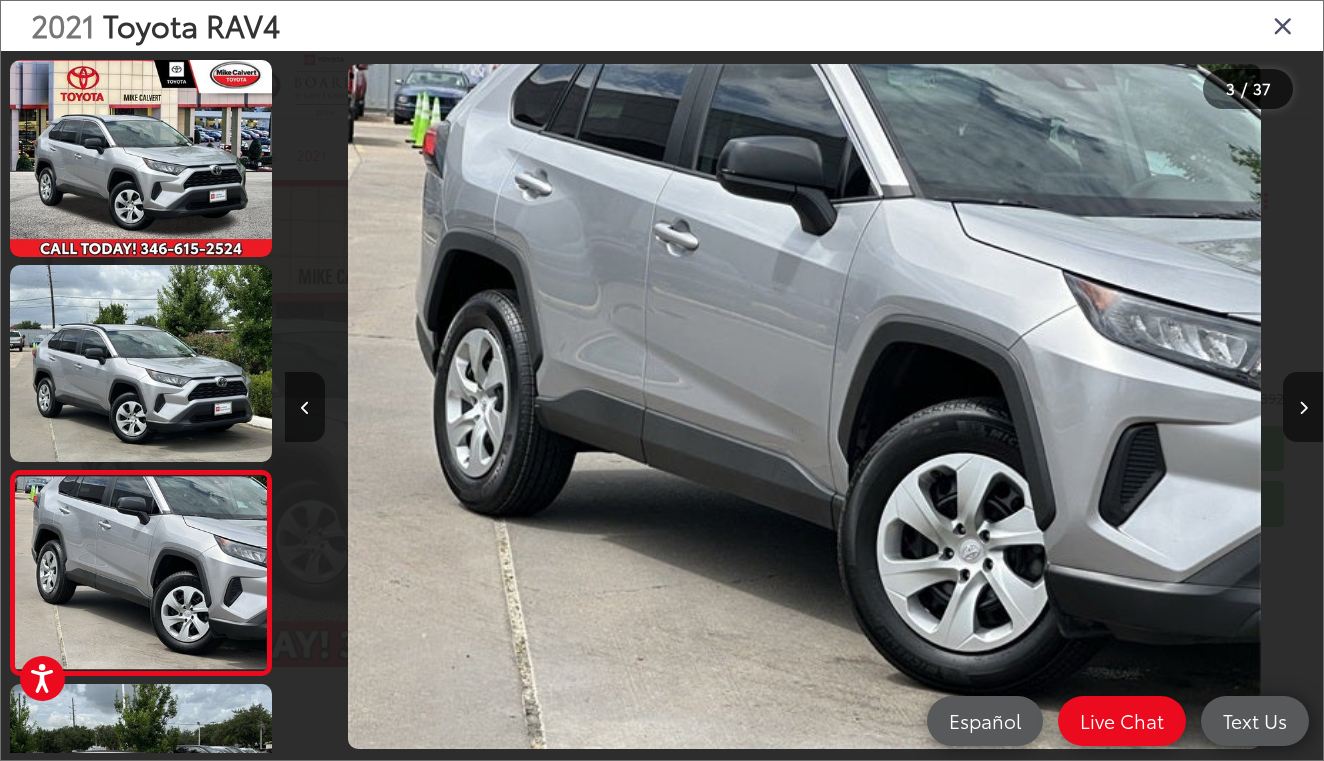 click at bounding box center [1283, 25] 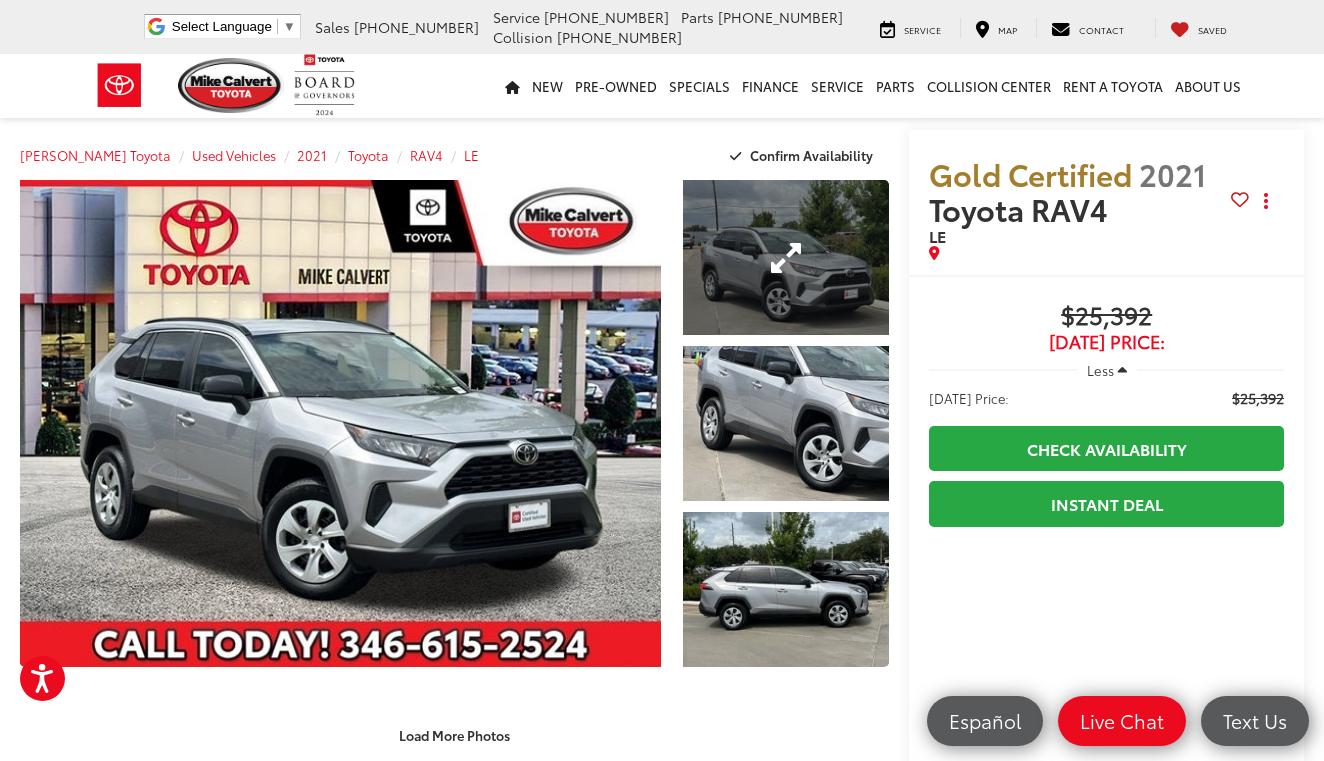 click at bounding box center [786, 257] 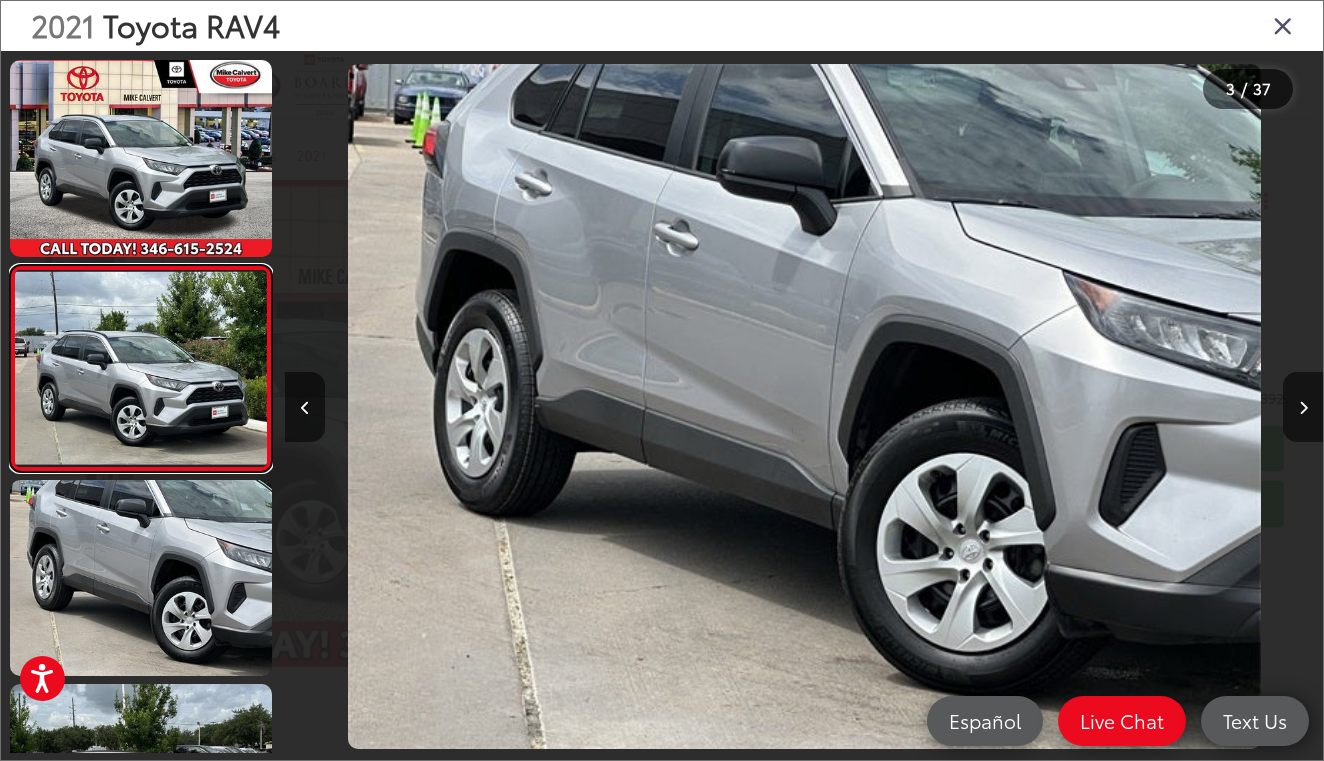 scroll, scrollTop: 0, scrollLeft: 899, axis: horizontal 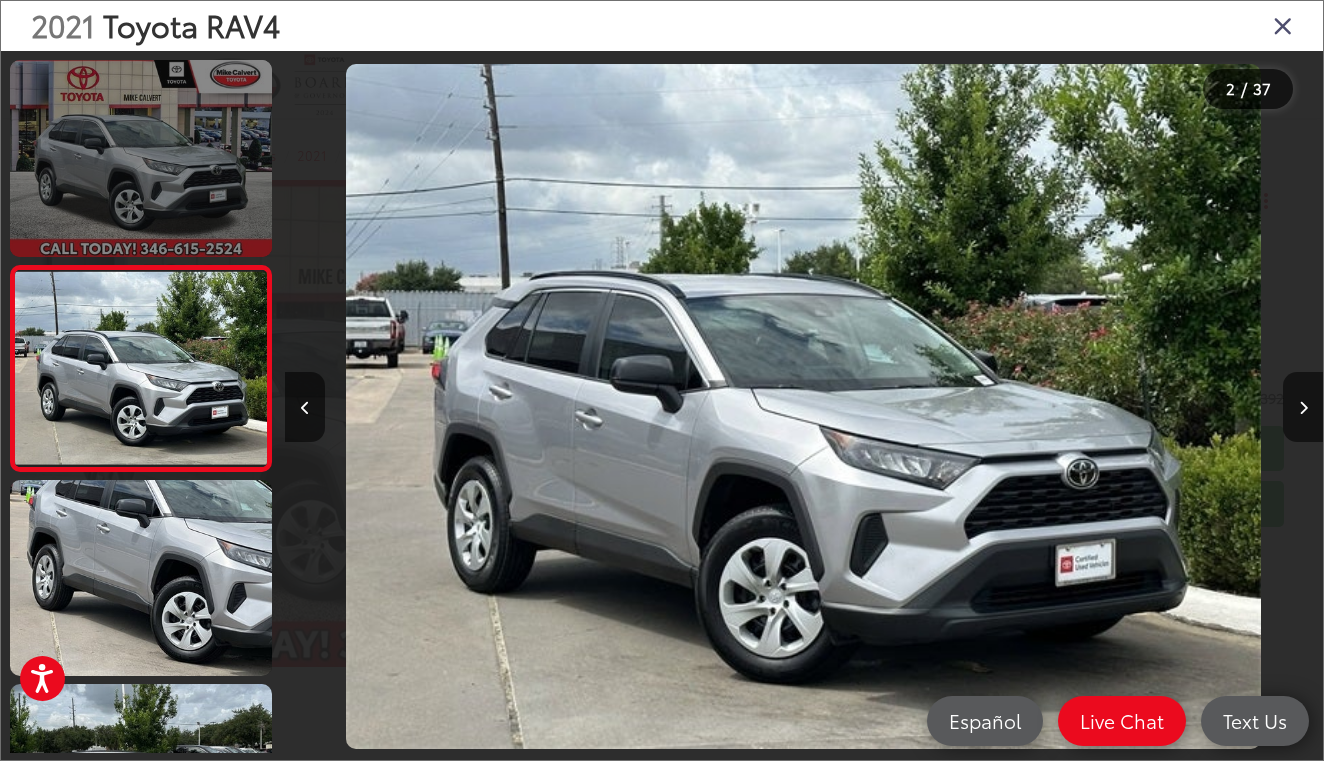 click at bounding box center [141, 158] 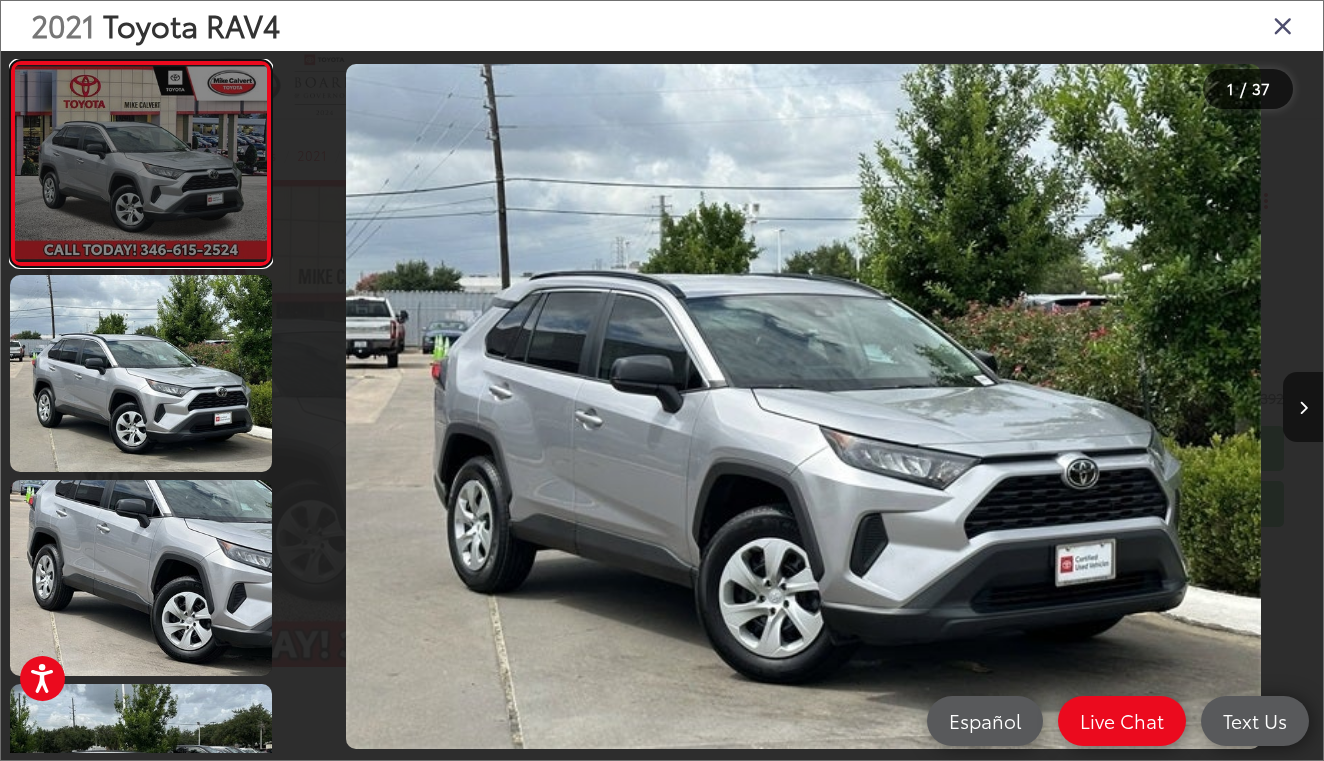 scroll, scrollTop: 0, scrollLeft: 0, axis: both 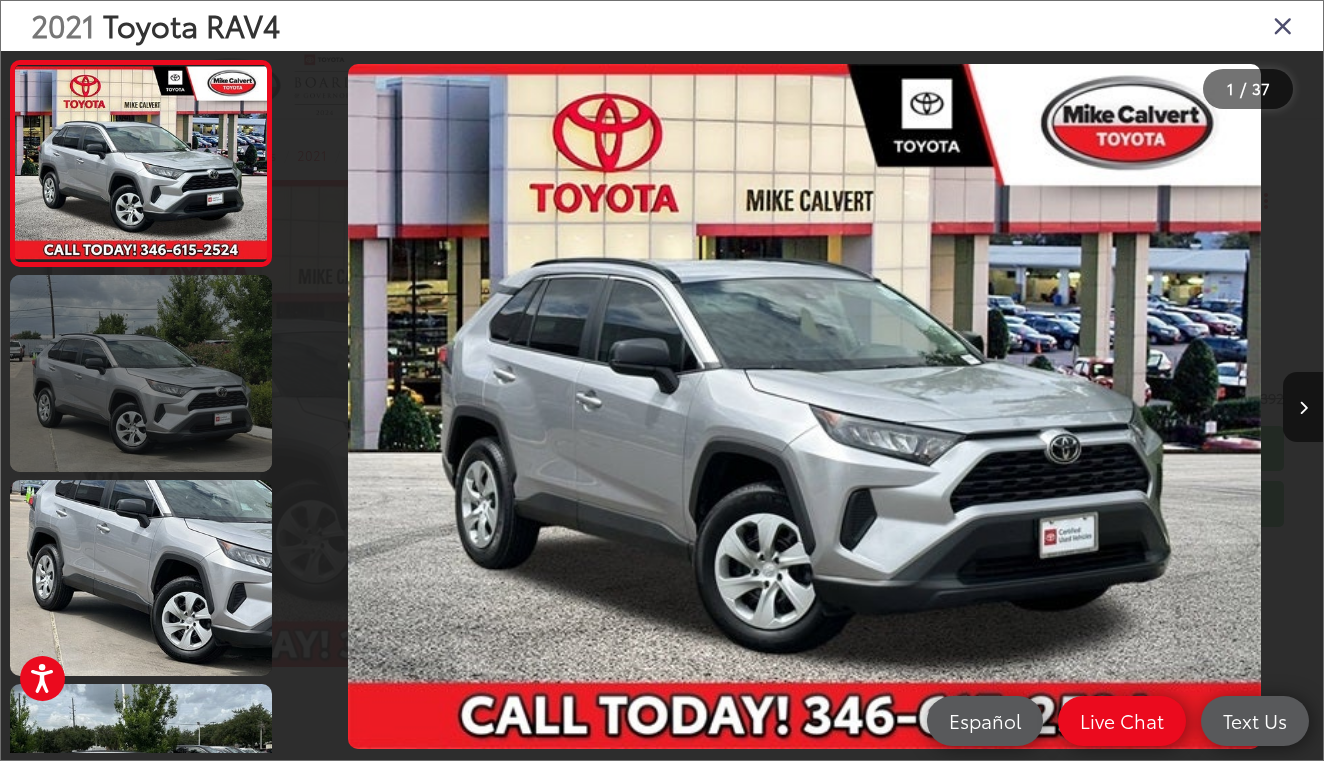 click at bounding box center (141, 373) 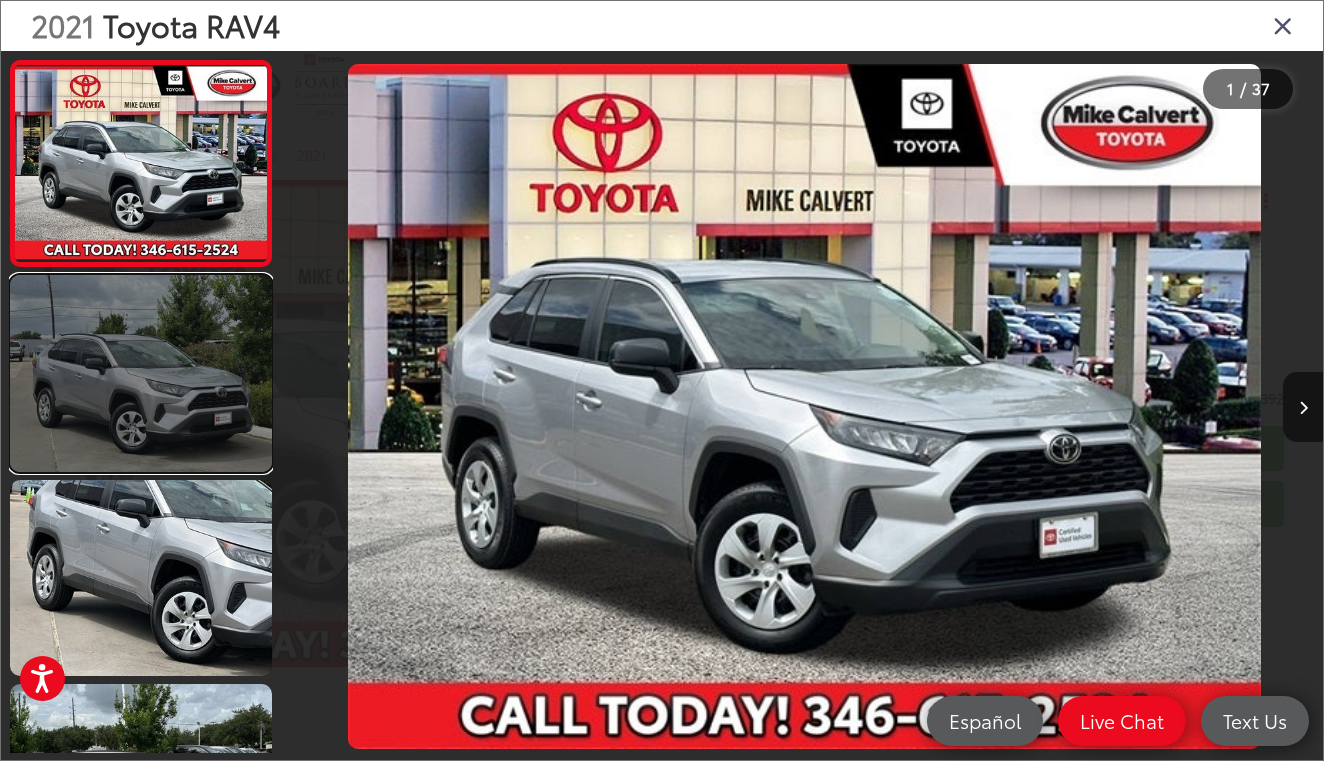 scroll, scrollTop: 0, scrollLeft: 887, axis: horizontal 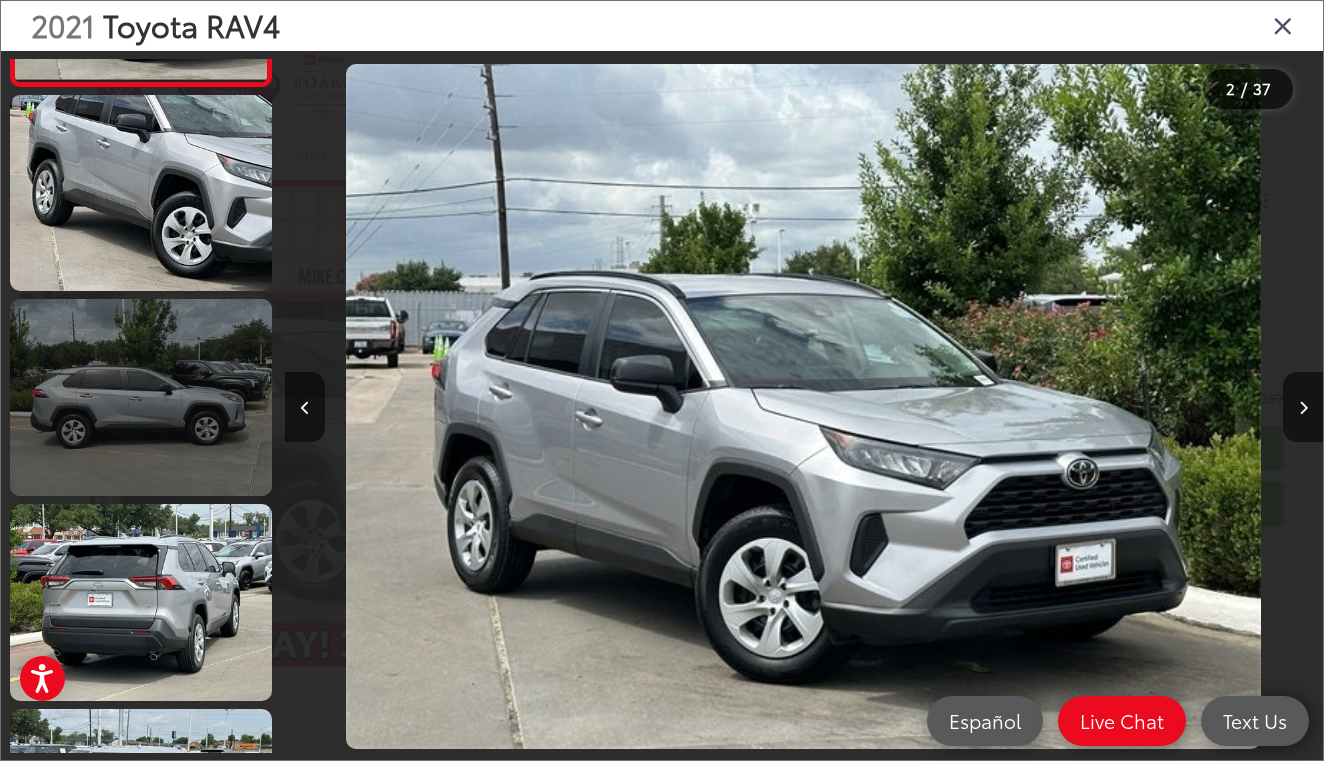 click at bounding box center [141, 397] 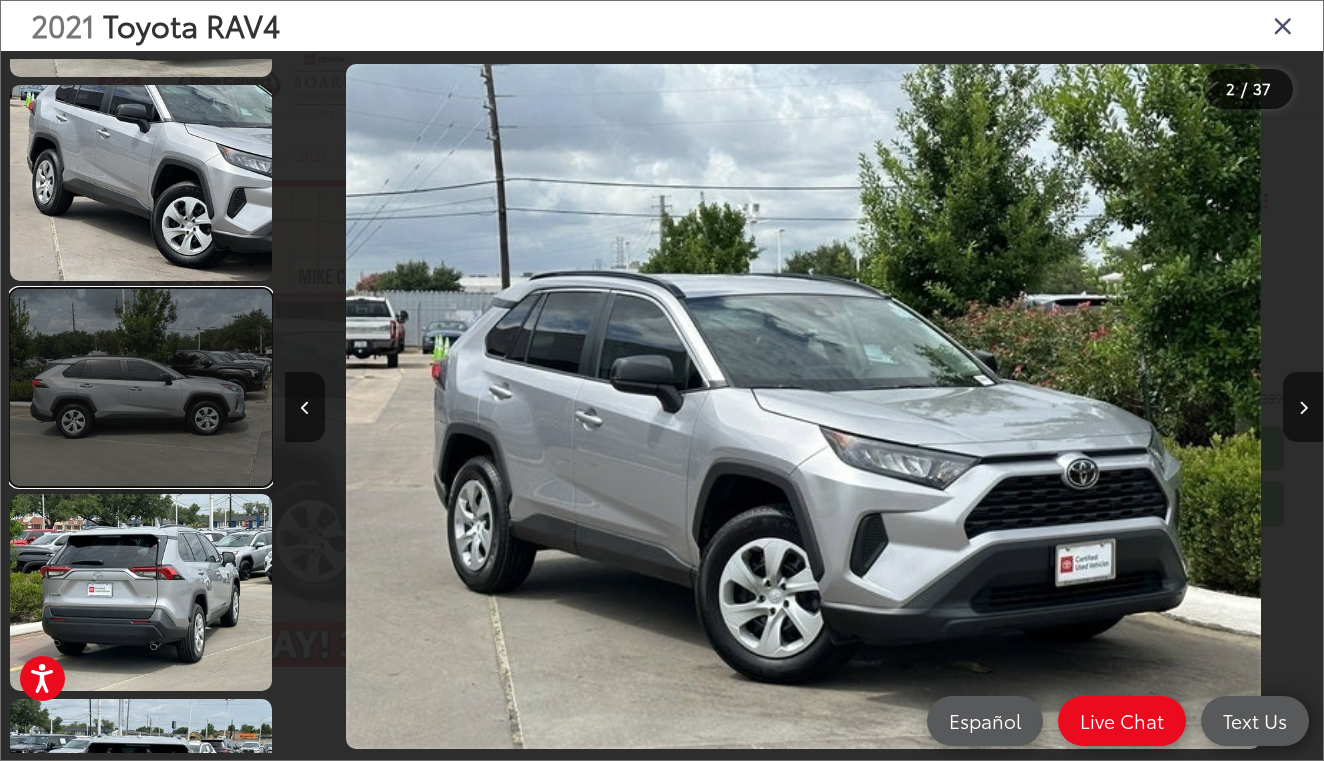 scroll, scrollTop: 0, scrollLeft: 3113, axis: horizontal 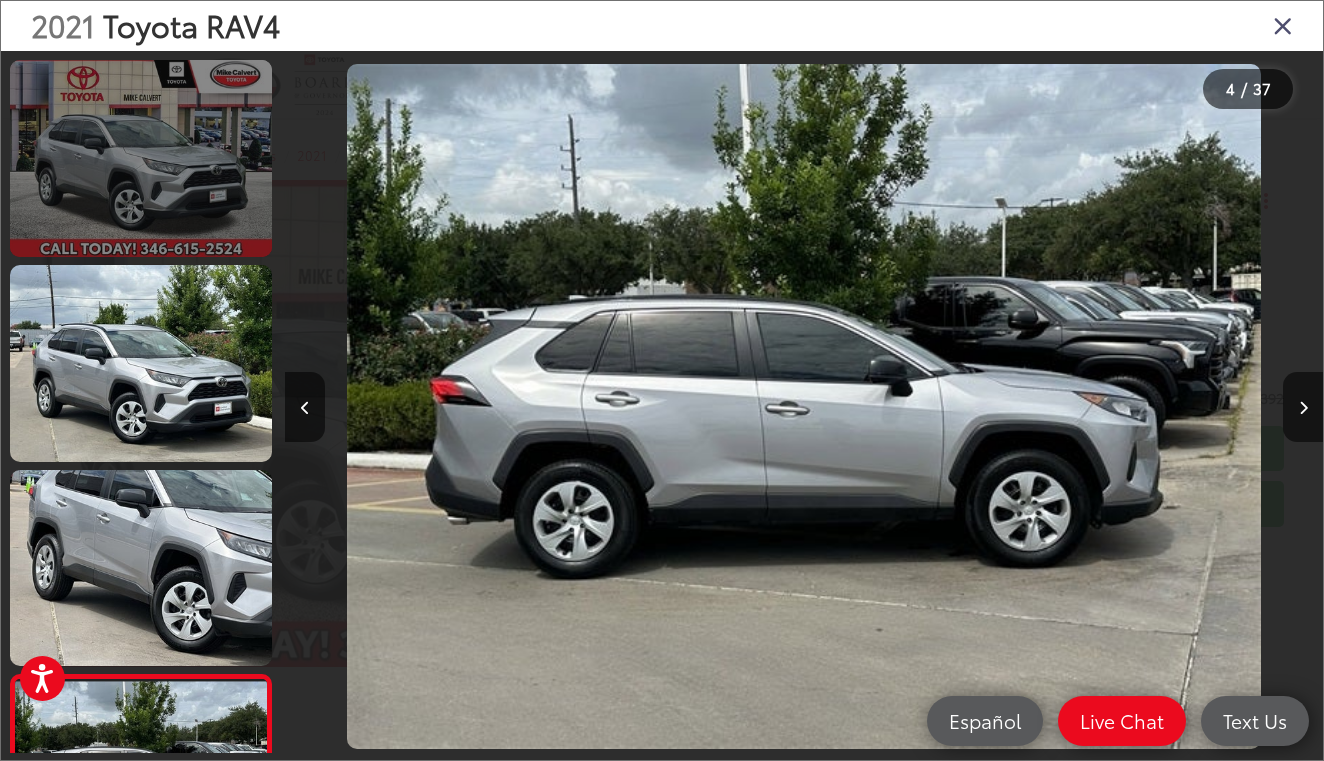 click at bounding box center [141, 158] 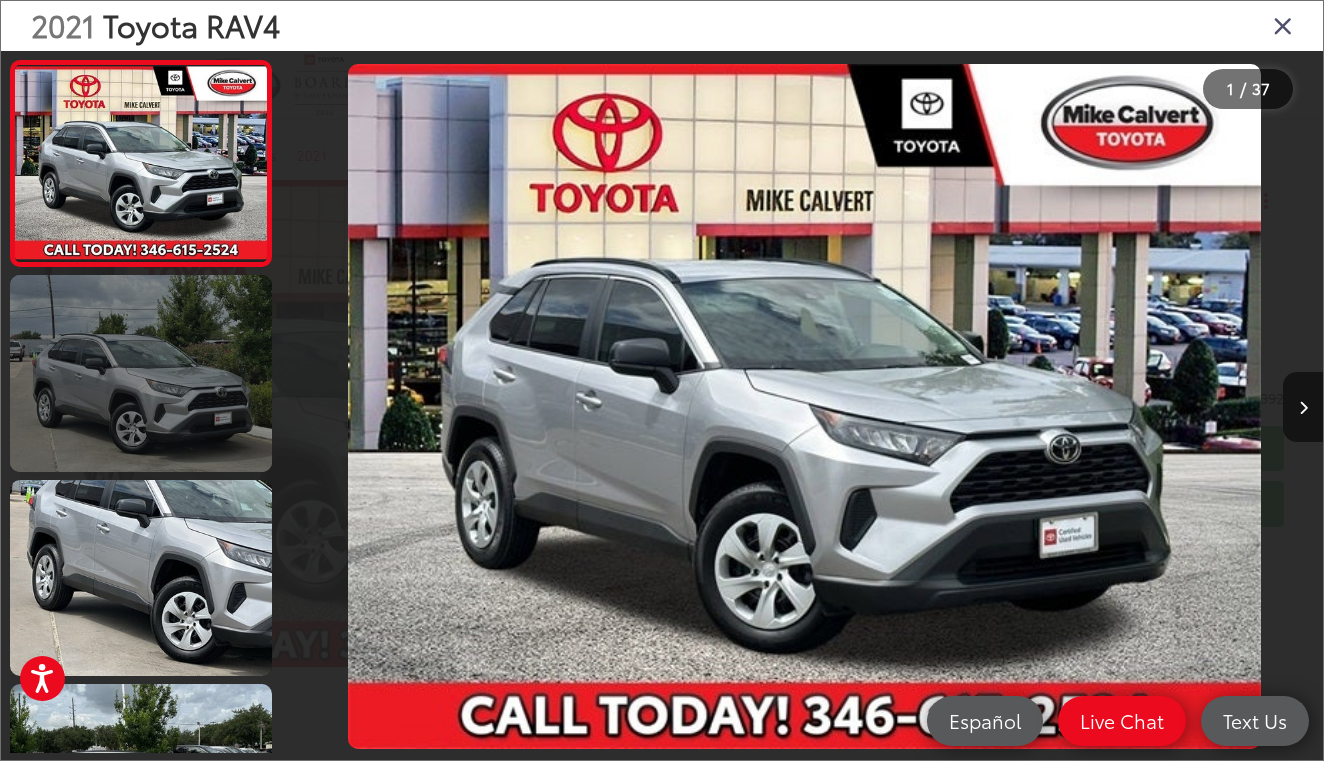 click at bounding box center (141, 373) 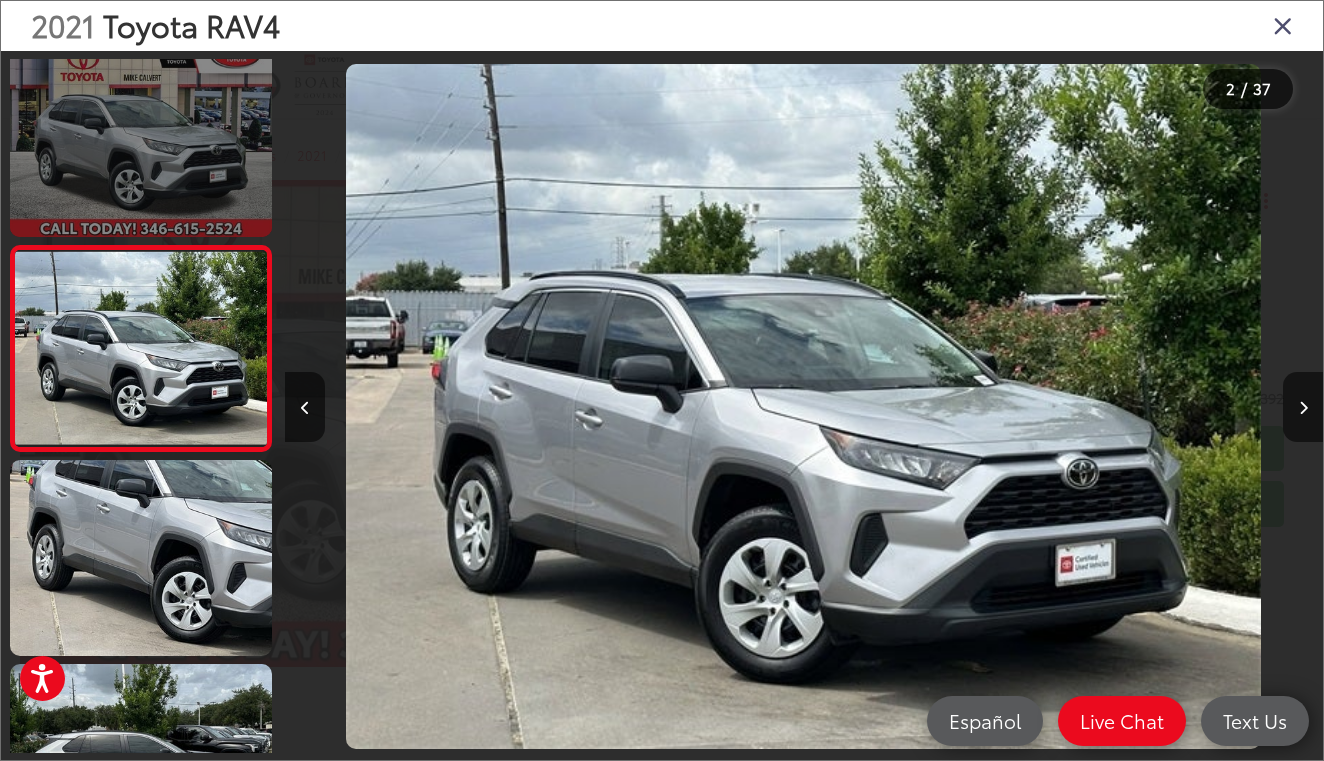 click at bounding box center (141, 138) 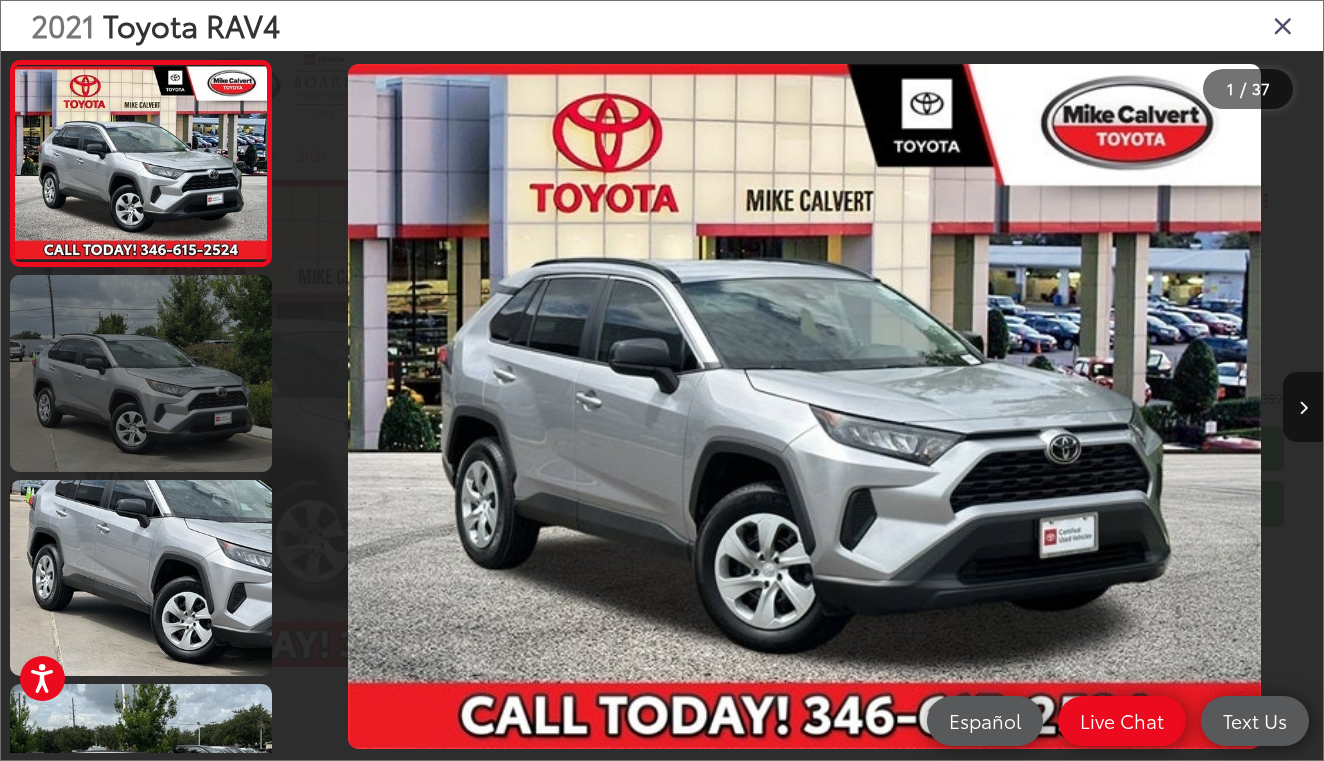 click at bounding box center [141, 373] 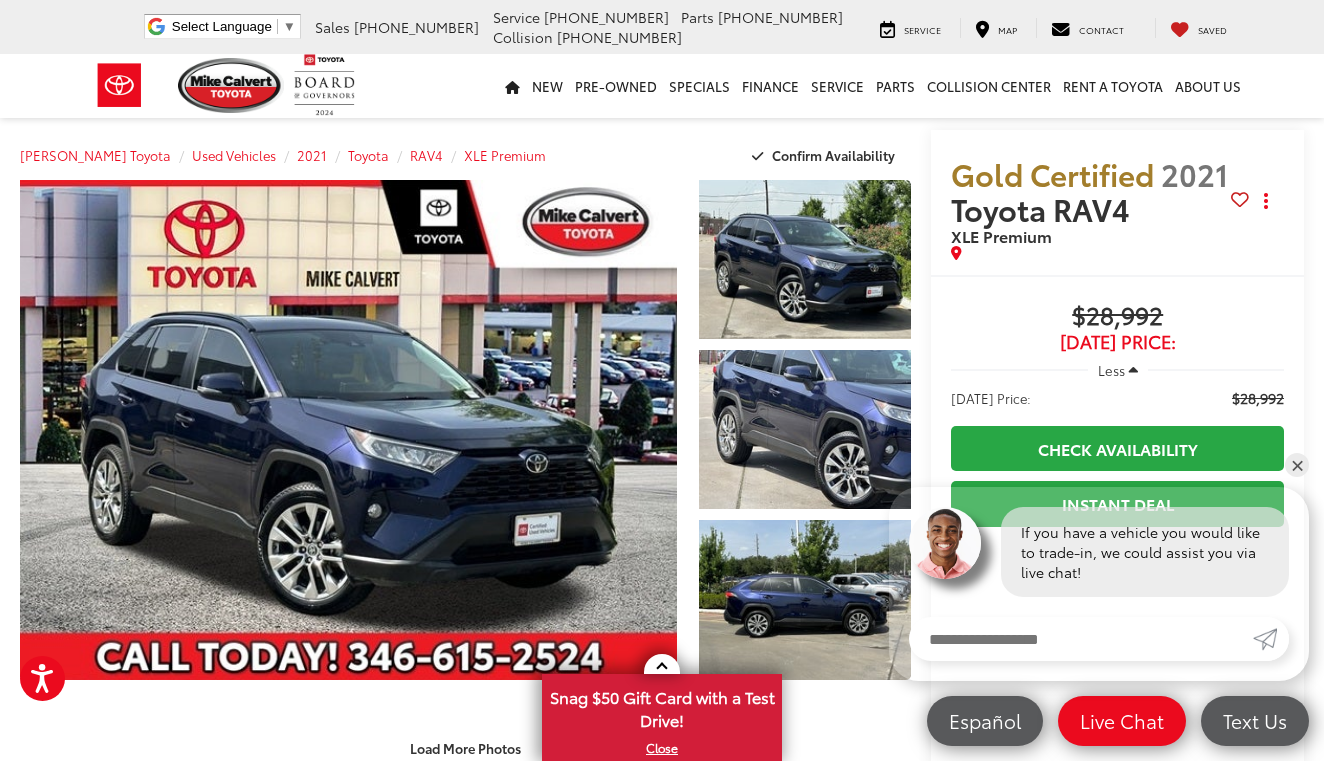 scroll, scrollTop: 0, scrollLeft: 0, axis: both 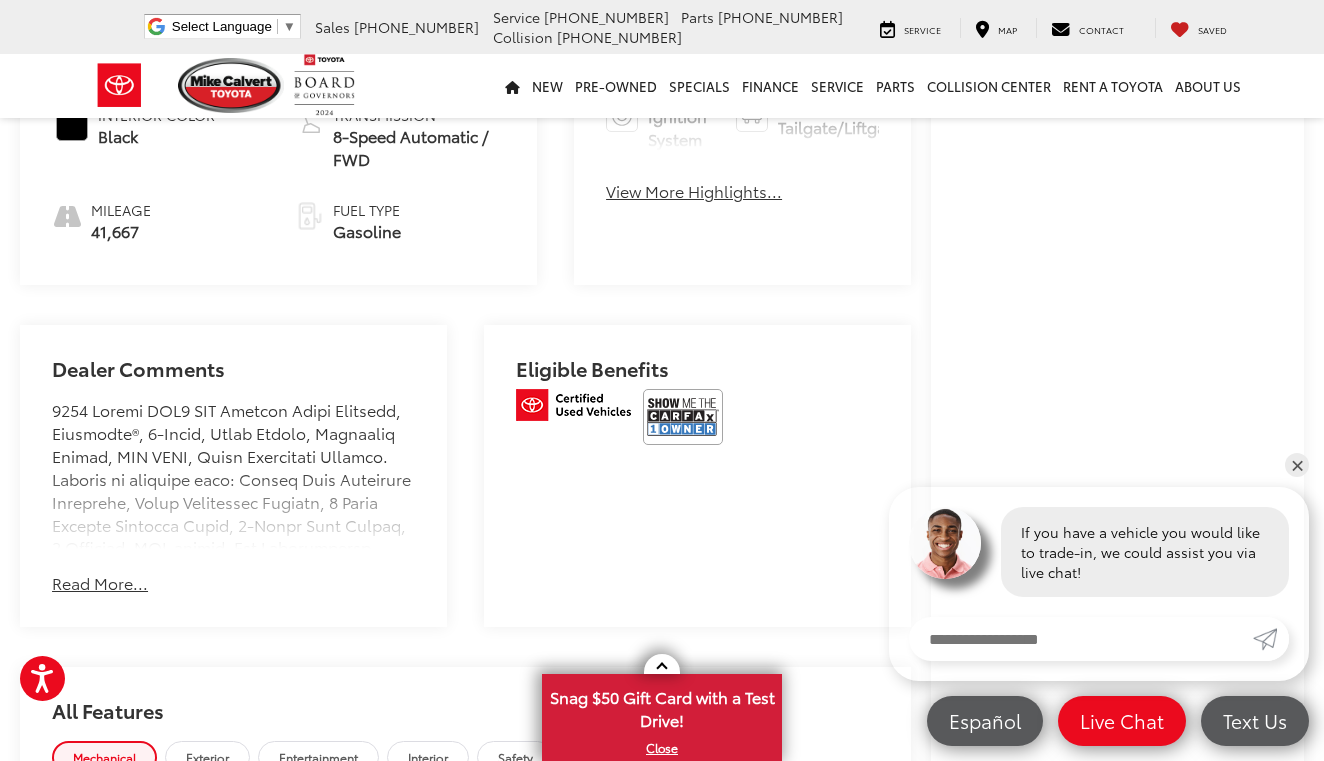 click on "Read More..." at bounding box center [100, 583] 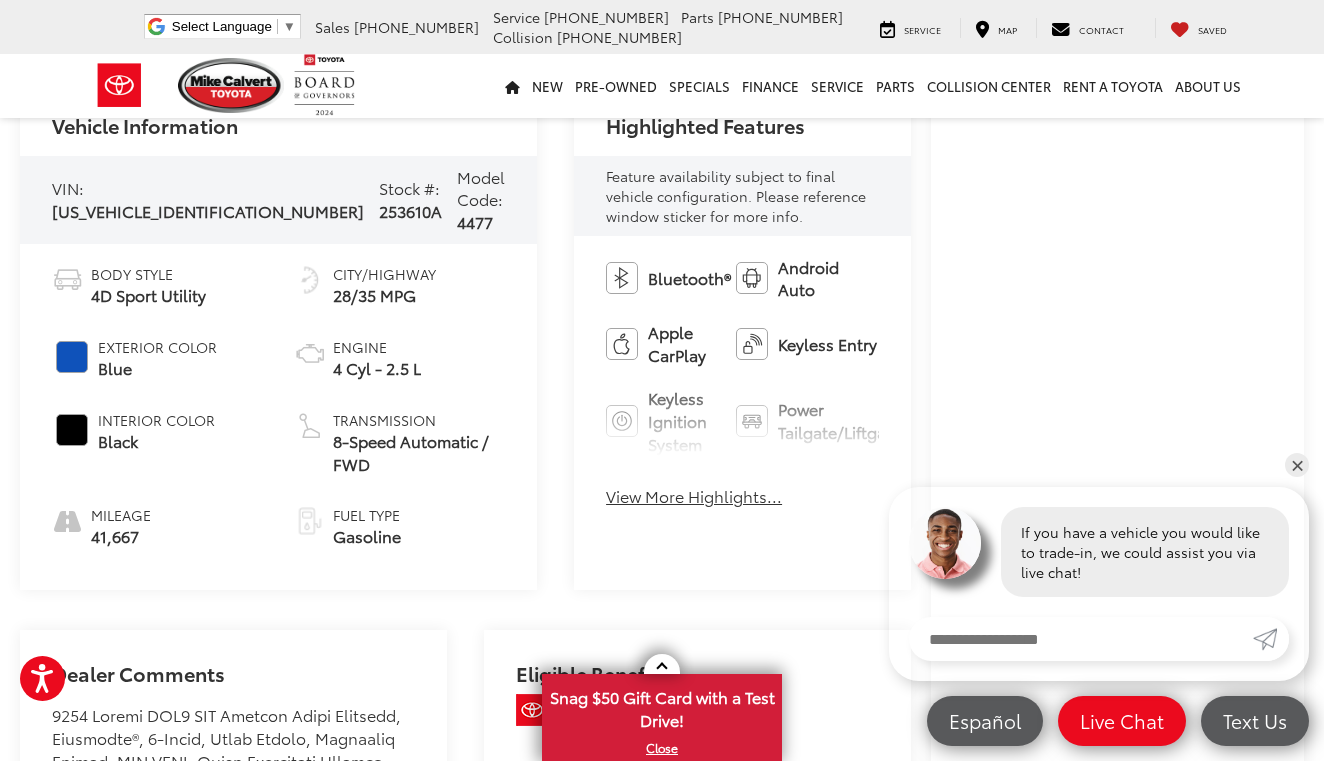 scroll, scrollTop: 713, scrollLeft: 0, axis: vertical 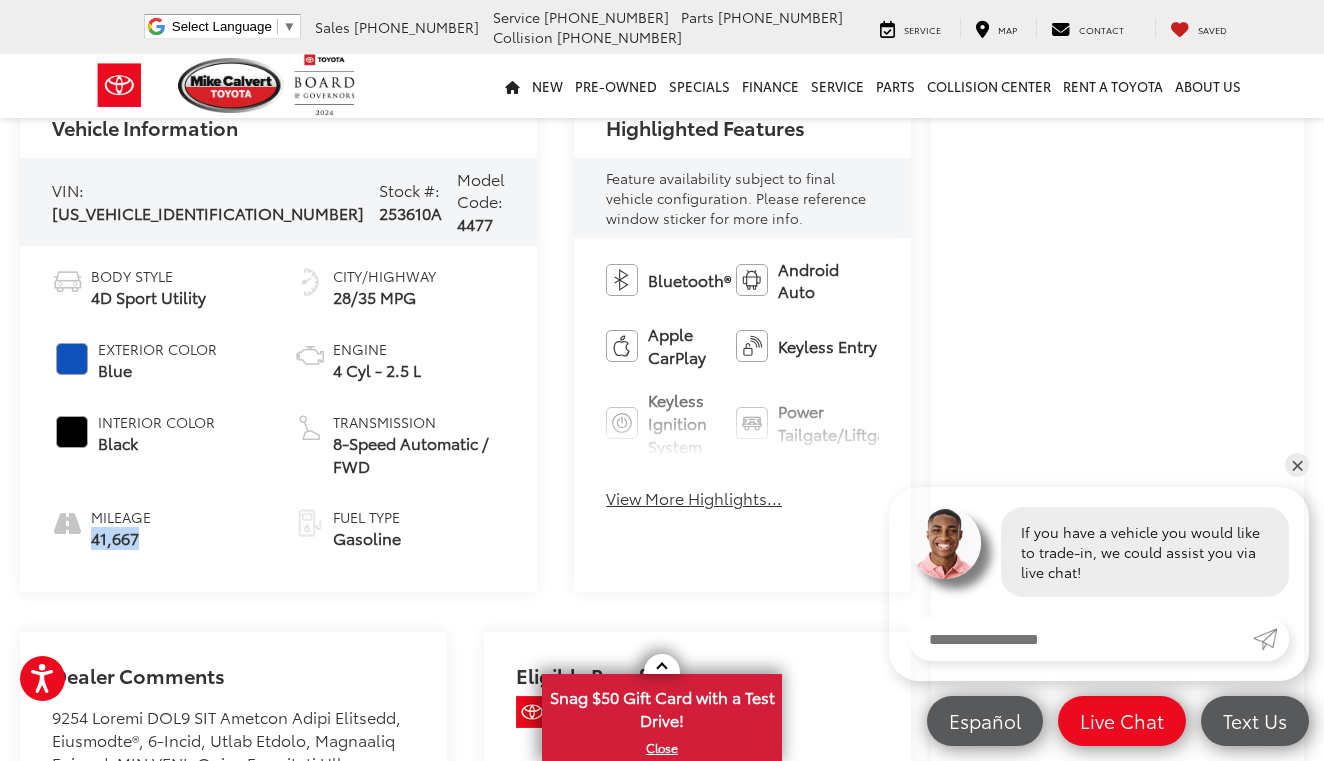 drag, startPoint x: 97, startPoint y: 554, endPoint x: 162, endPoint y: 555, distance: 65.00769 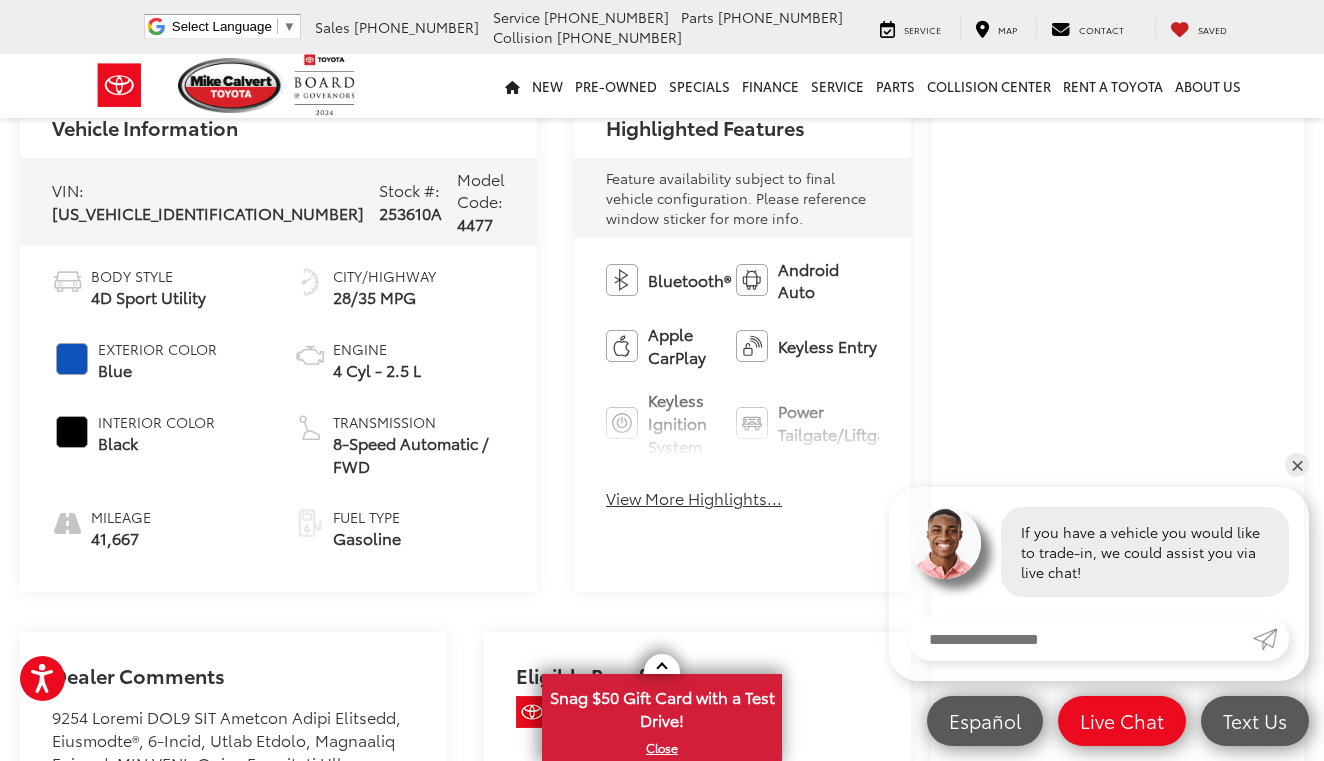 click on "Vehicle Information
VIN:
[US_VEHICLE_IDENTIFICATION_NUMBER]
Stock #:
253610A
Model Code:
4477
Body Style
4D Sport Utility
Exterior Color
Blue
Interior Color
Black
Mileage
41,667
City/Highway
28/35 MPG
Engine
4 Cyl - 2.5 L
Transmission
8-Speed Automatic / FWD
Fuel Type
Gasoline
Highlighted Features
Feature availability subject to final vehicle configuration. Please reference window sticker for more info.
Bluetooth®
Android Auto
Apple CarPlay
Keyless Entry
Keyless Ignition System
Power Tailgate/[GEOGRAPHIC_DATA]
Wi-Fi Hotspot
Automatic High Beams
Emergency Brake Assist
Lane Departure Warning
Lane Keep Assist
Sunroof/Moonroof
Blind Spot Monitor
Rear View Camera
Alloy Wheels" at bounding box center [465, 338] 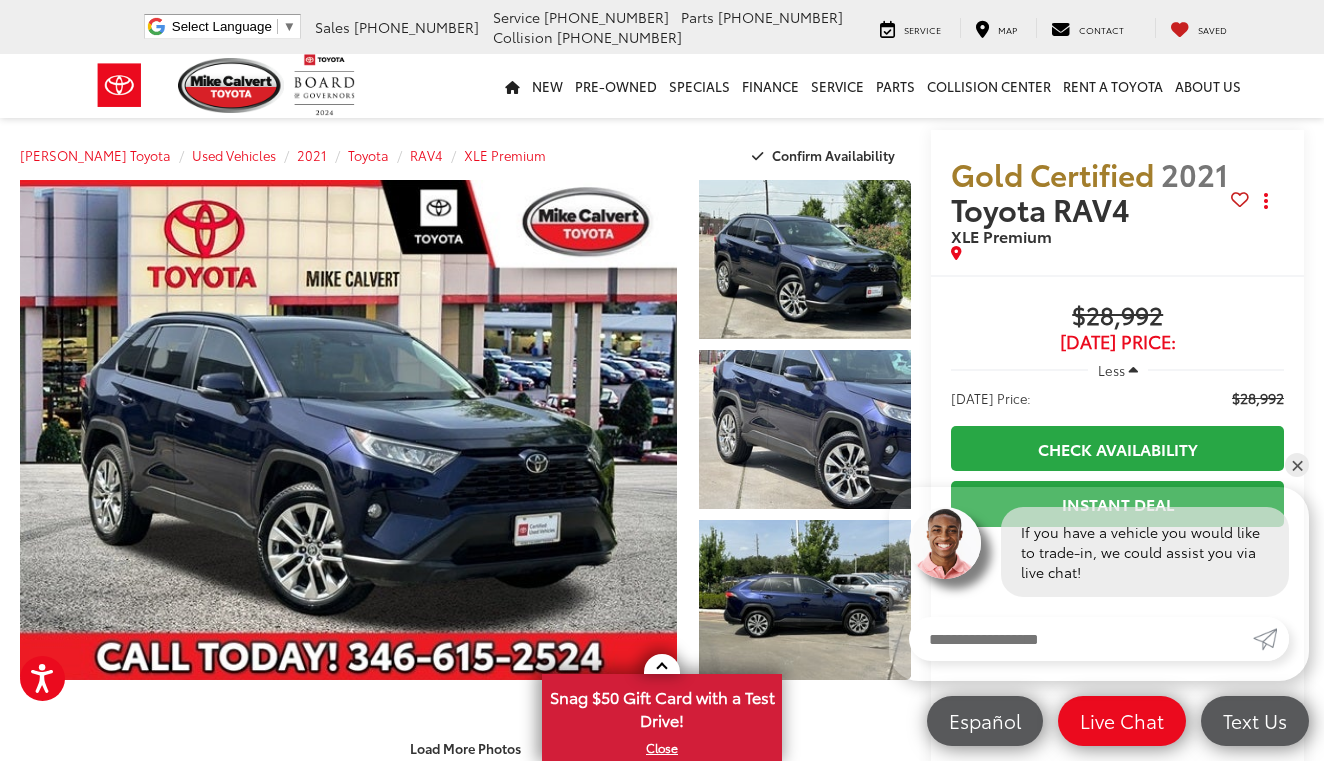 scroll, scrollTop: 0, scrollLeft: 0, axis: both 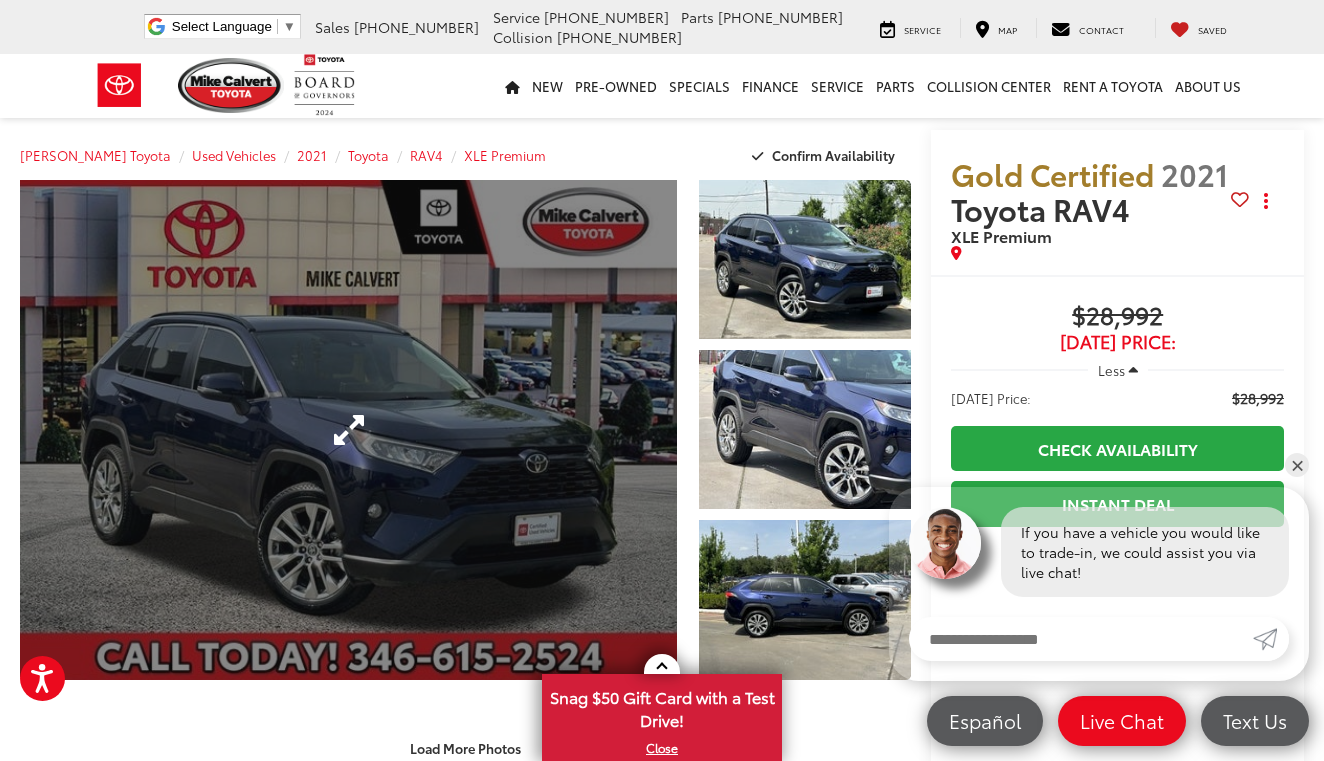 click at bounding box center [348, 430] 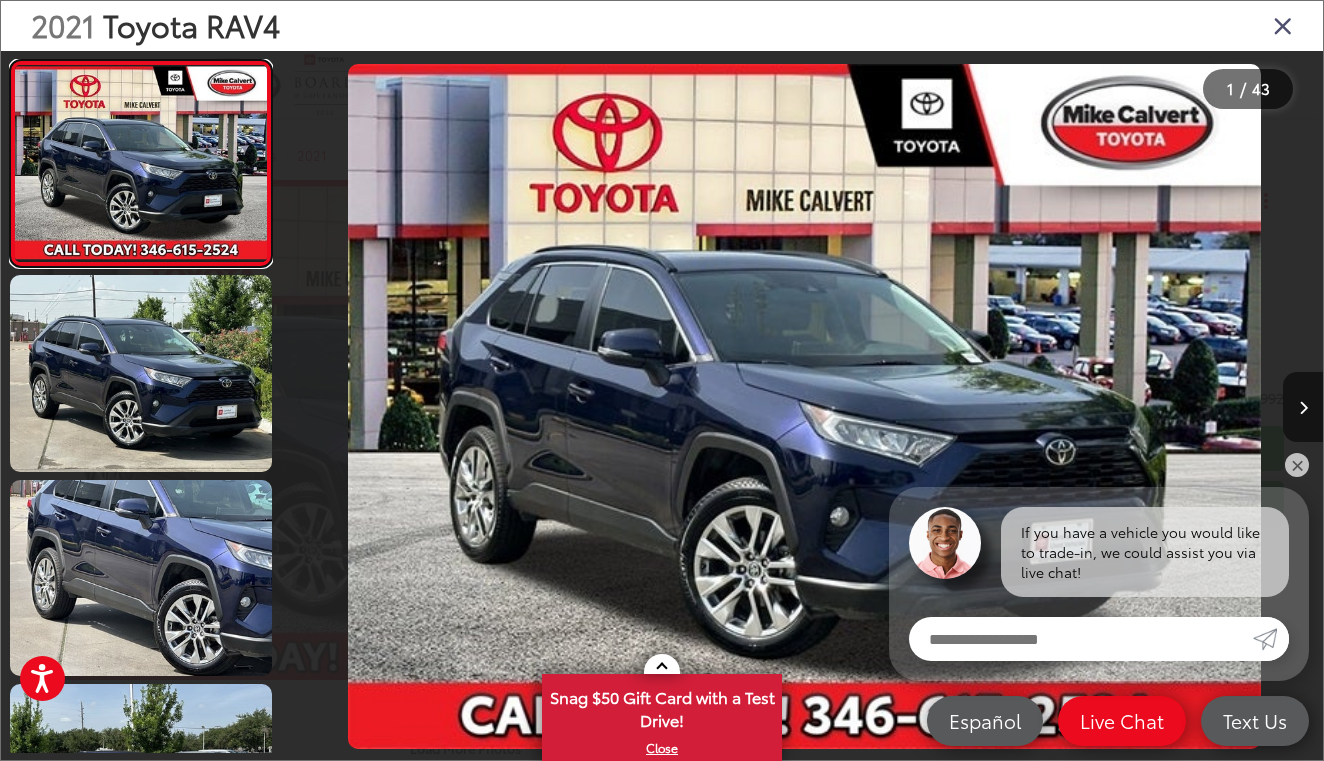 scroll, scrollTop: 0, scrollLeft: 846, axis: horizontal 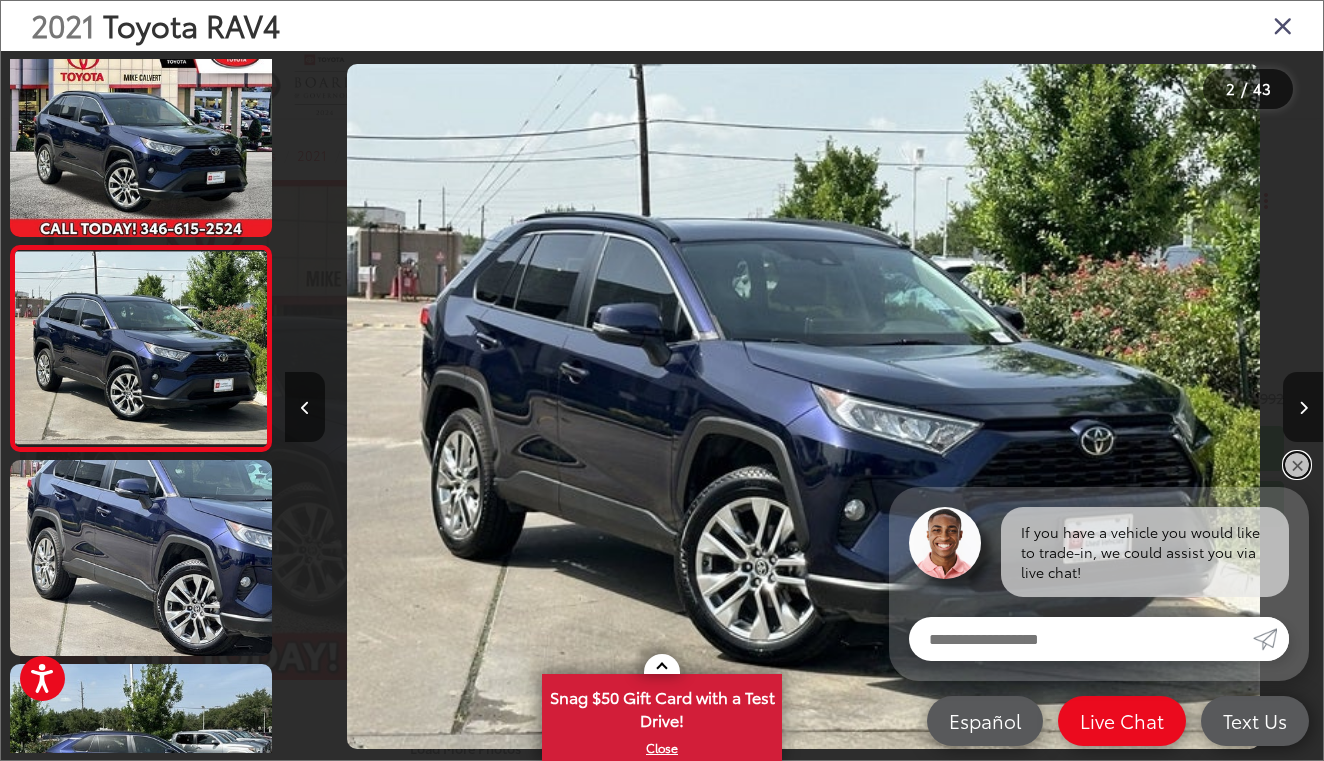 click on "✕" at bounding box center [1297, 465] 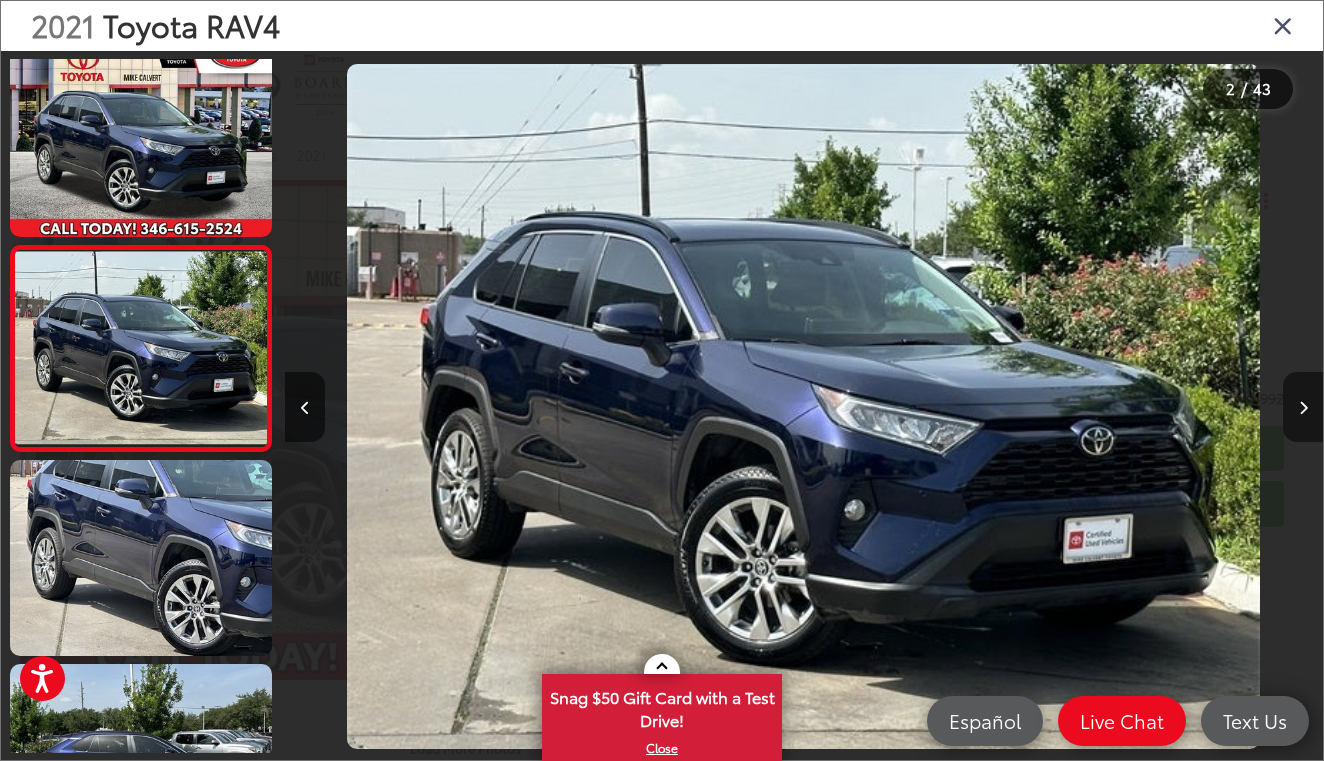 click at bounding box center (1303, 407) 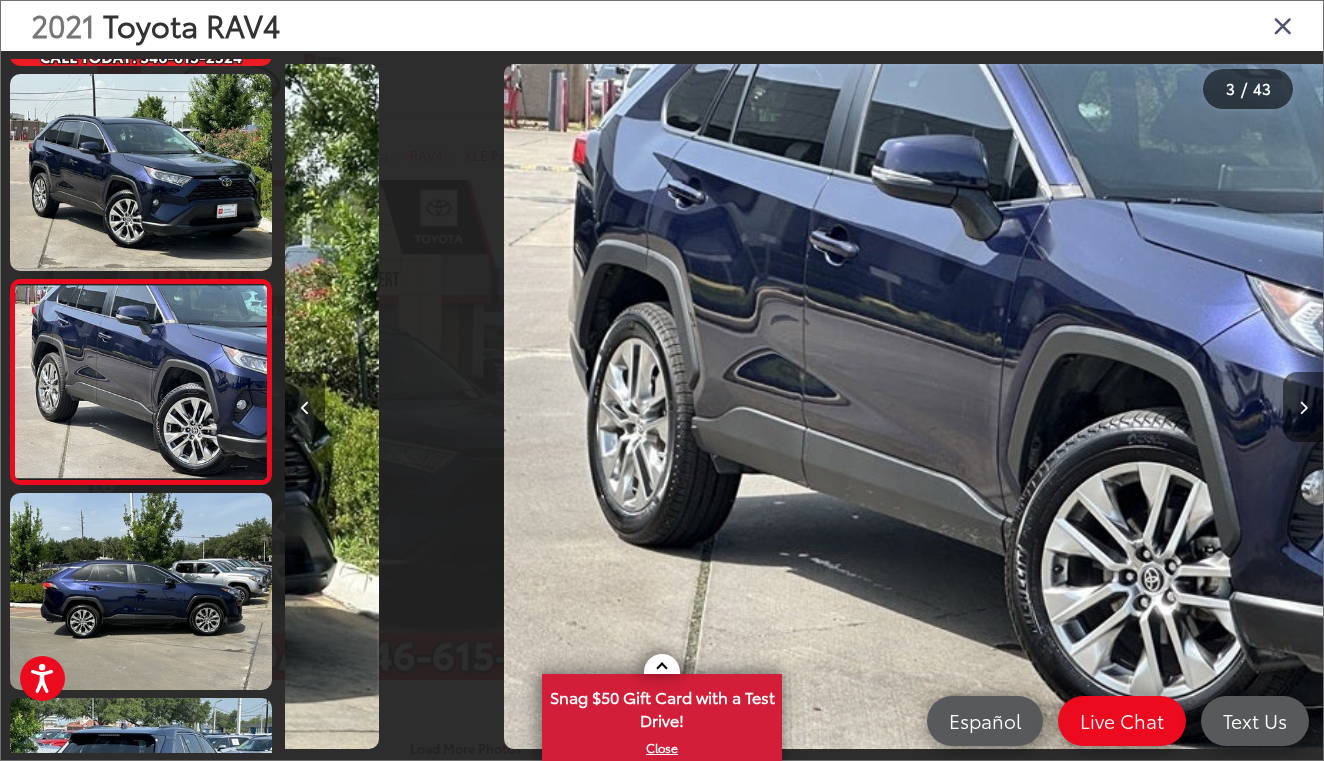 scroll, scrollTop: 223, scrollLeft: 0, axis: vertical 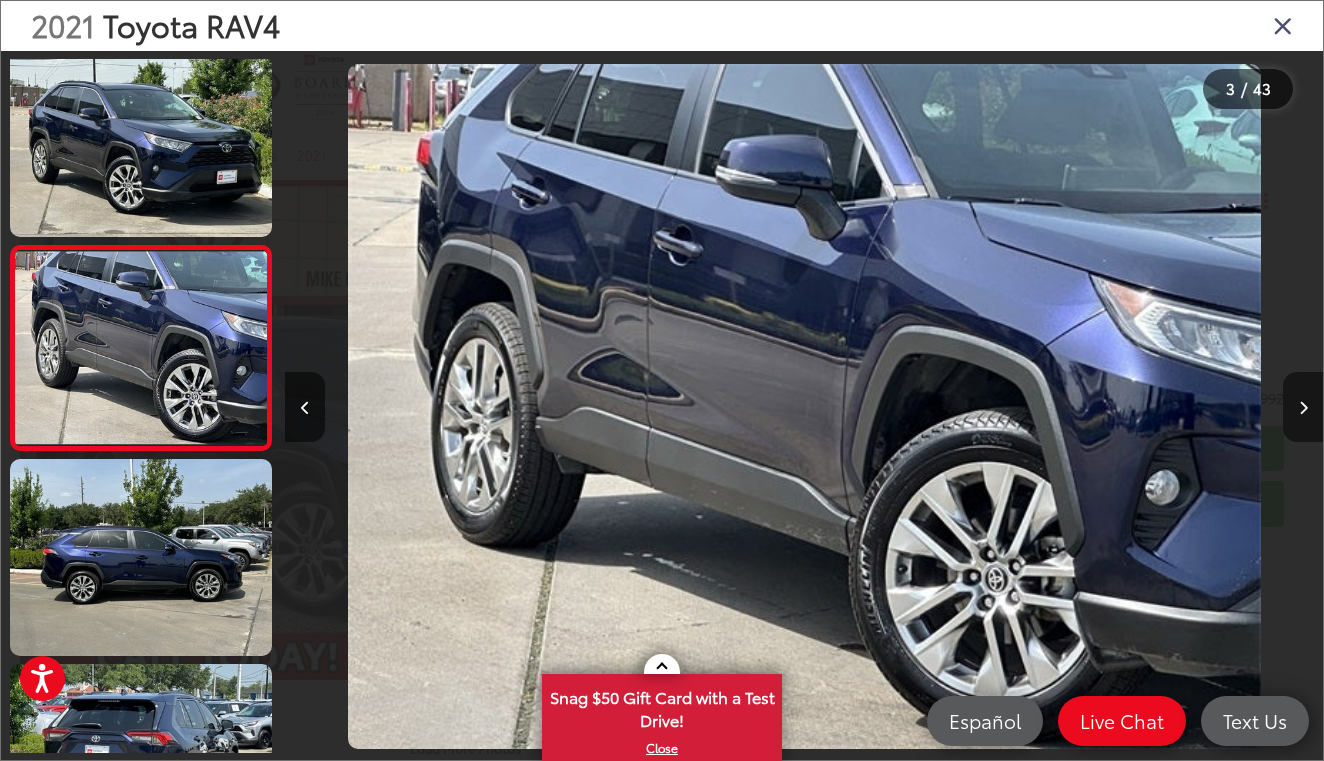 click at bounding box center (1303, 407) 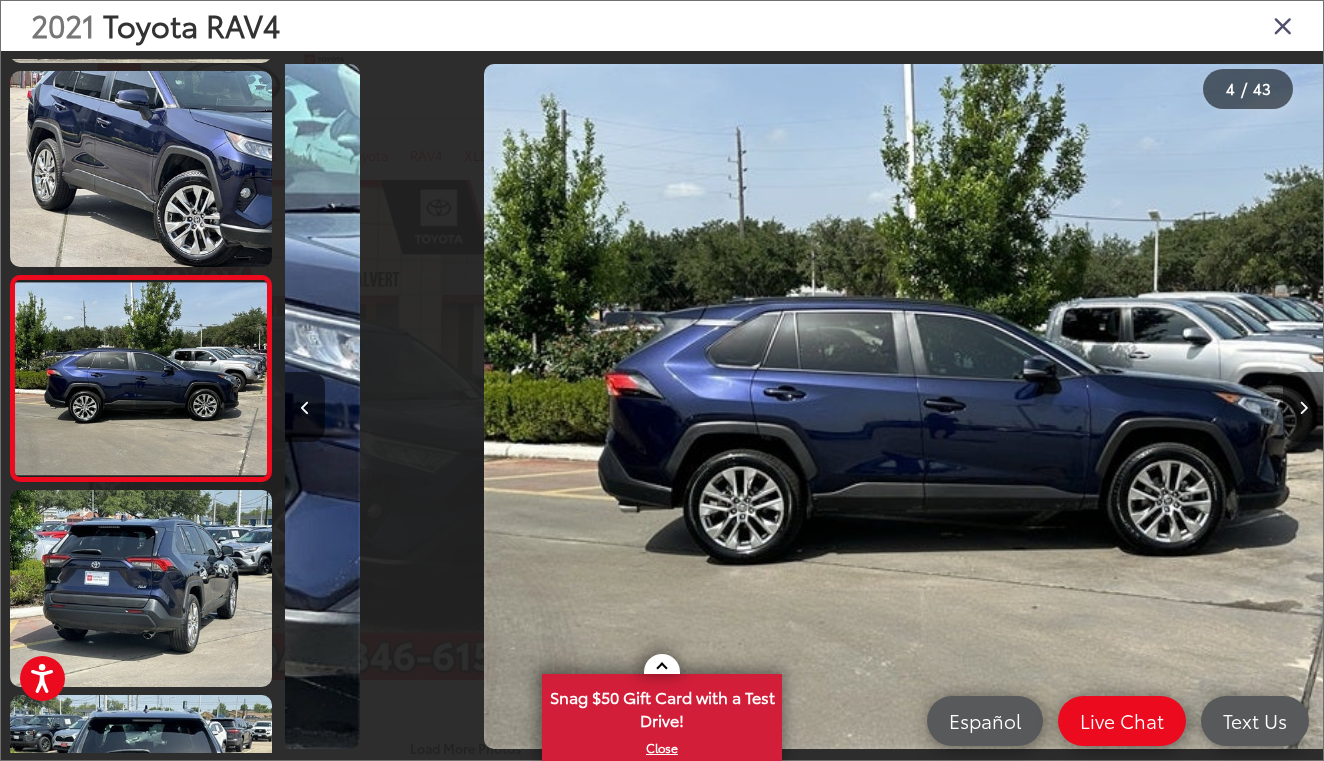 scroll, scrollTop: 429, scrollLeft: 0, axis: vertical 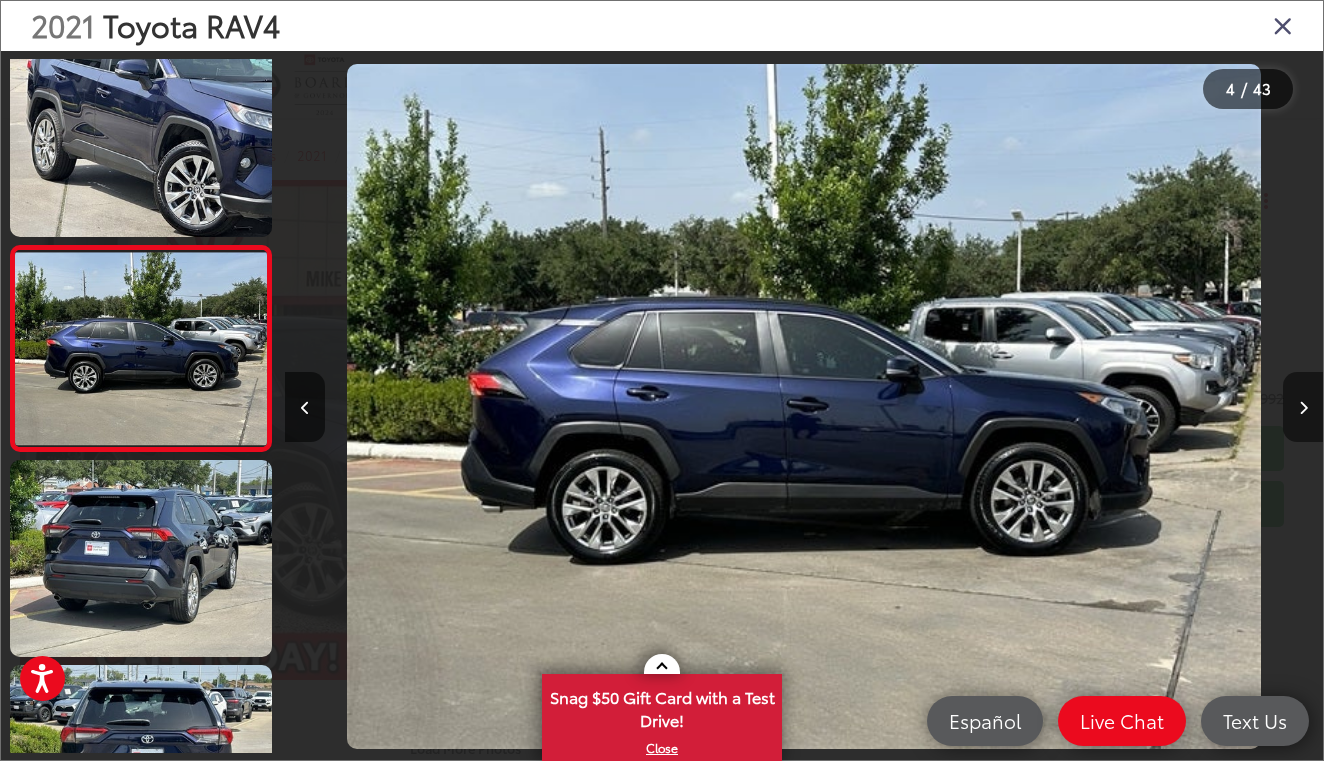 click at bounding box center (1303, 407) 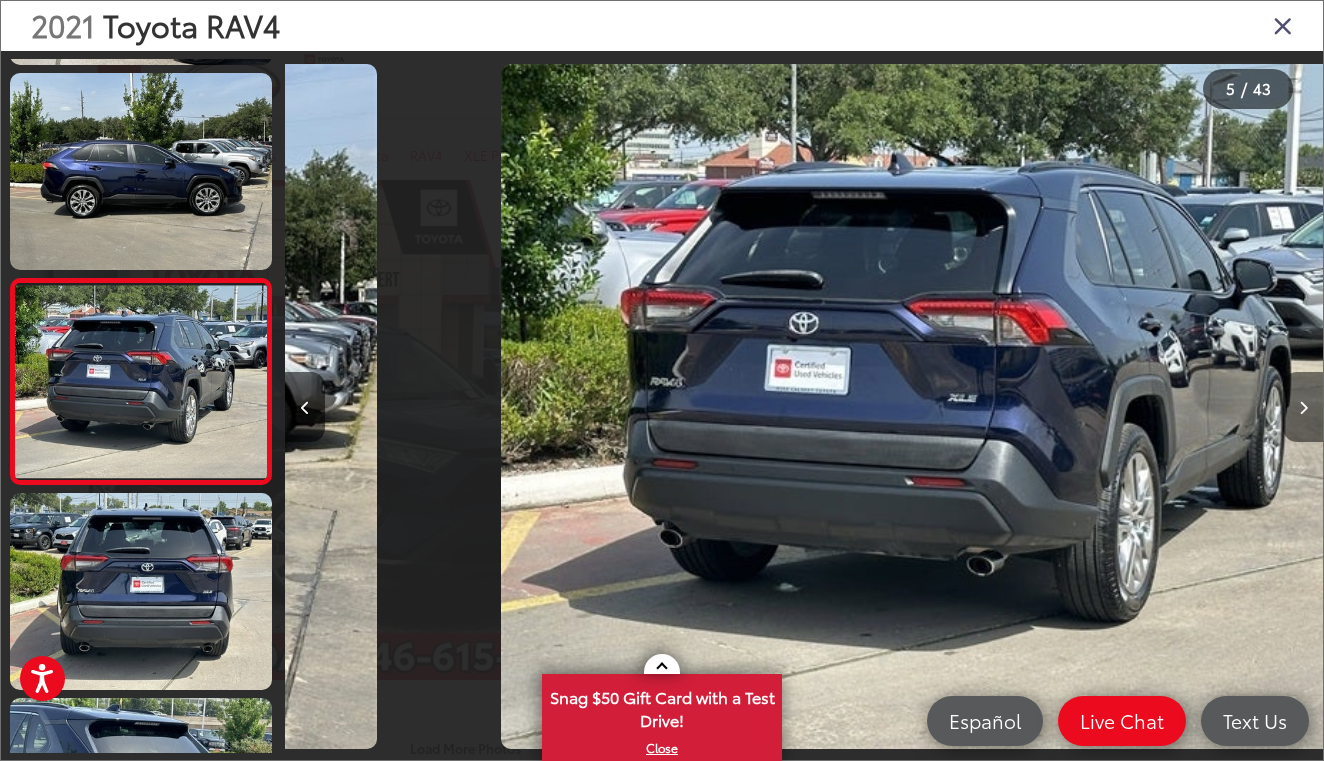 scroll, scrollTop: 634, scrollLeft: 0, axis: vertical 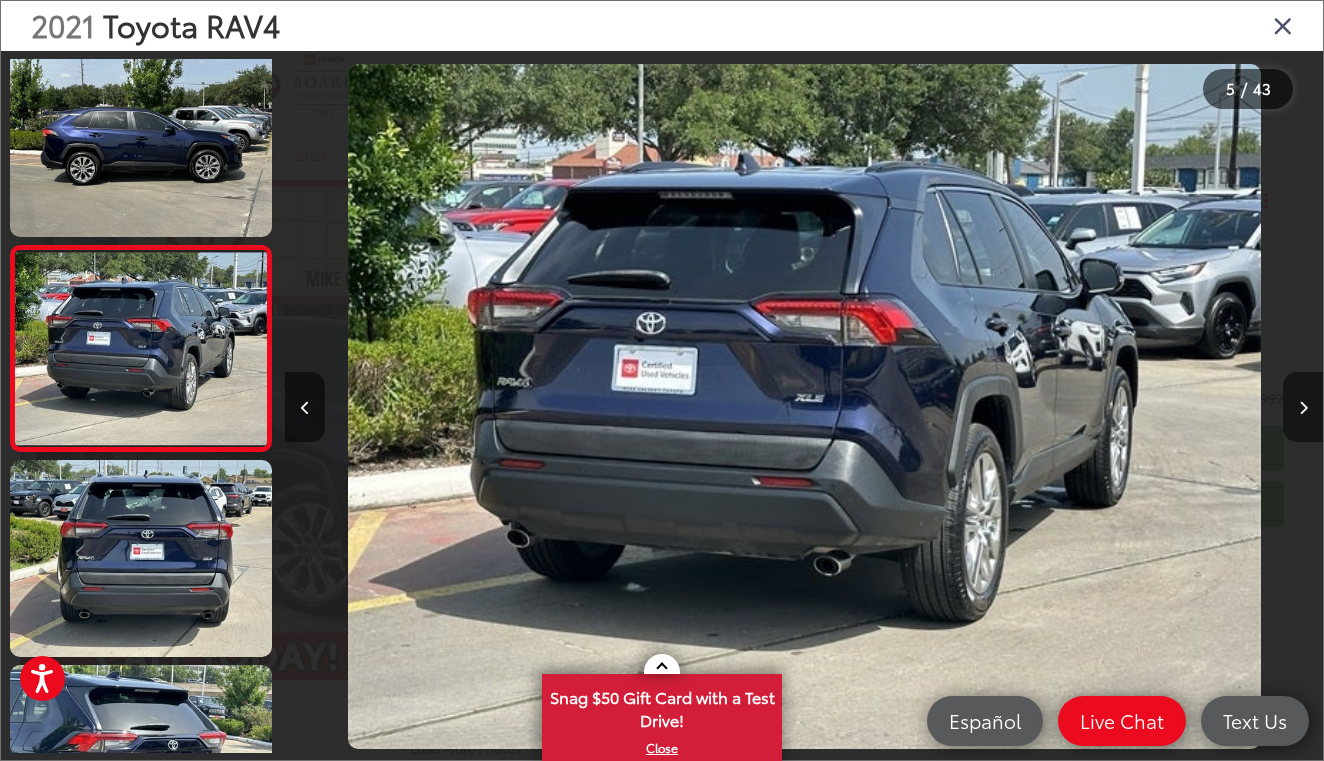 click at bounding box center [1303, 407] 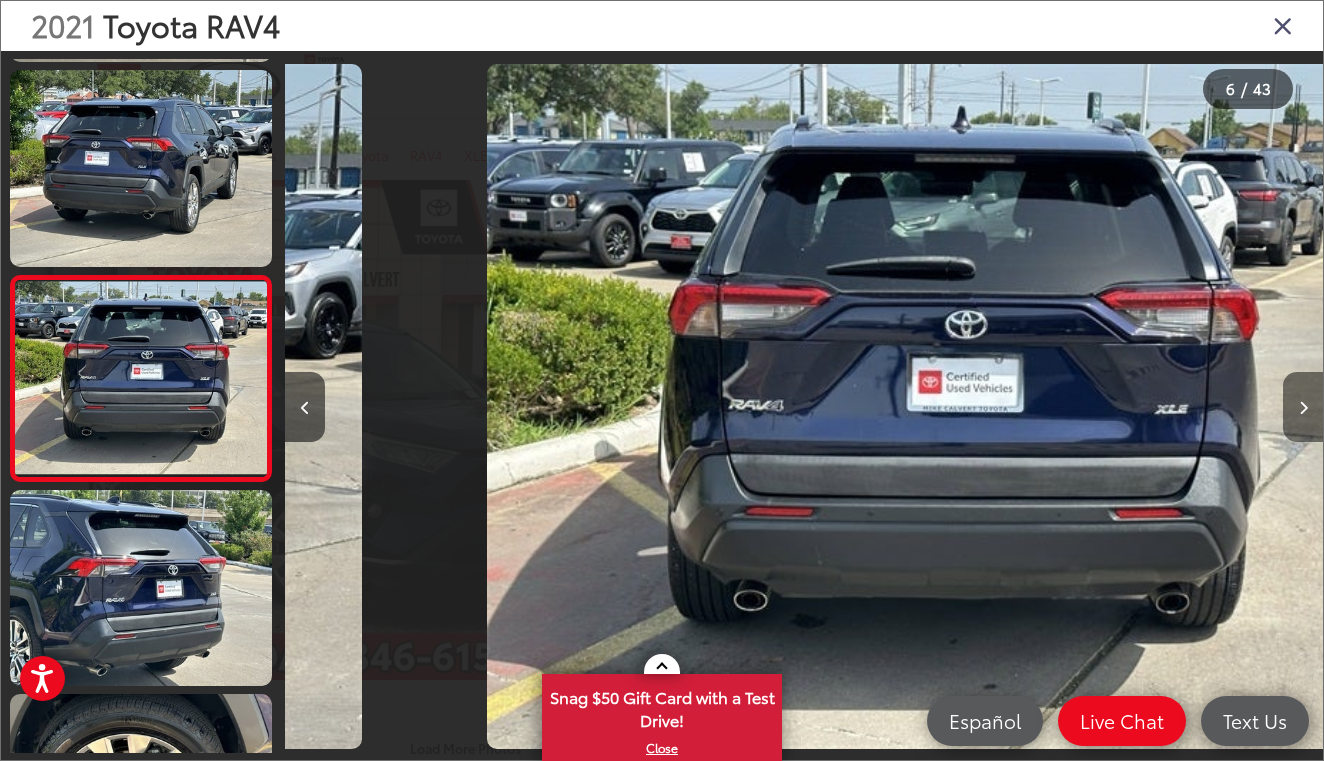 scroll, scrollTop: 839, scrollLeft: 0, axis: vertical 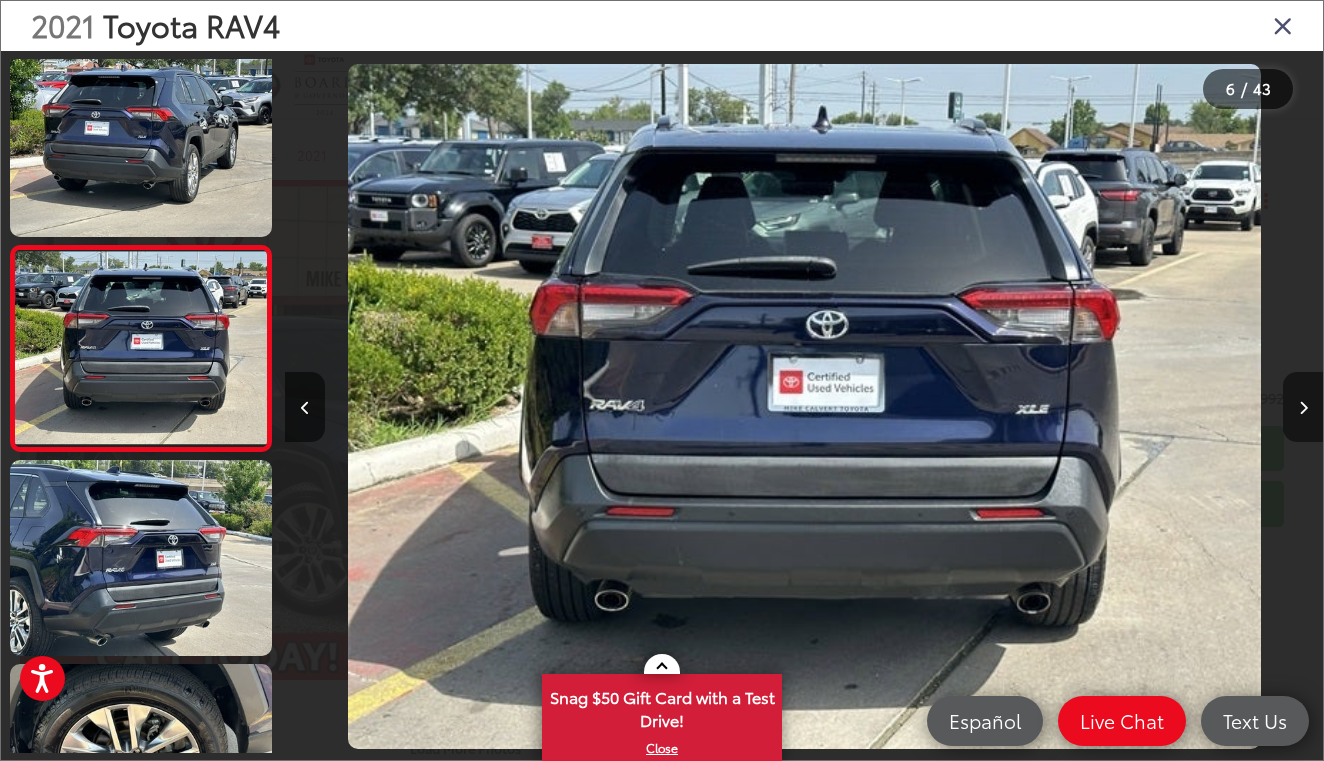 click at bounding box center [1303, 407] 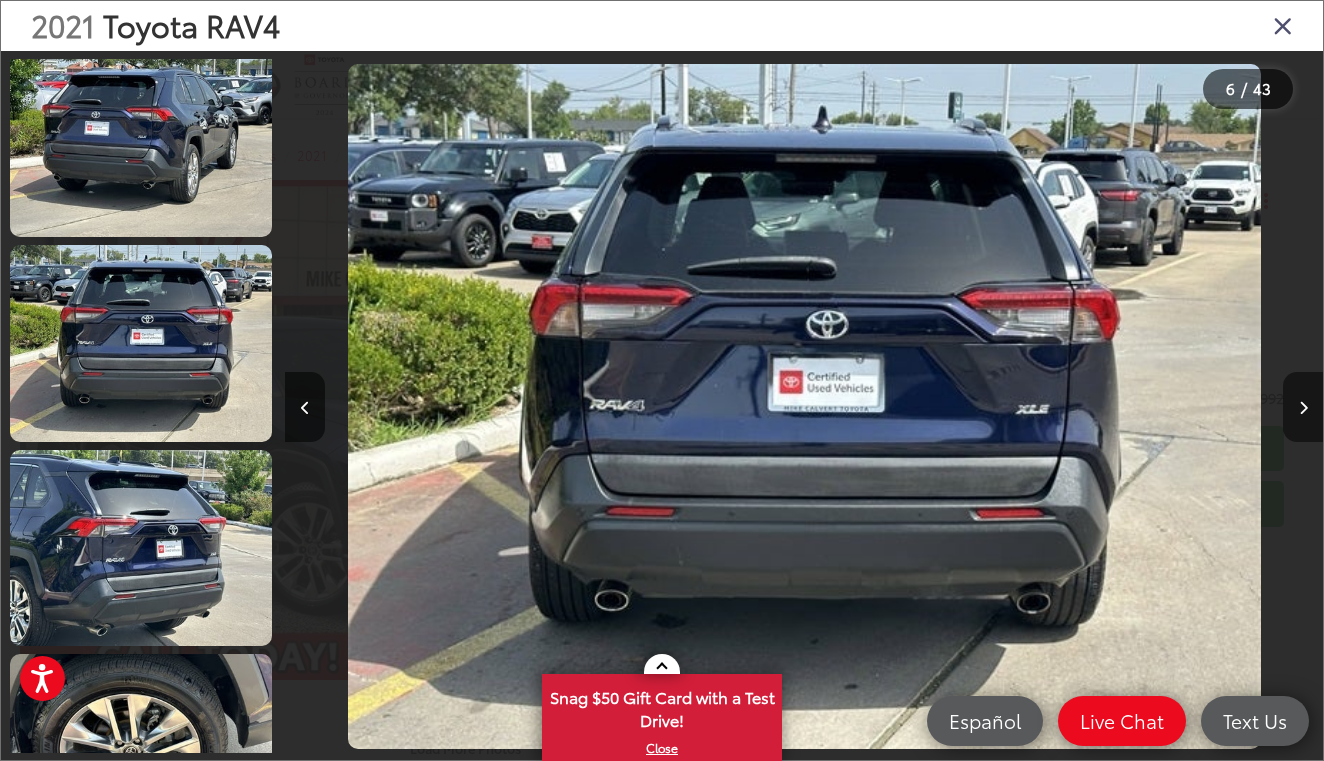 scroll, scrollTop: 0, scrollLeft: 6226, axis: horizontal 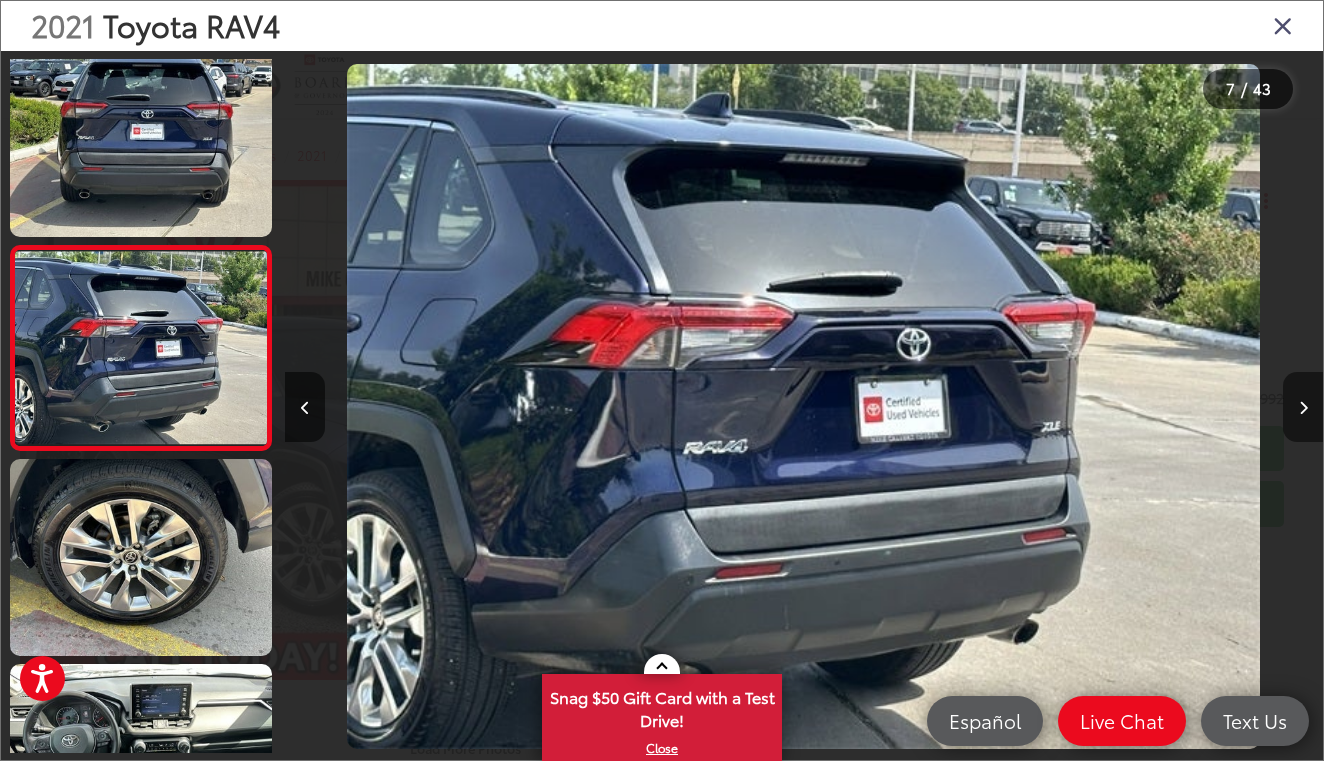 click at bounding box center (1303, 407) 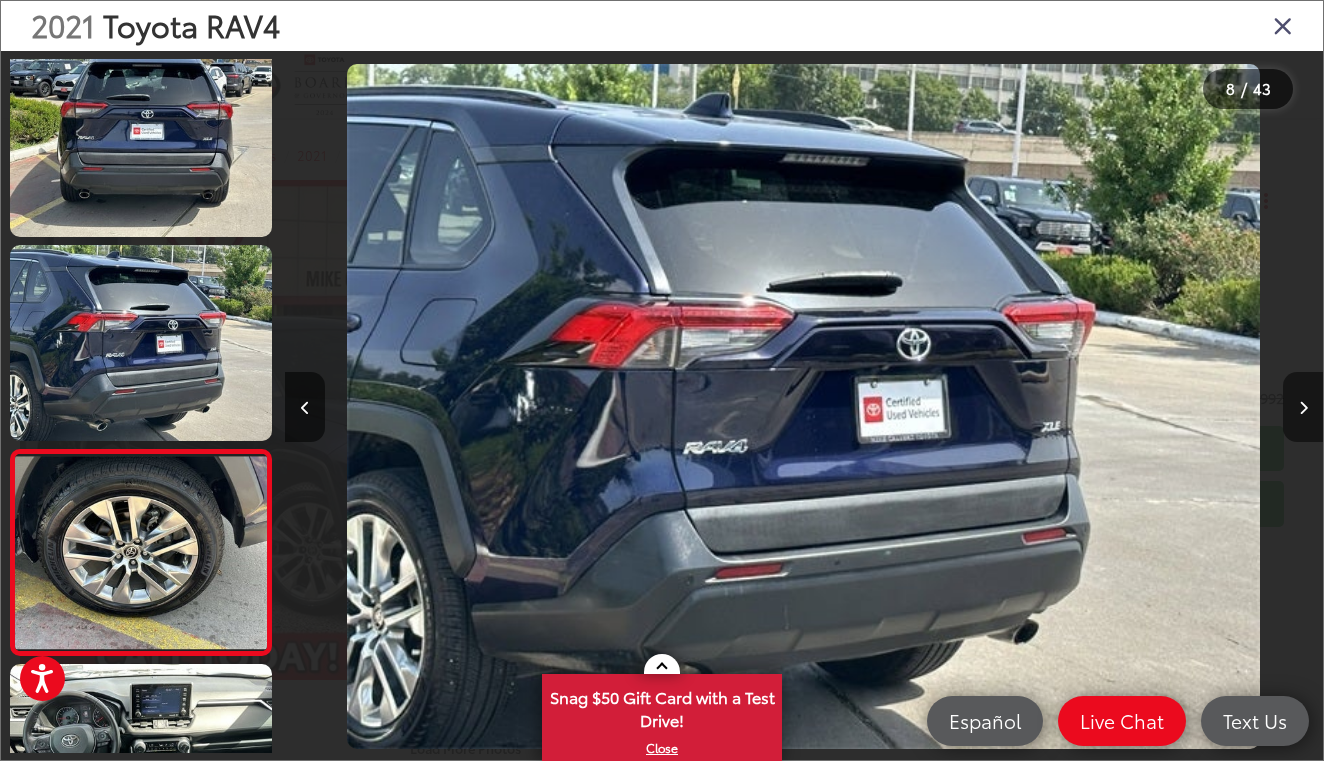 scroll, scrollTop: 0, scrollLeft: 7263, axis: horizontal 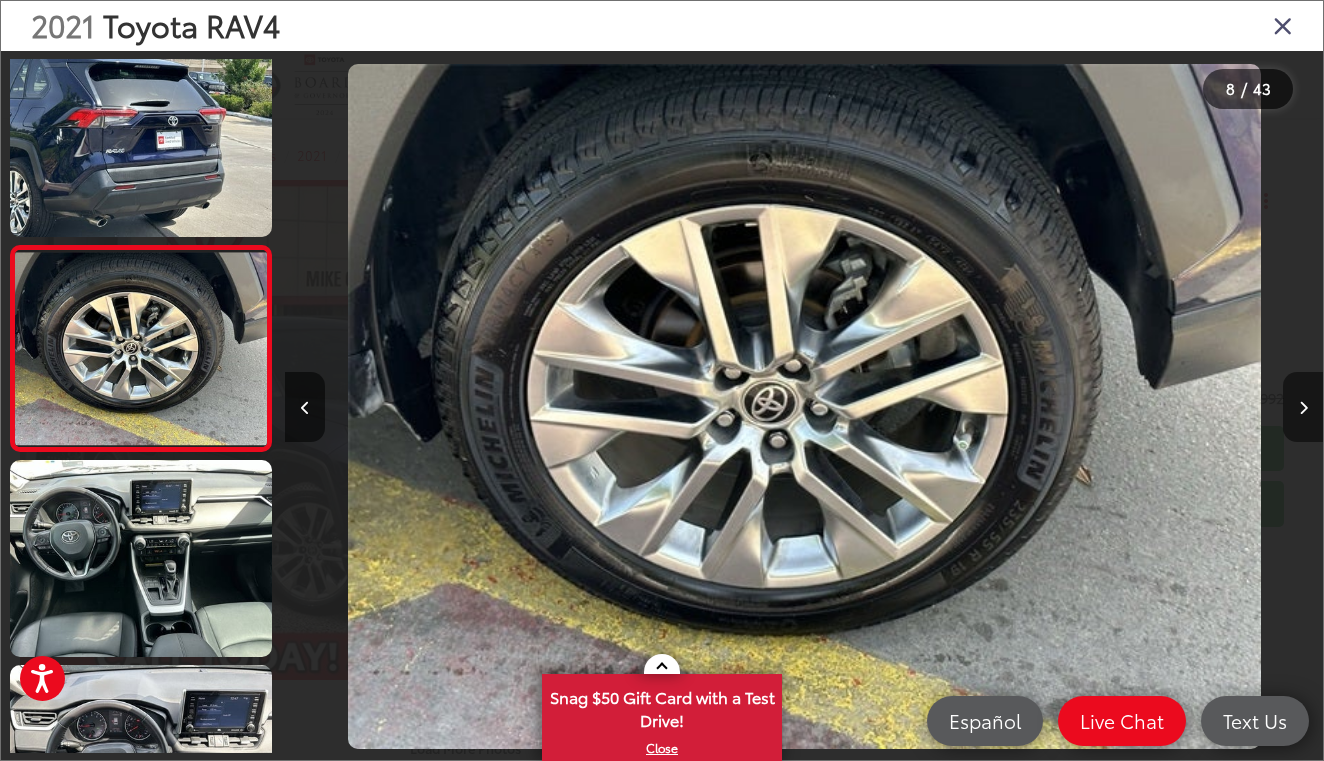 click at bounding box center [1303, 407] 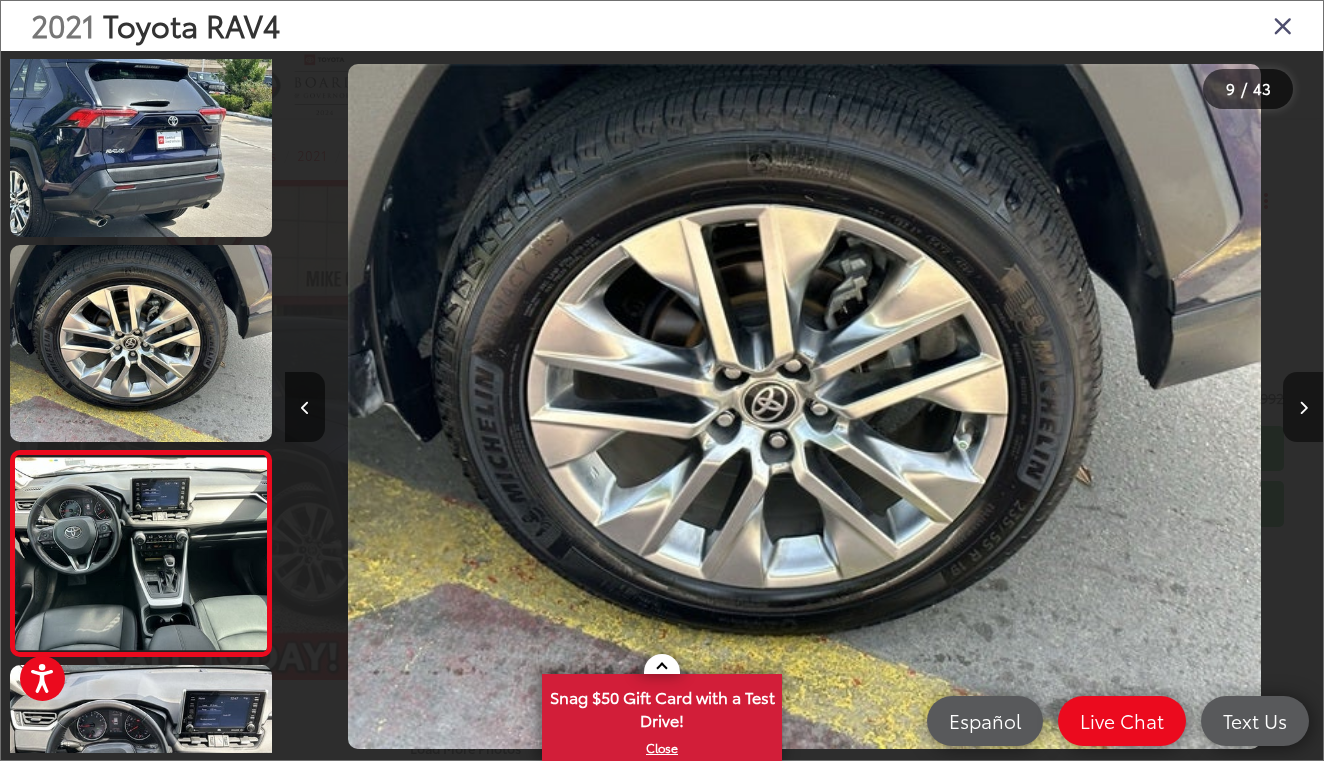 scroll, scrollTop: 0, scrollLeft: 8301, axis: horizontal 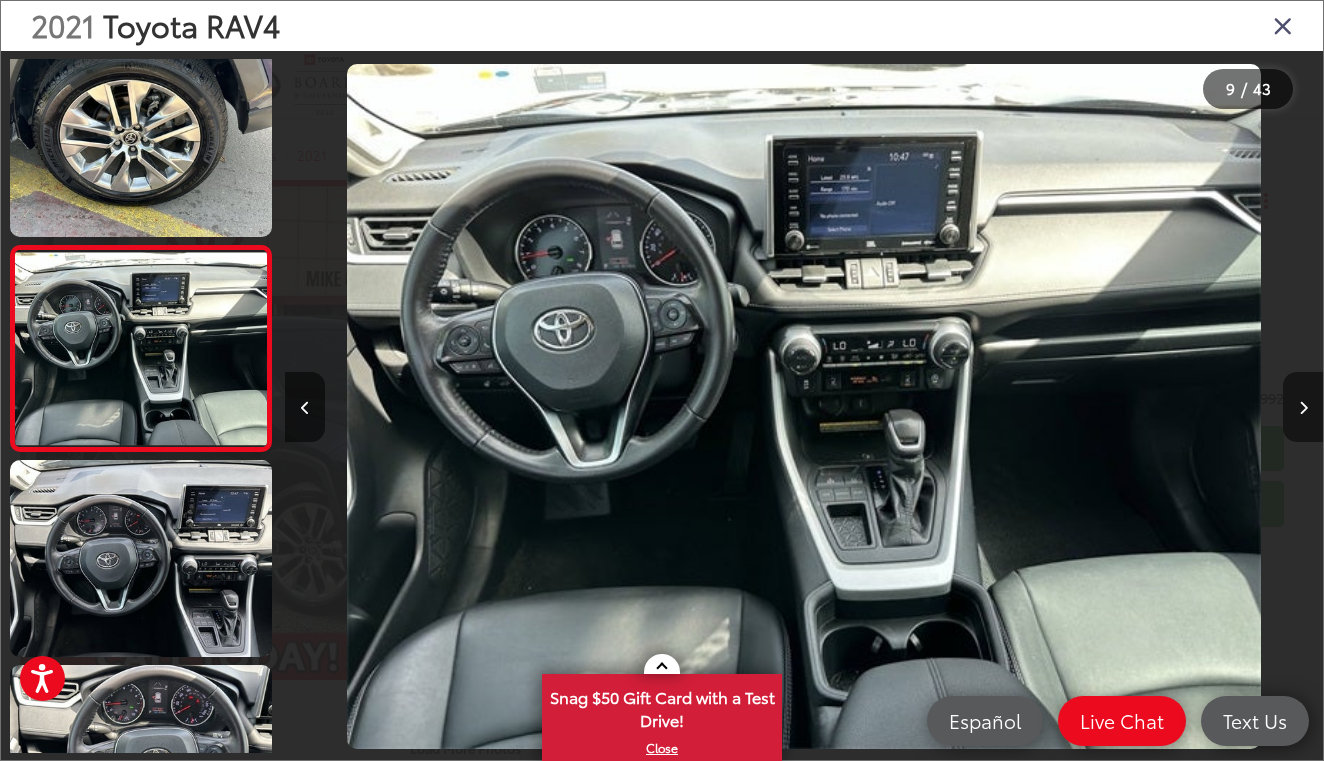 click at bounding box center [1303, 407] 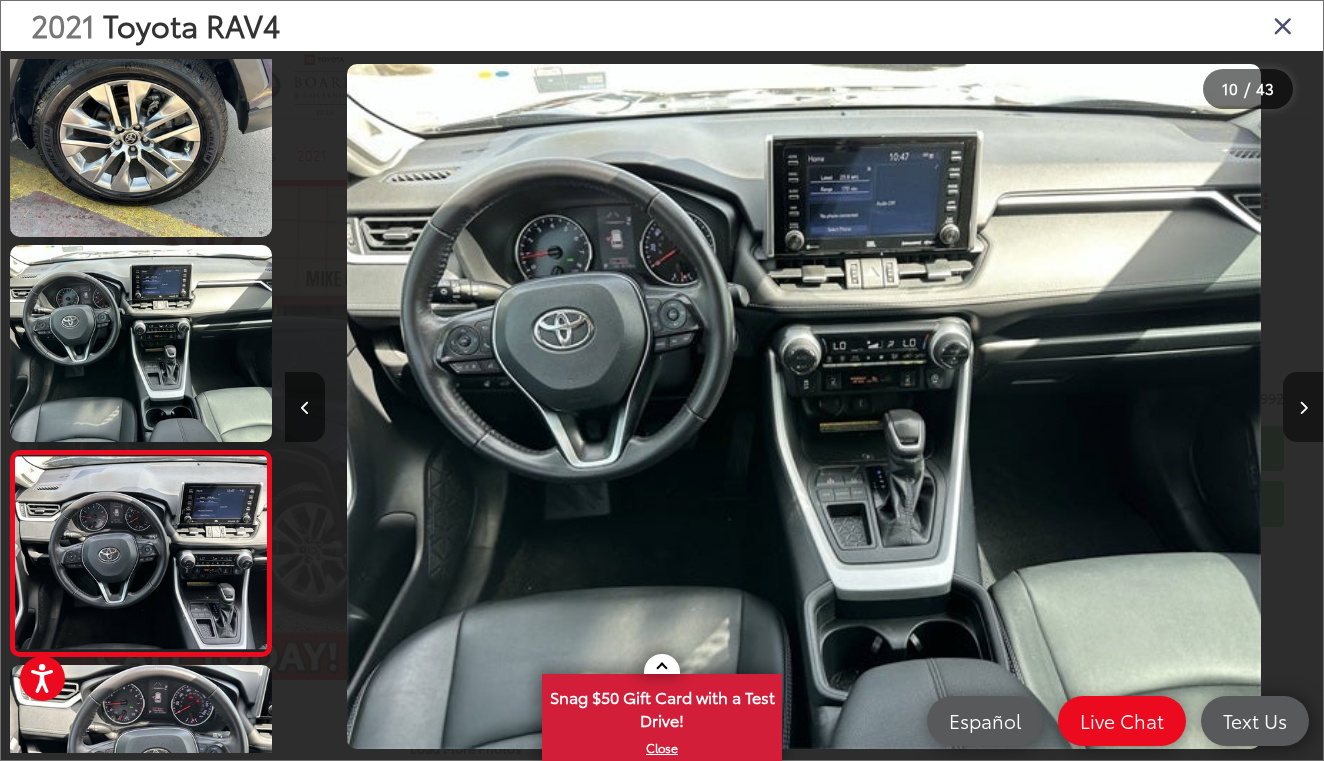 scroll, scrollTop: 0, scrollLeft: 9220, axis: horizontal 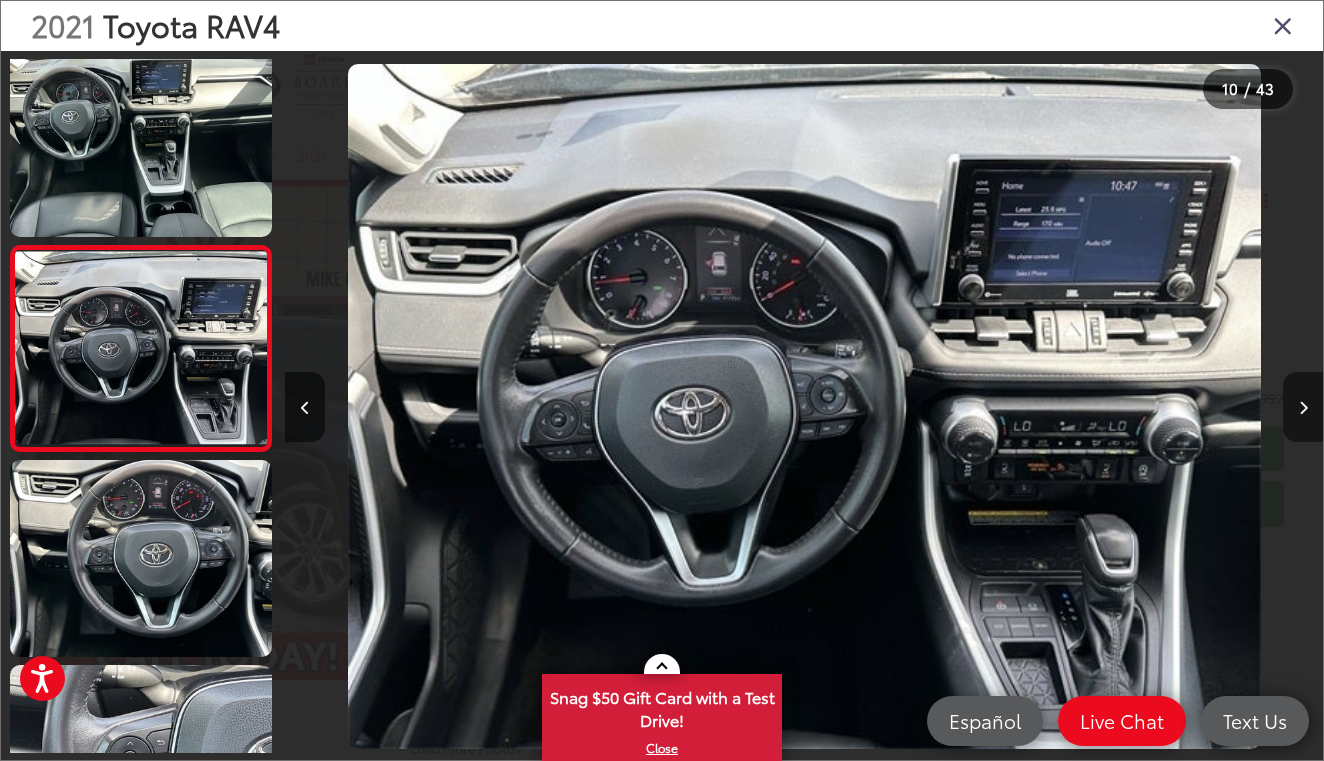 click at bounding box center (1303, 407) 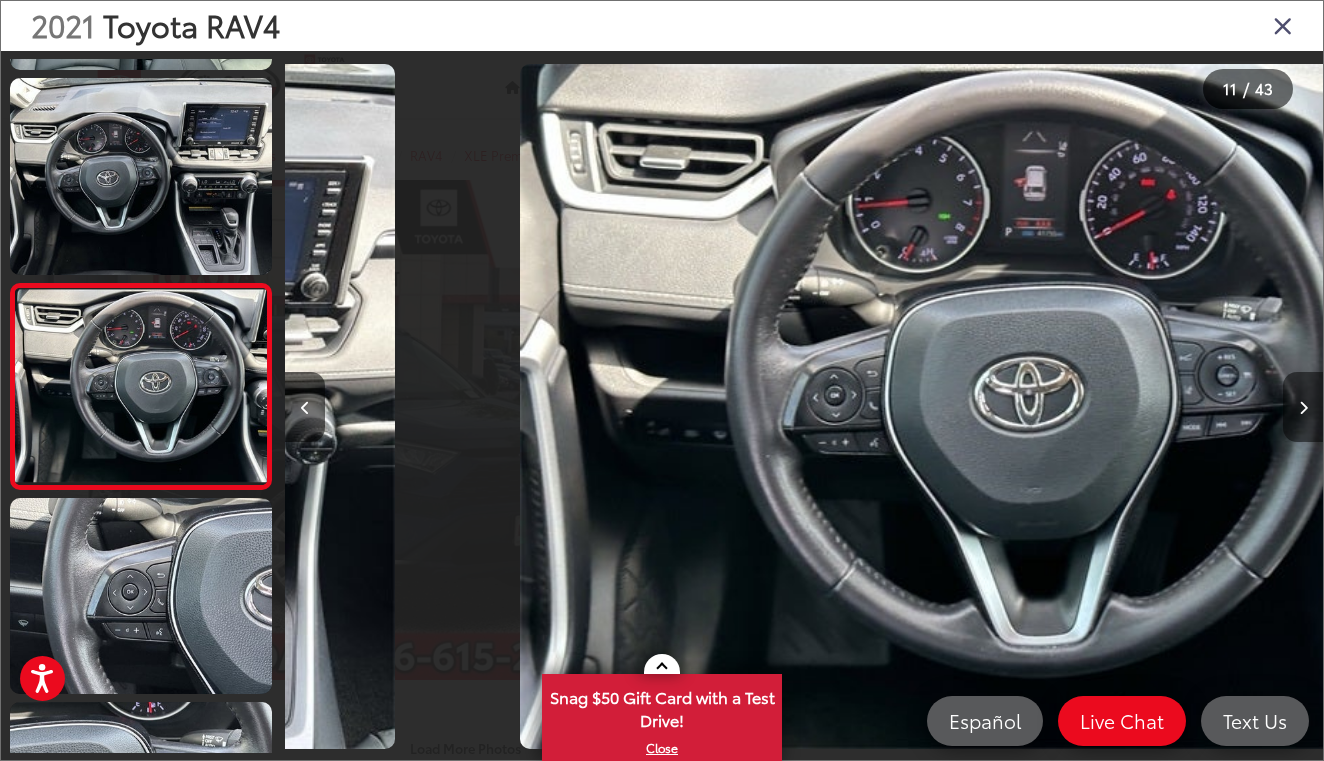 scroll, scrollTop: 1862, scrollLeft: 0, axis: vertical 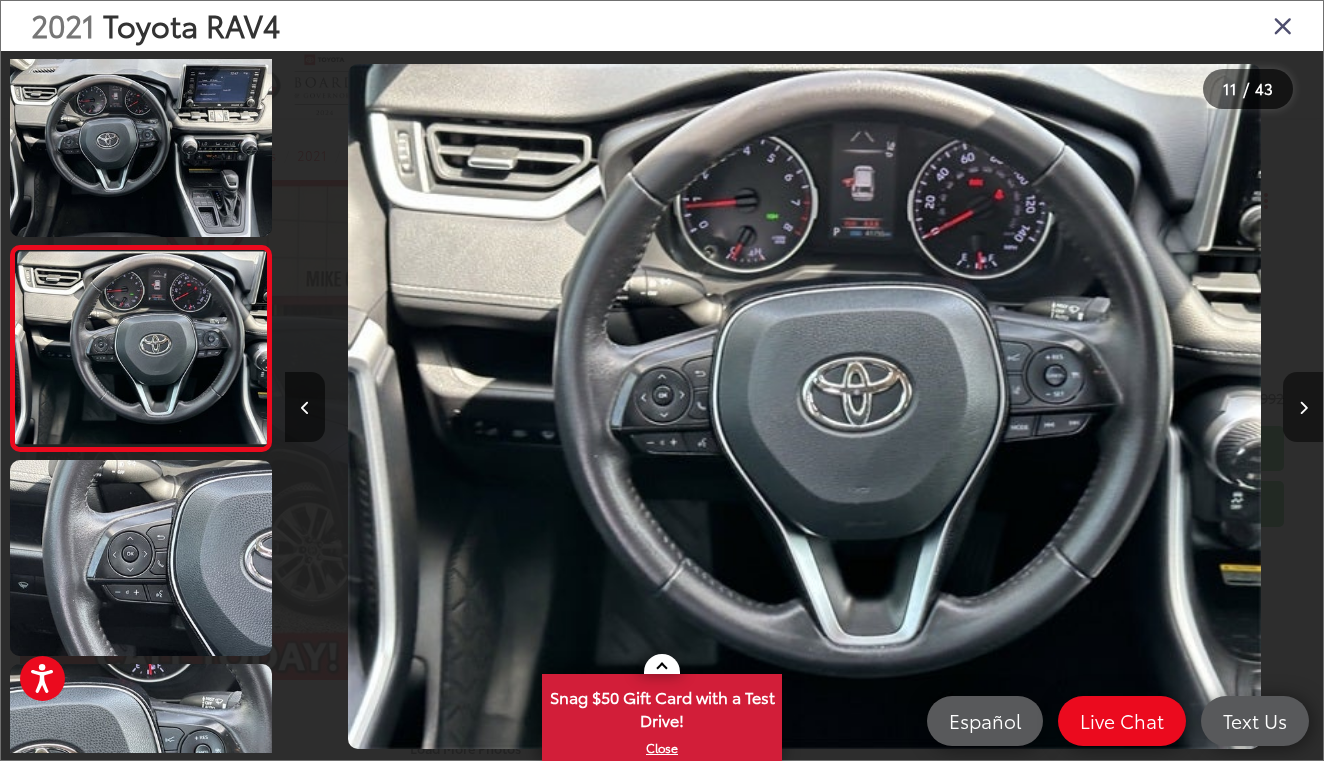 click at bounding box center [1303, 407] 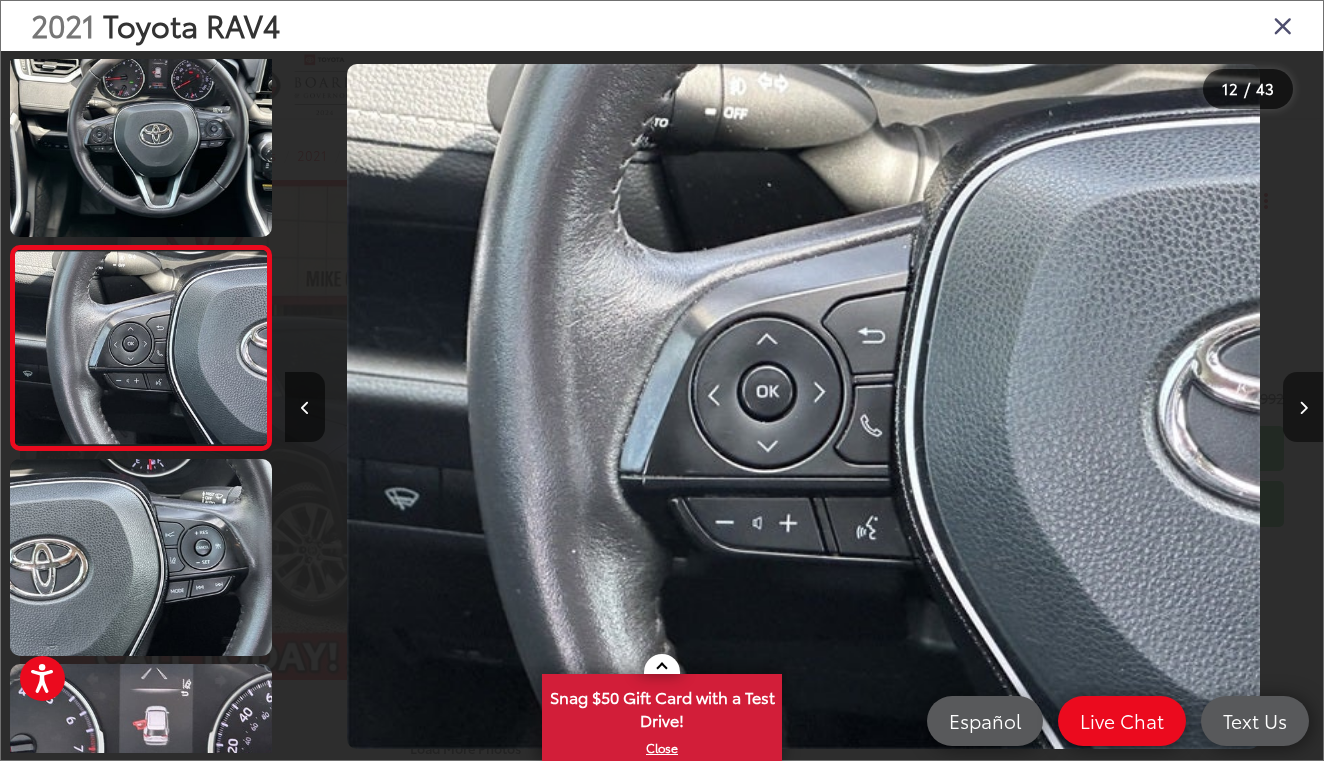 click at bounding box center (1303, 407) 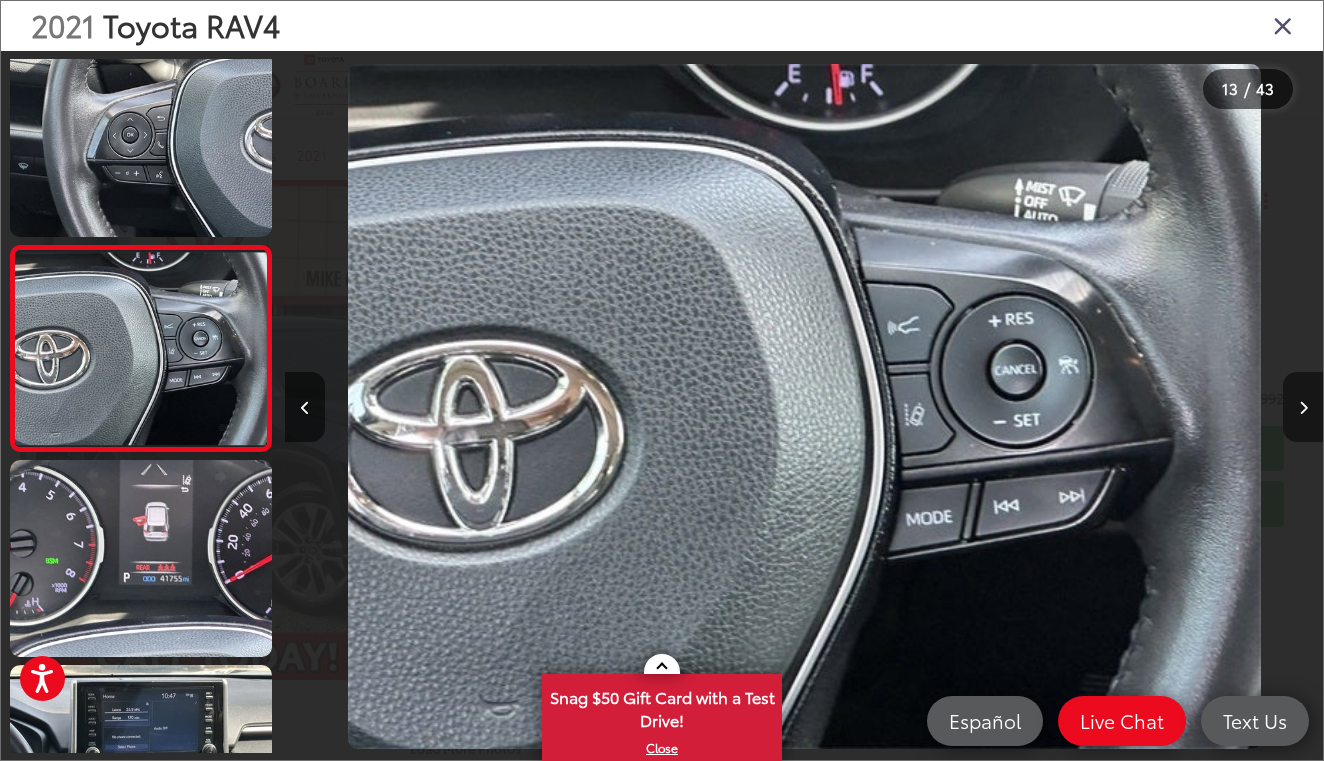 click at bounding box center [1303, 407] 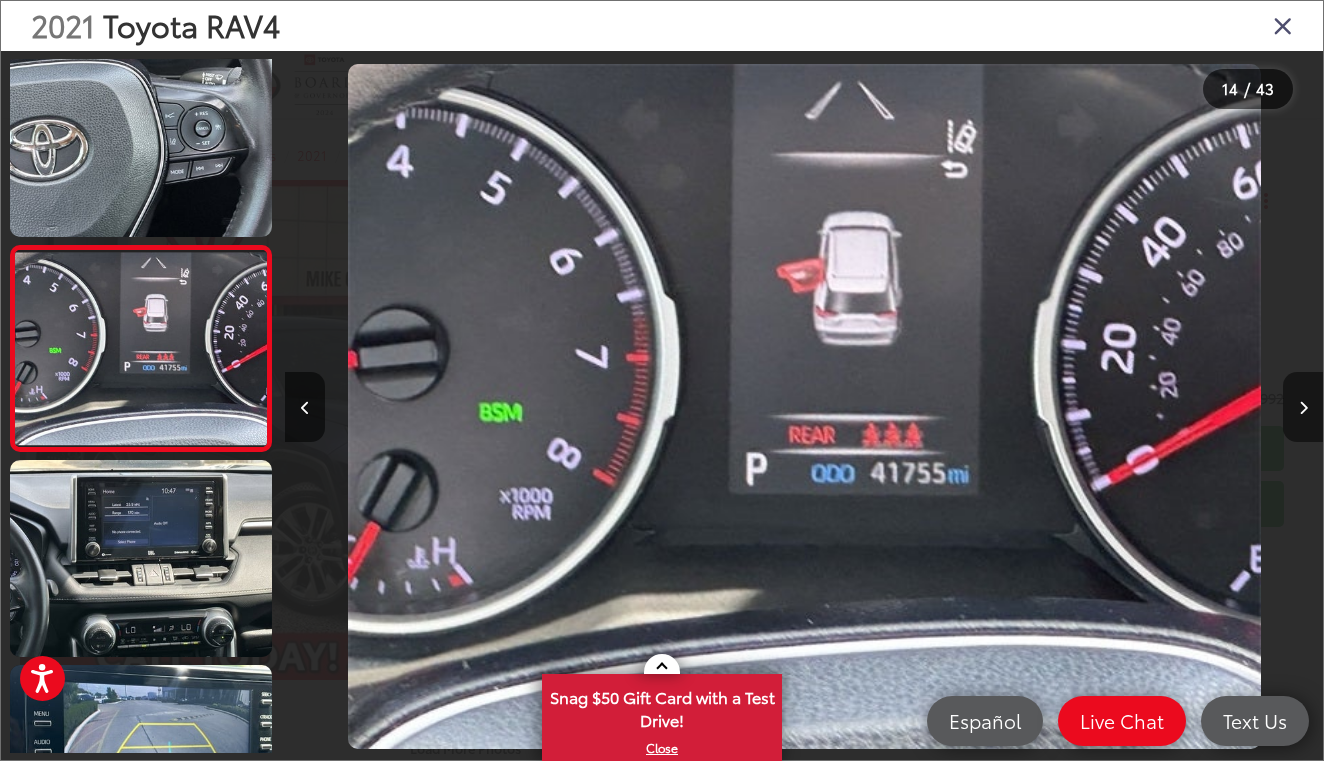 click at bounding box center [1303, 407] 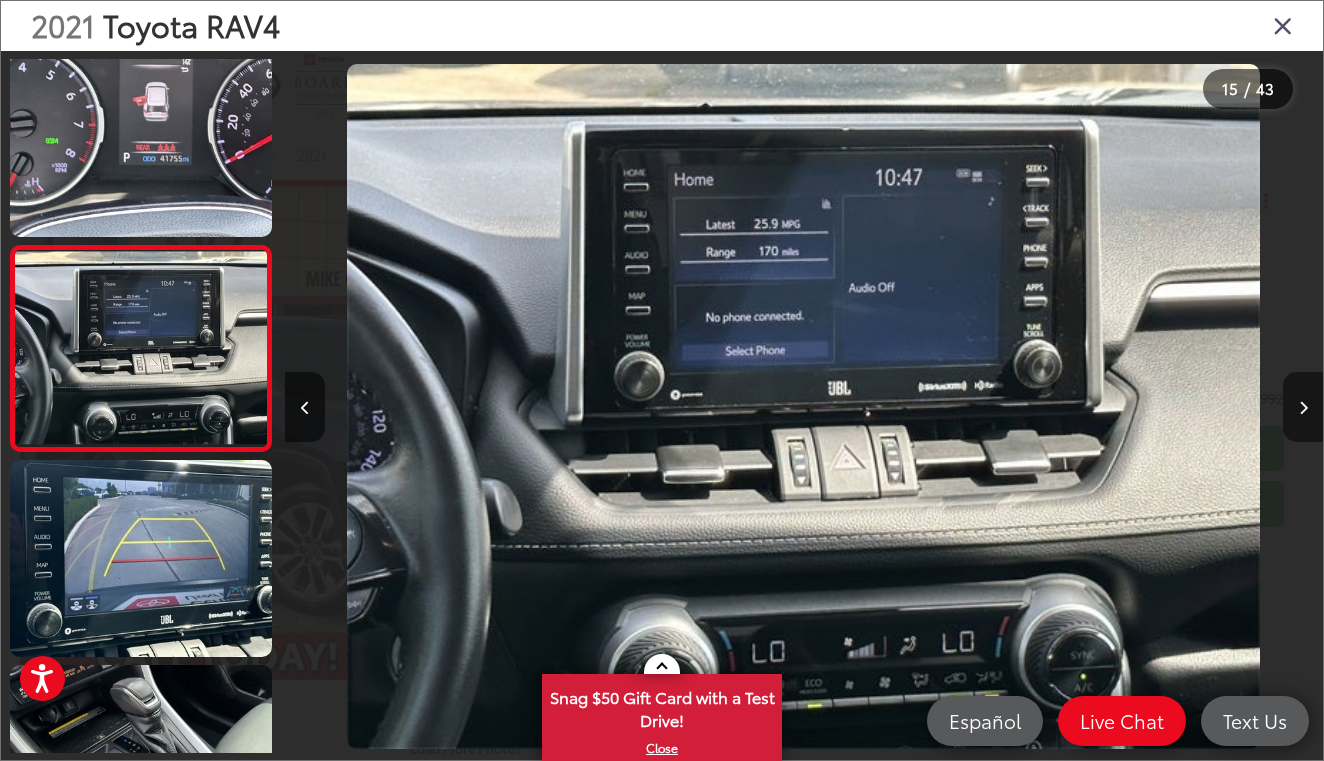 click at bounding box center (1303, 407) 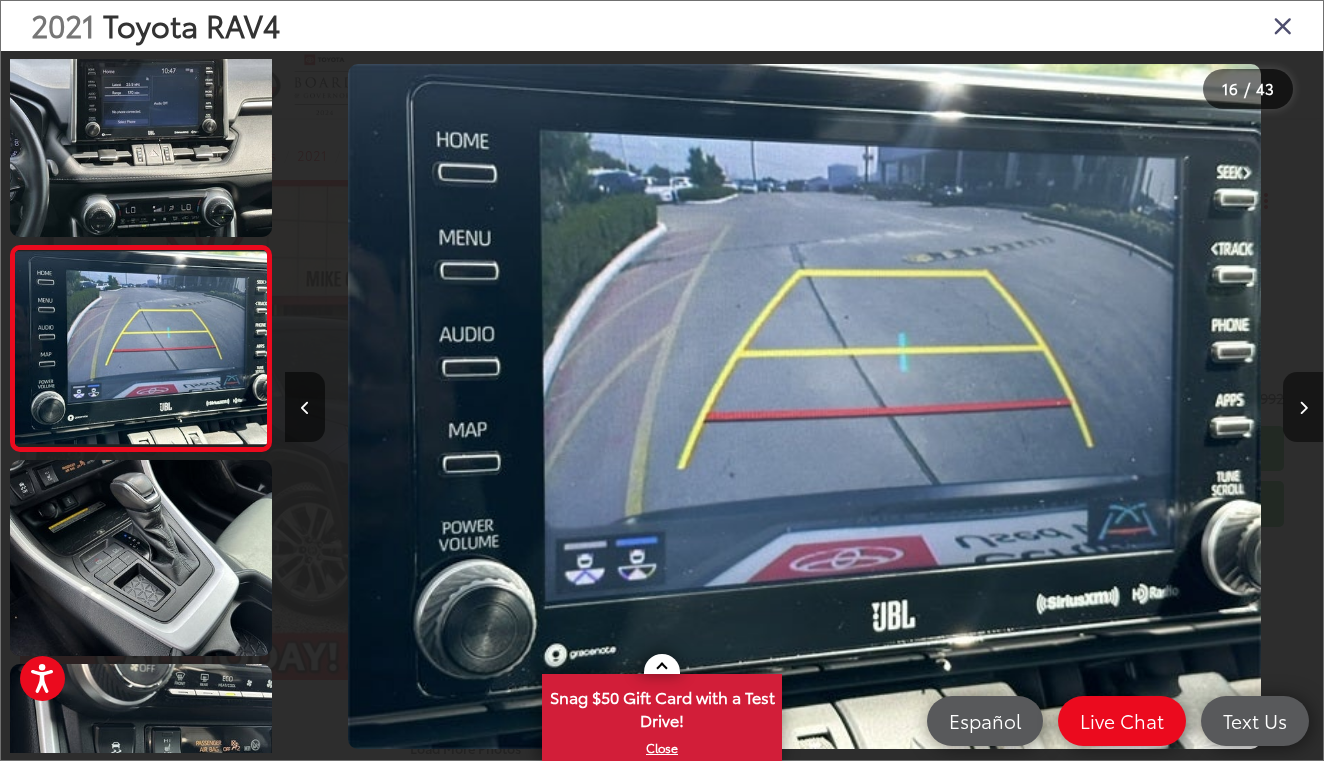 click at bounding box center [1303, 407] 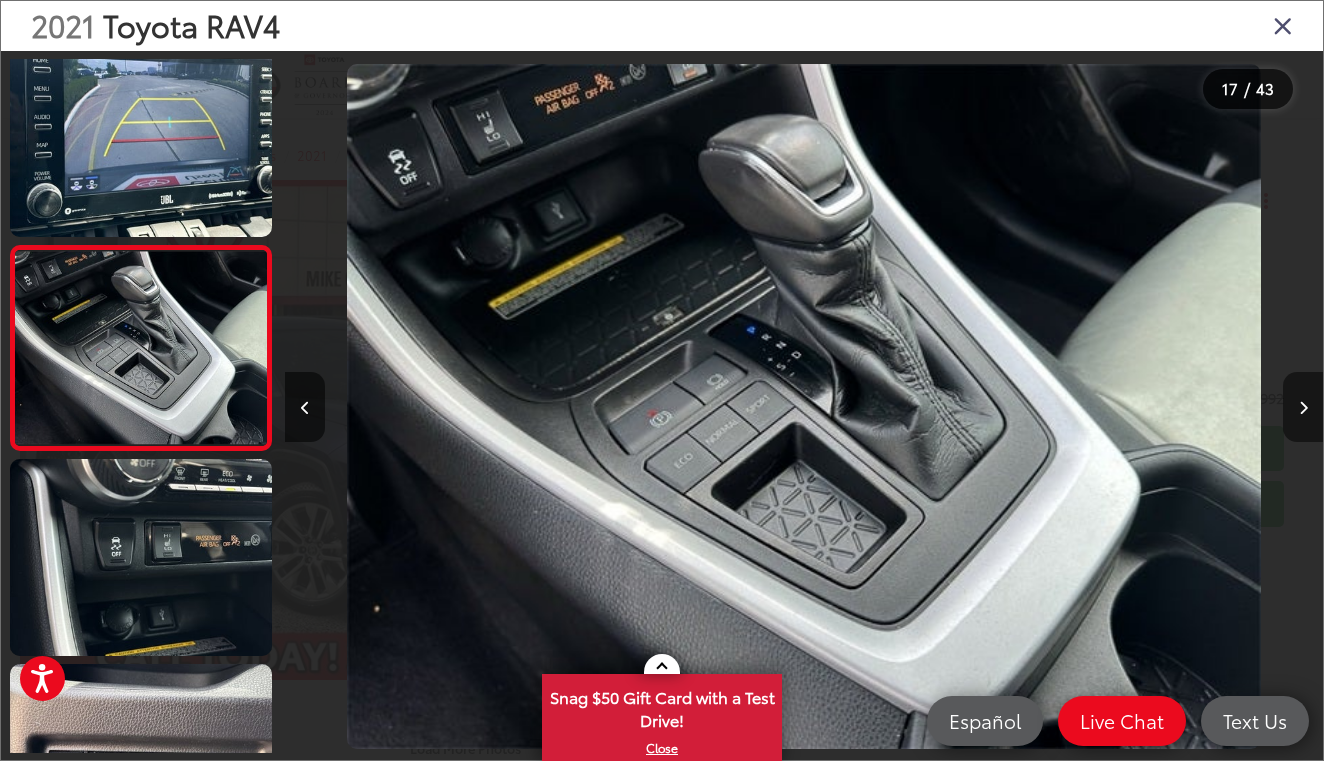 click at bounding box center (1303, 407) 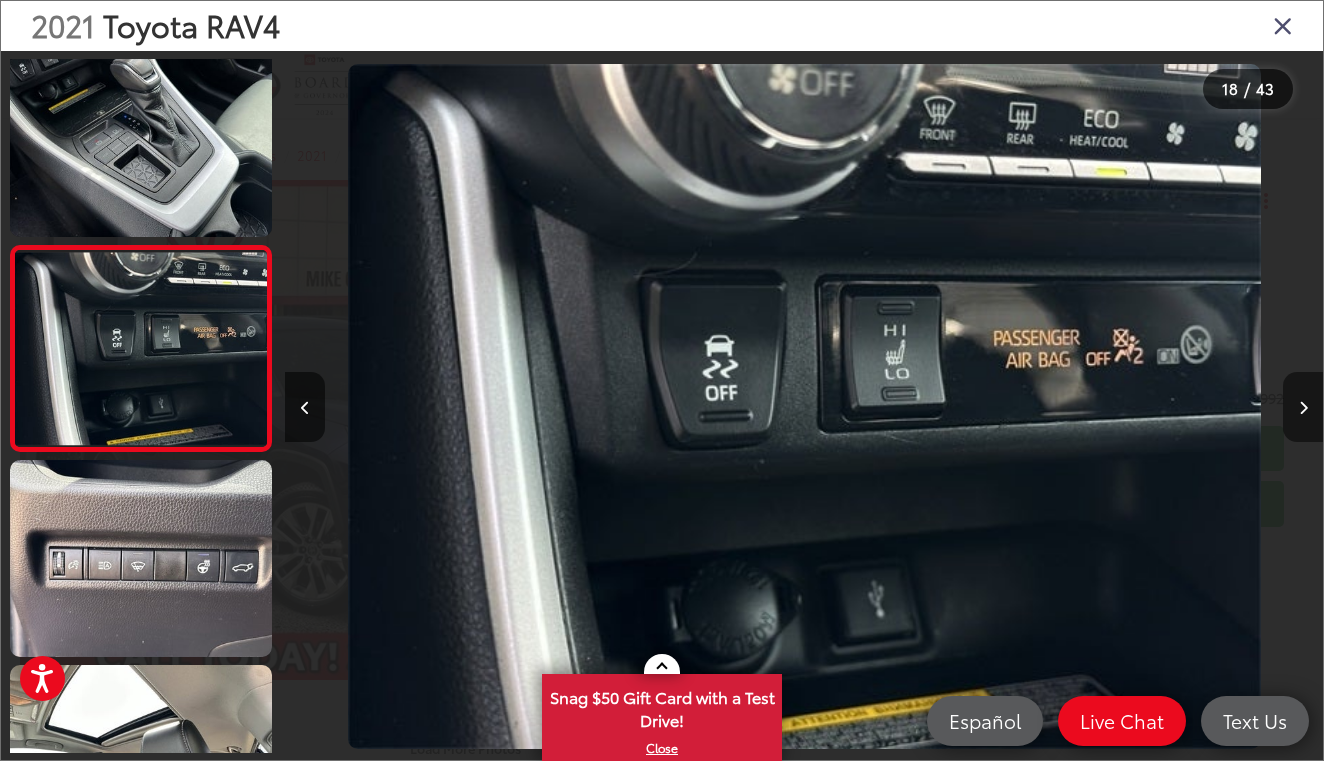 click at bounding box center [1303, 407] 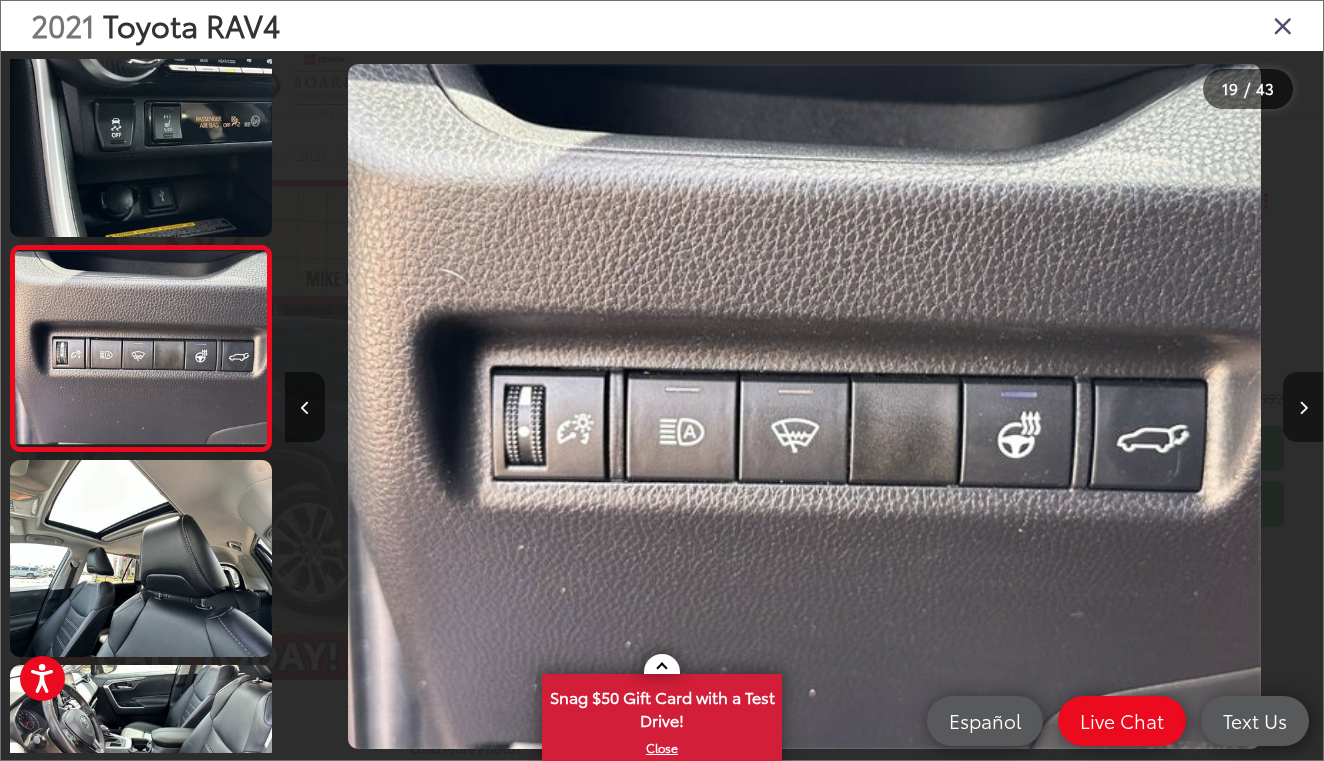 click at bounding box center (1303, 407) 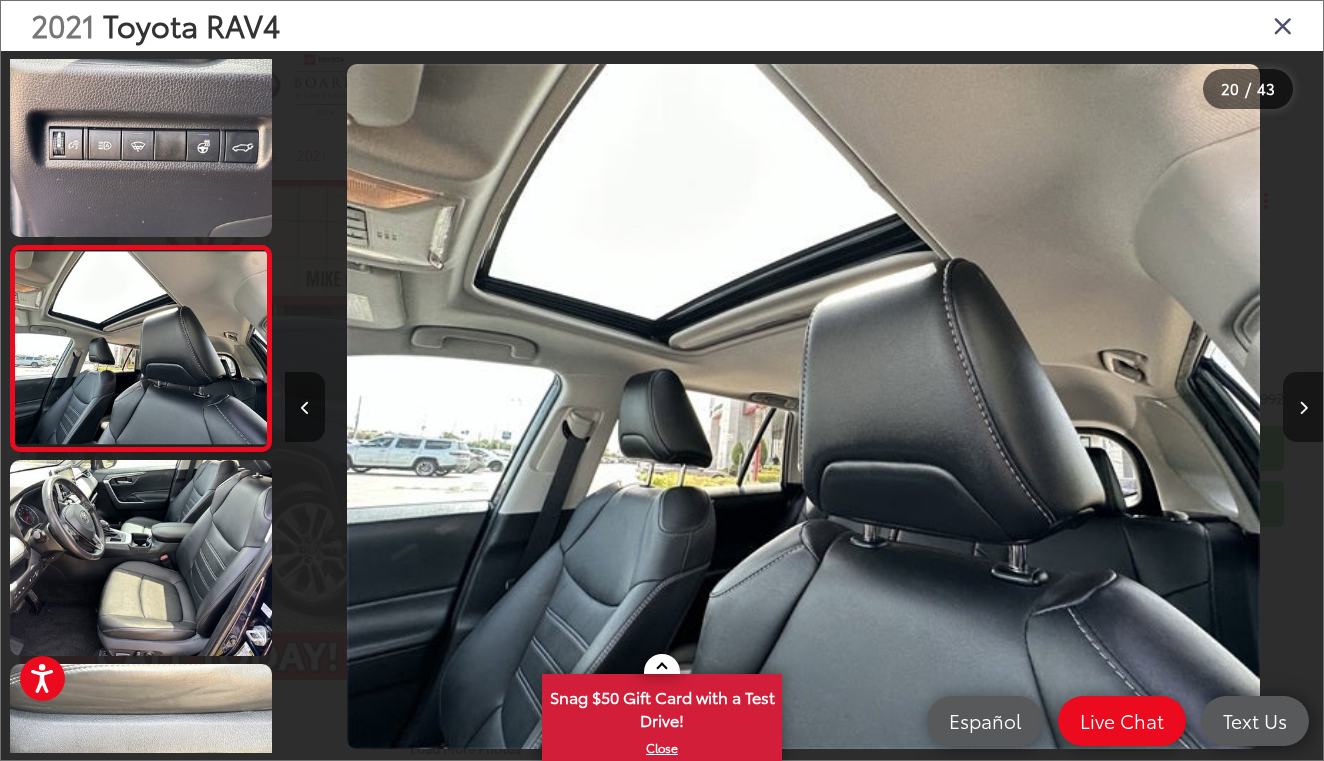 click at bounding box center [1303, 407] 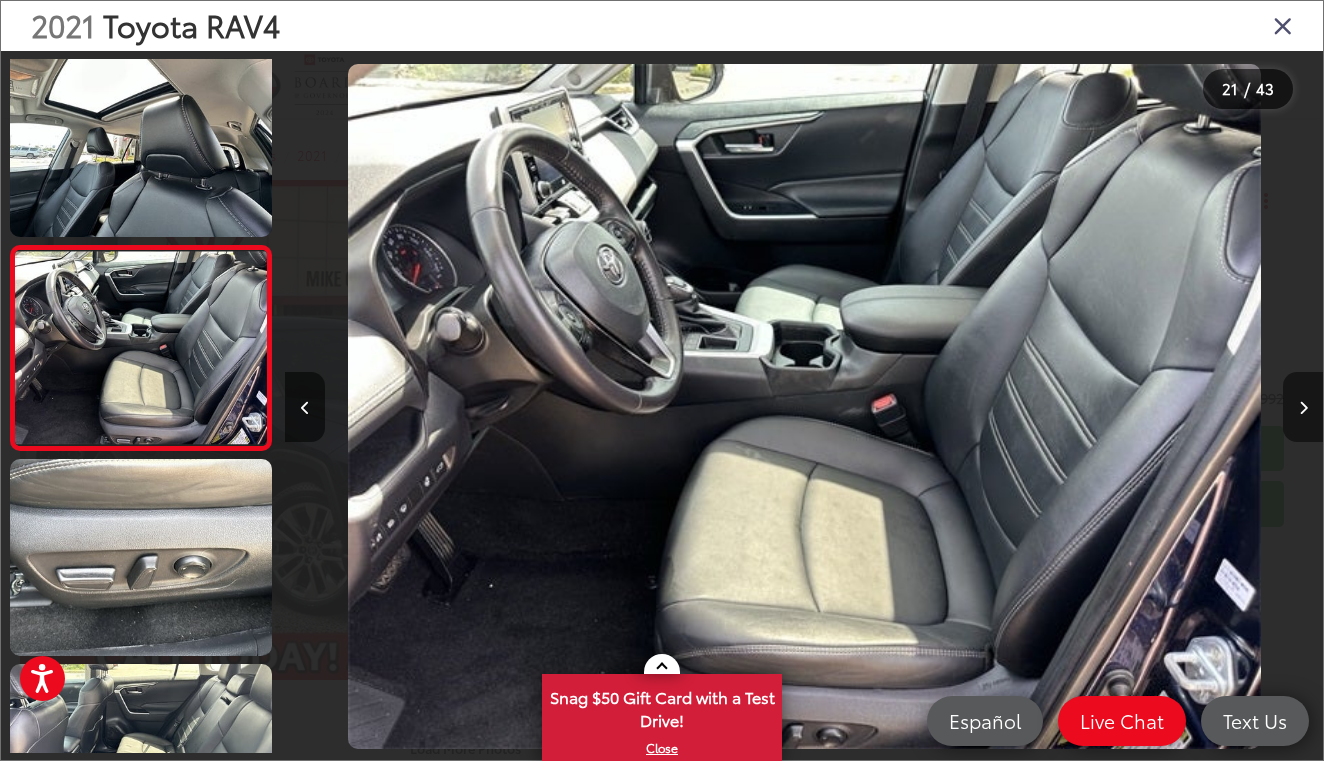 click at bounding box center [1303, 407] 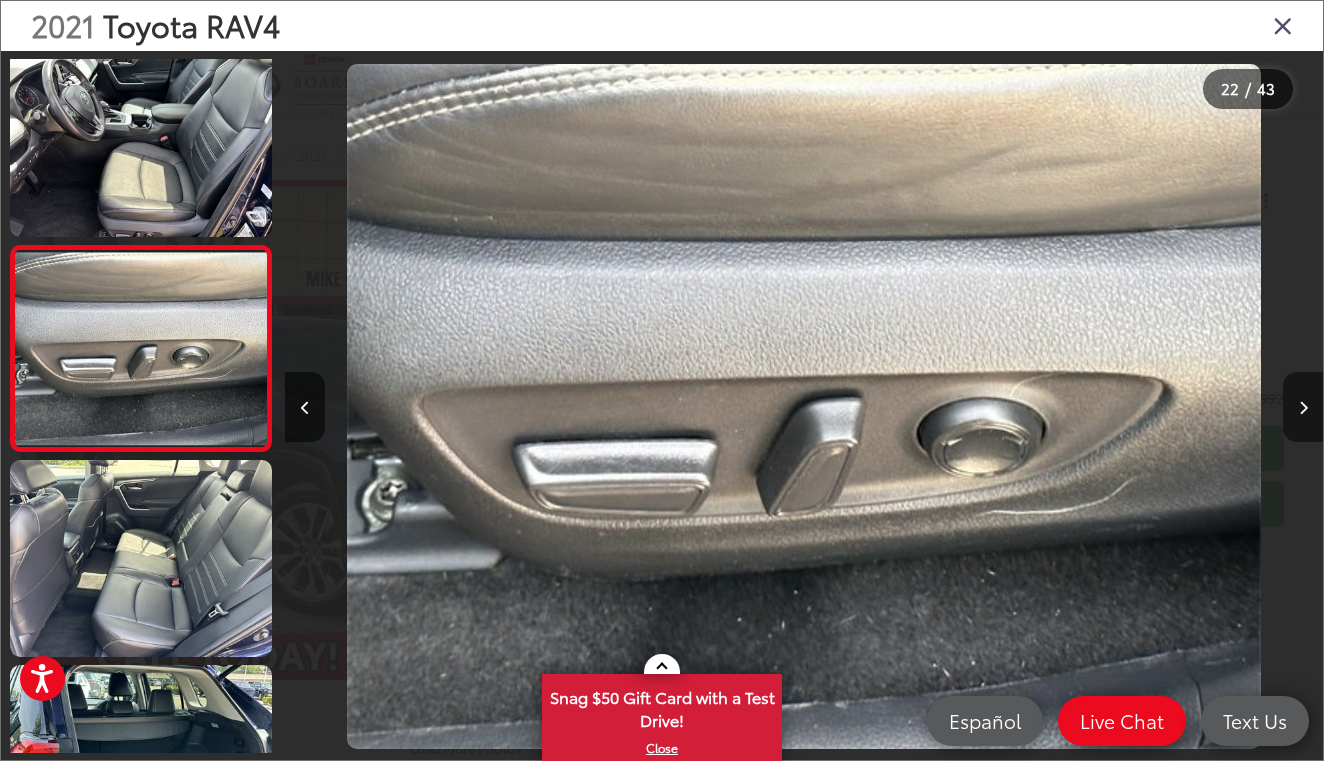 click at bounding box center [1303, 407] 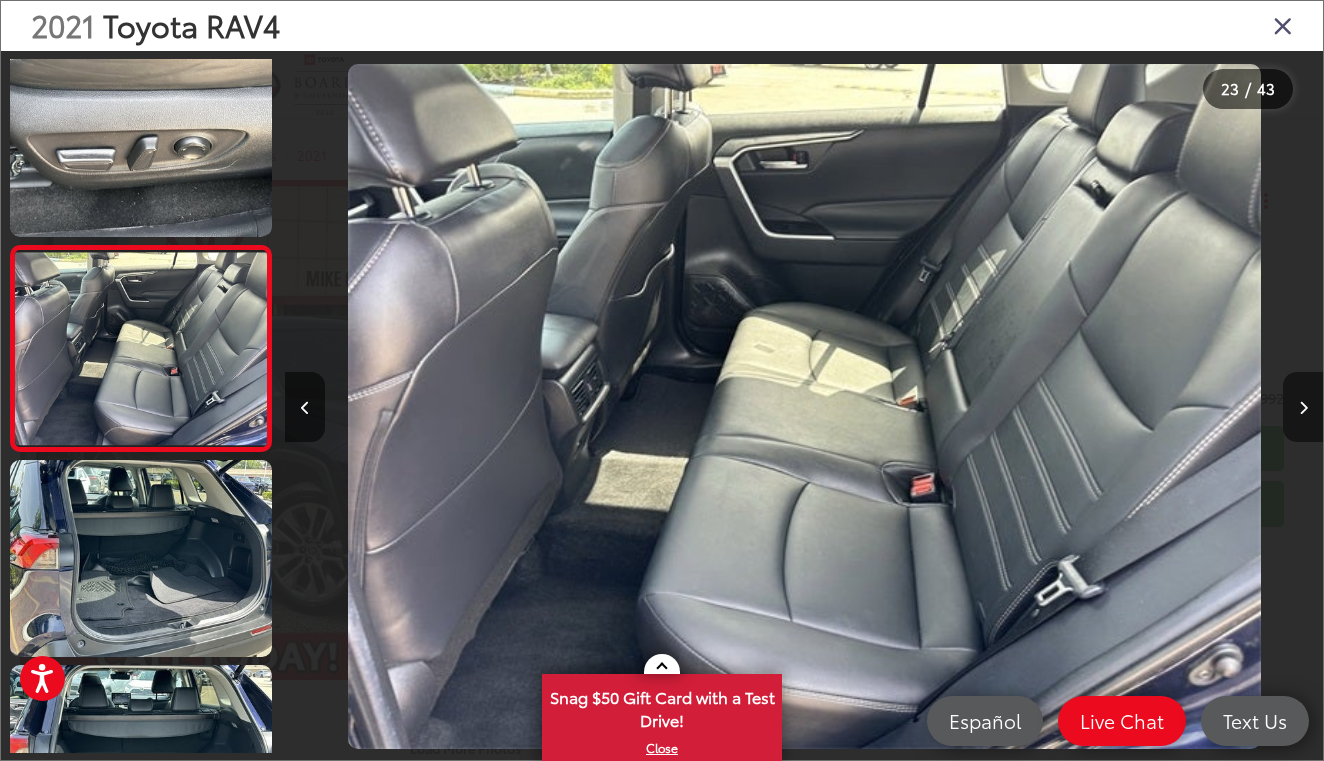 click at bounding box center [1303, 407] 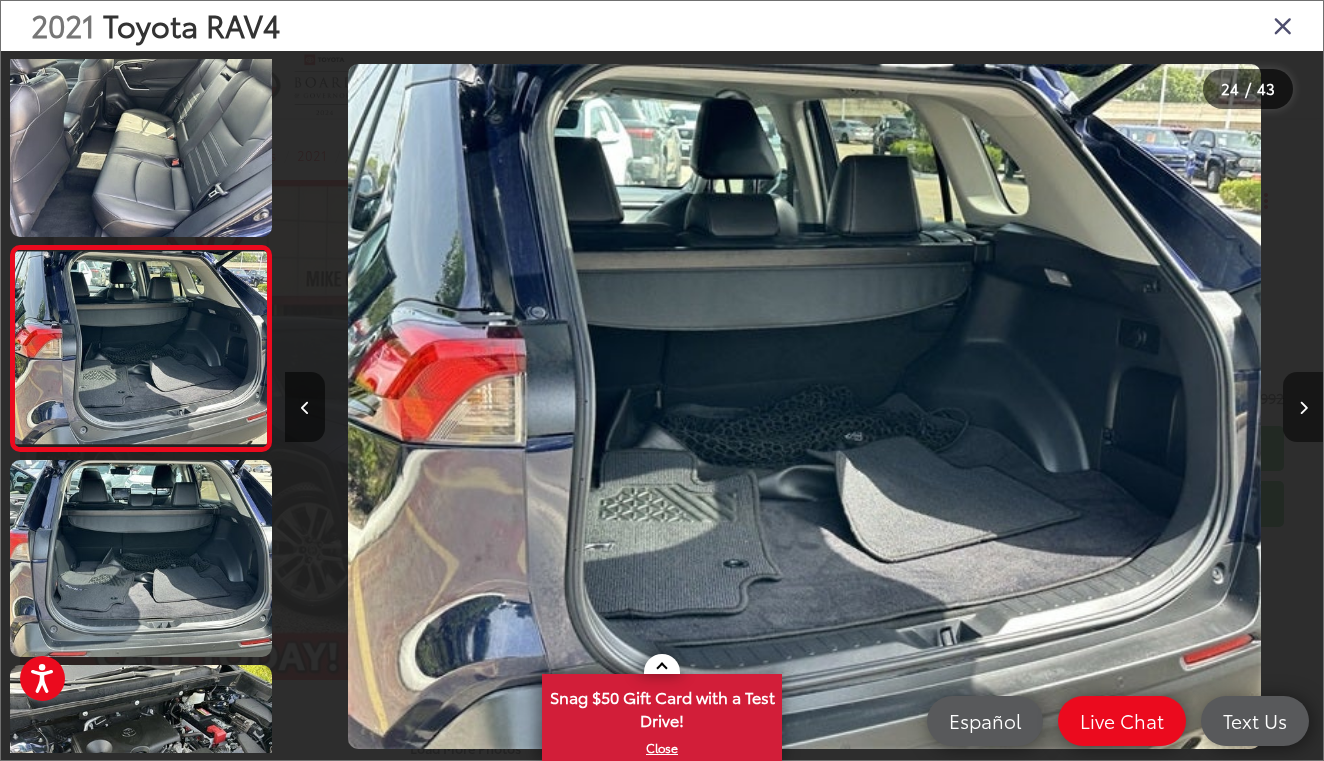click at bounding box center (1303, 407) 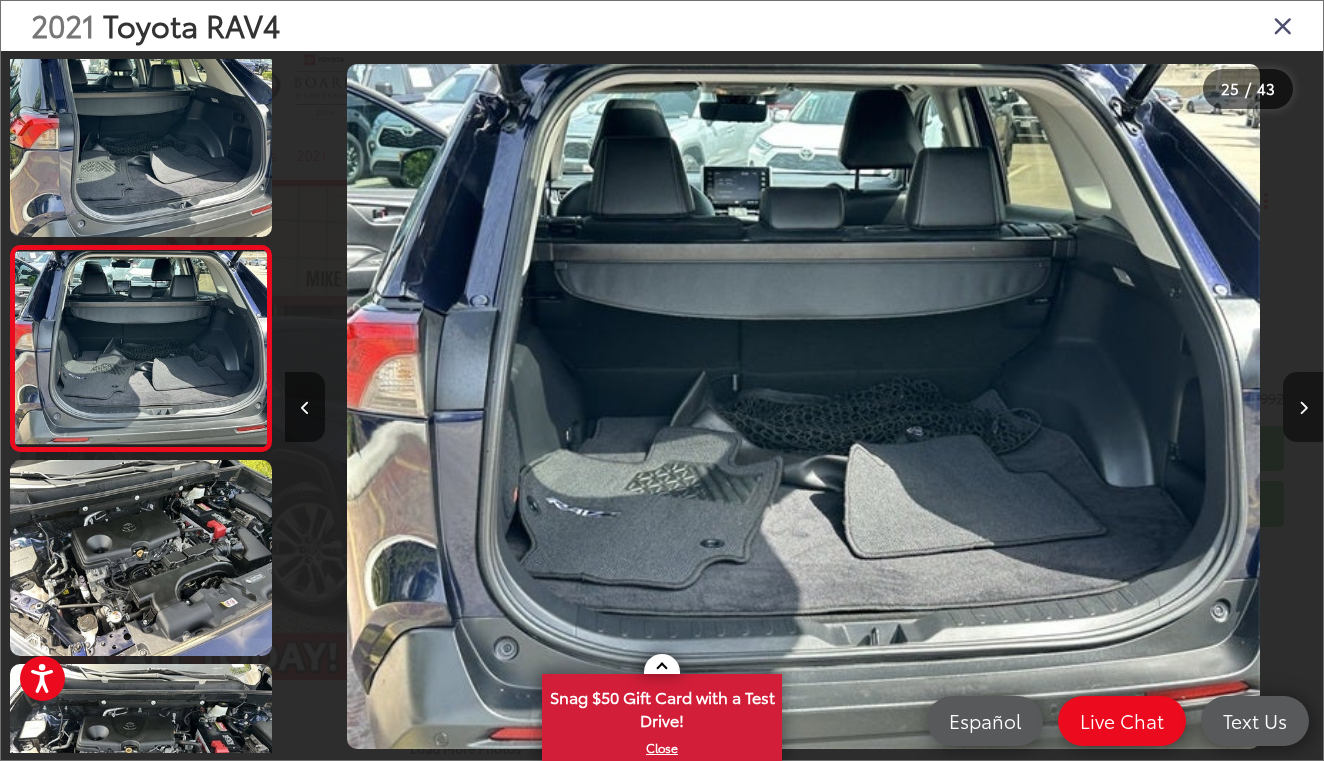 click at bounding box center (1303, 407) 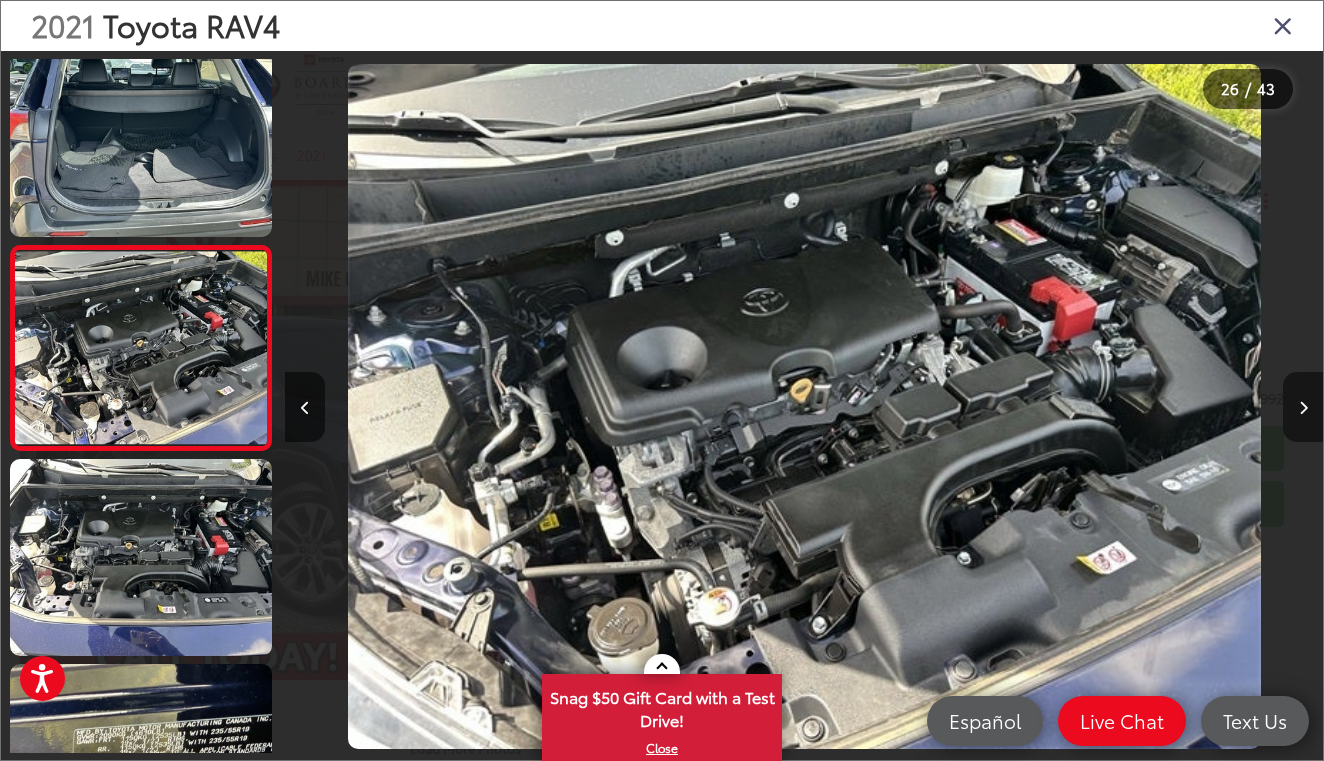 click at bounding box center [1303, 407] 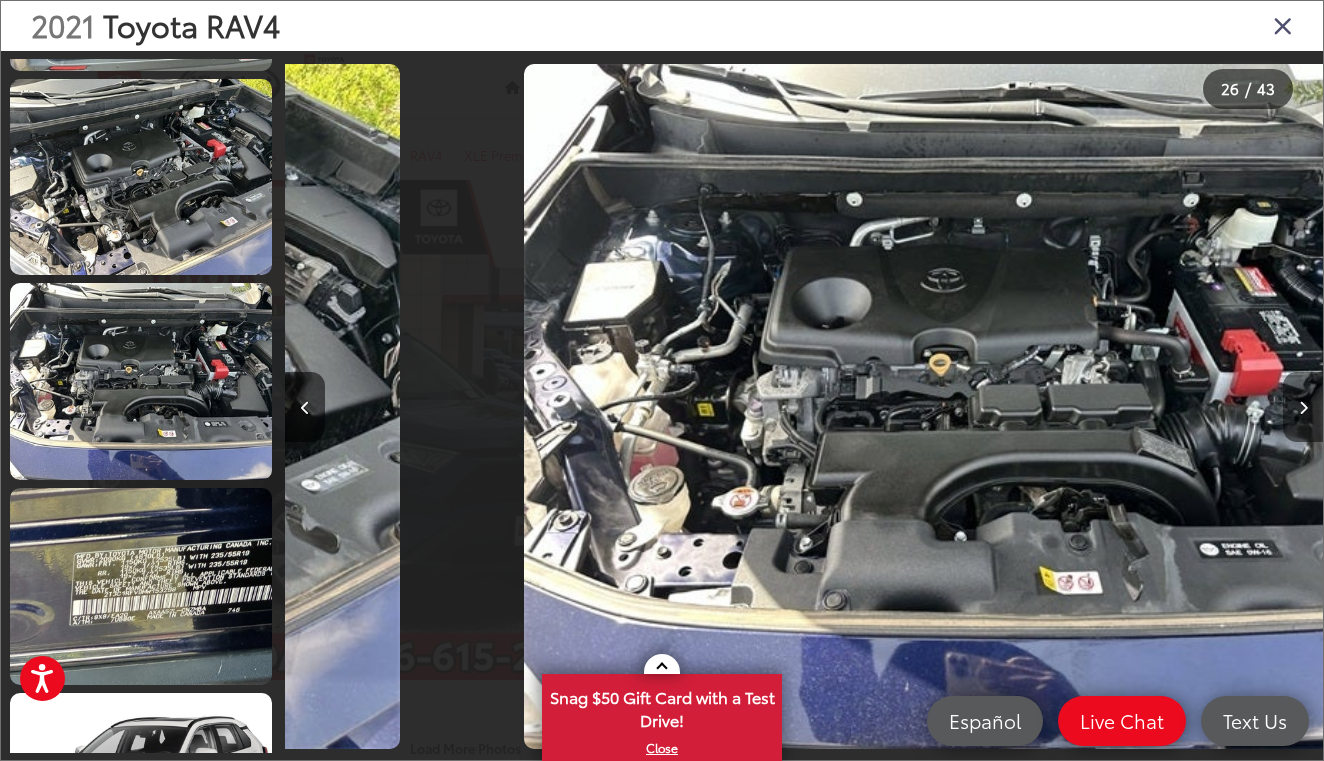 click at bounding box center (1303, 407) 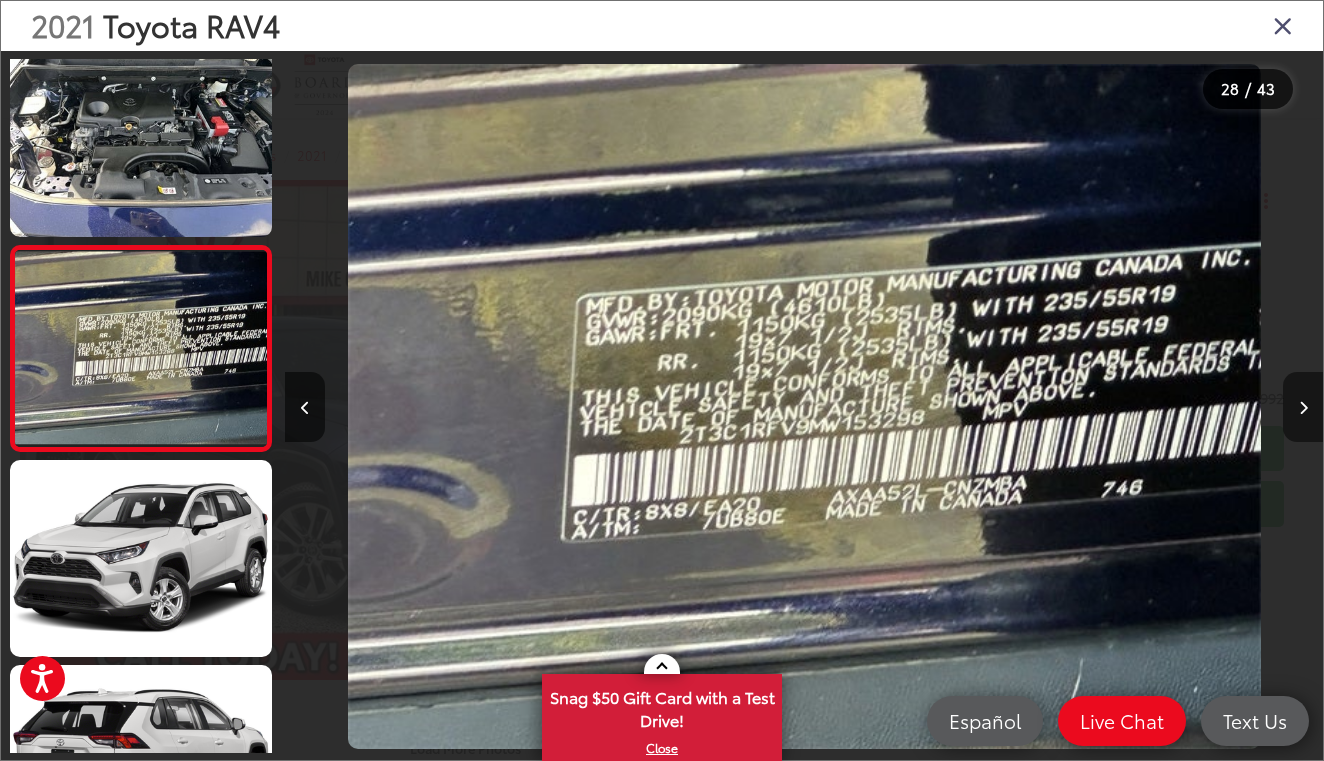 click at bounding box center (1303, 407) 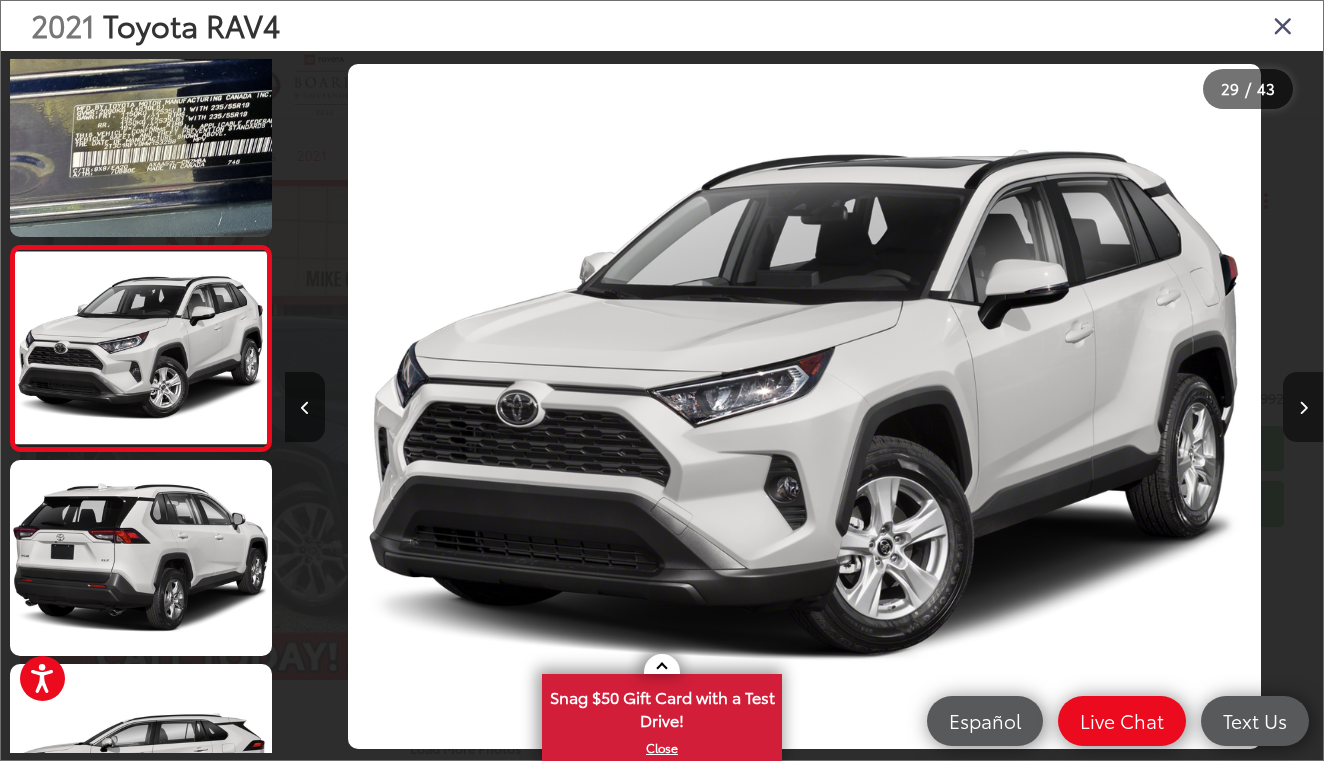 click at bounding box center [1303, 407] 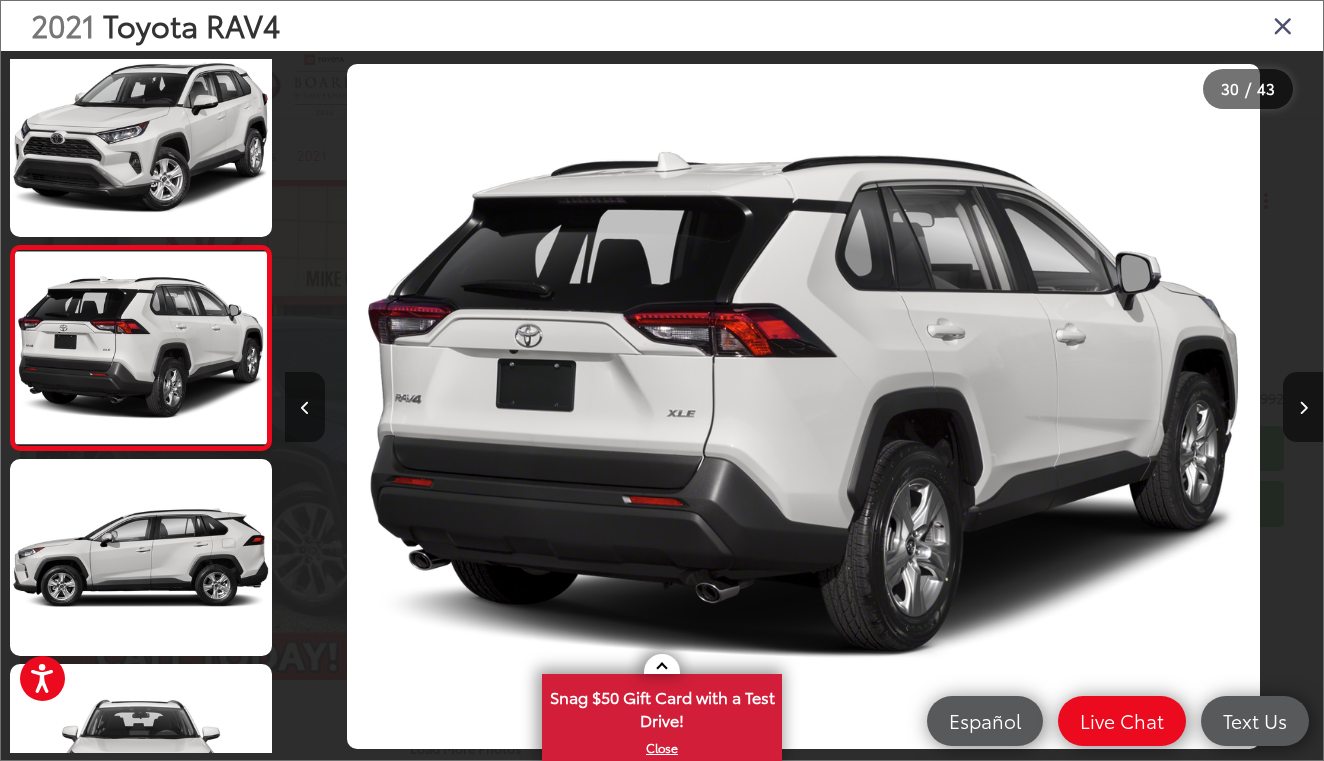 click at bounding box center (305, 408) 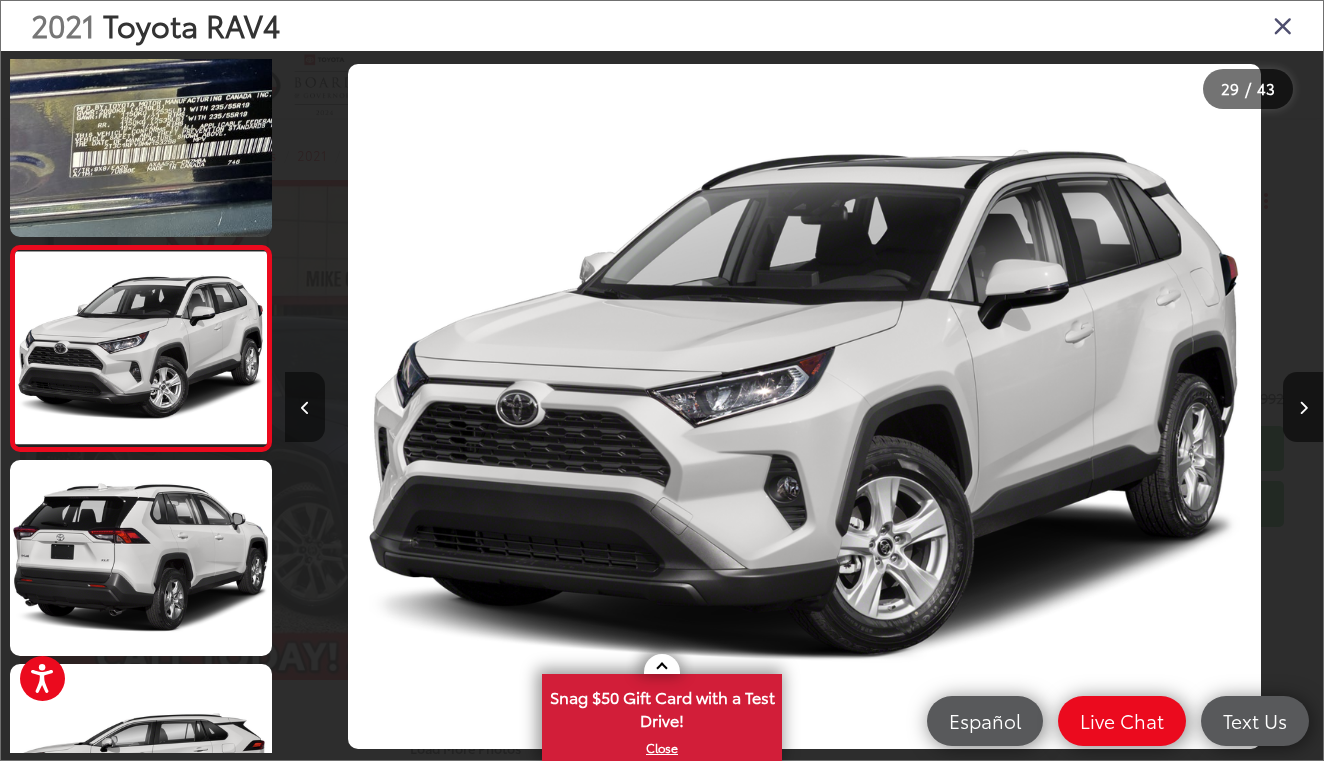 click at bounding box center [305, 408] 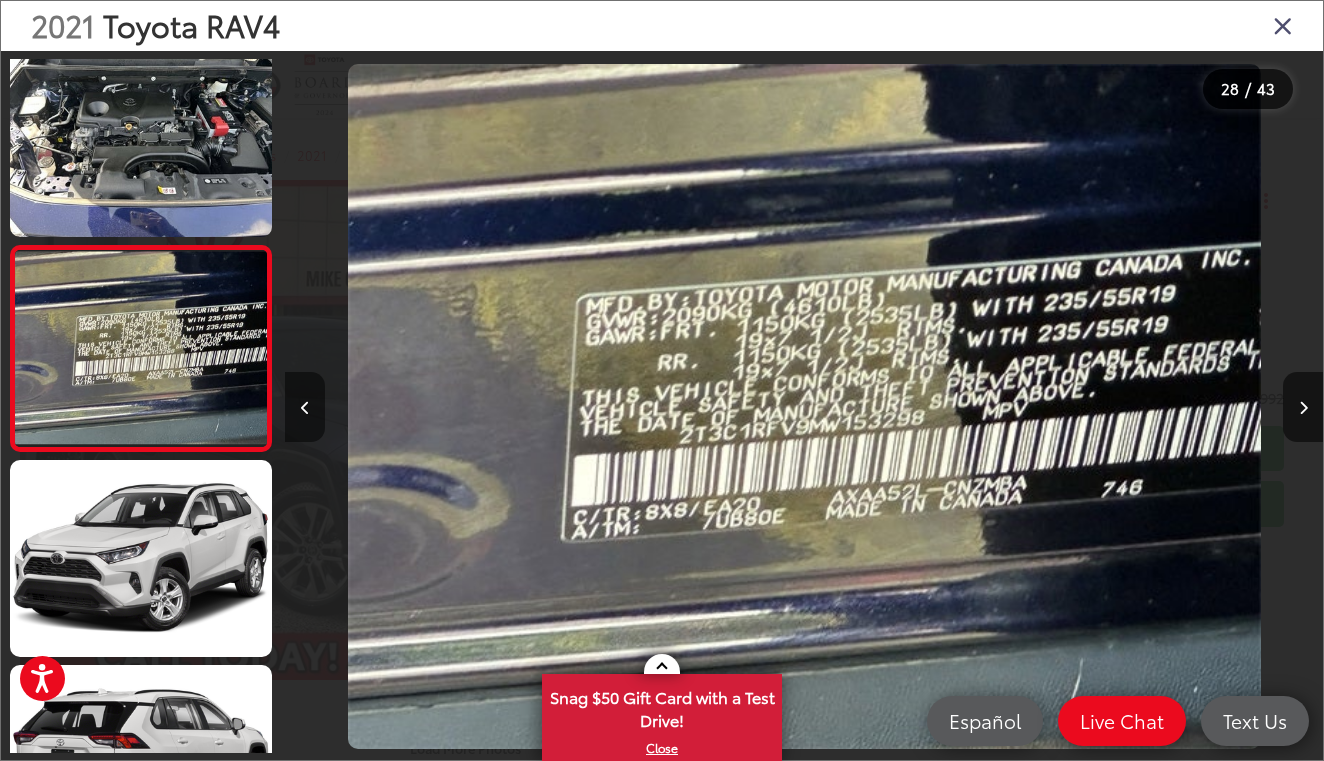 click at bounding box center [305, 408] 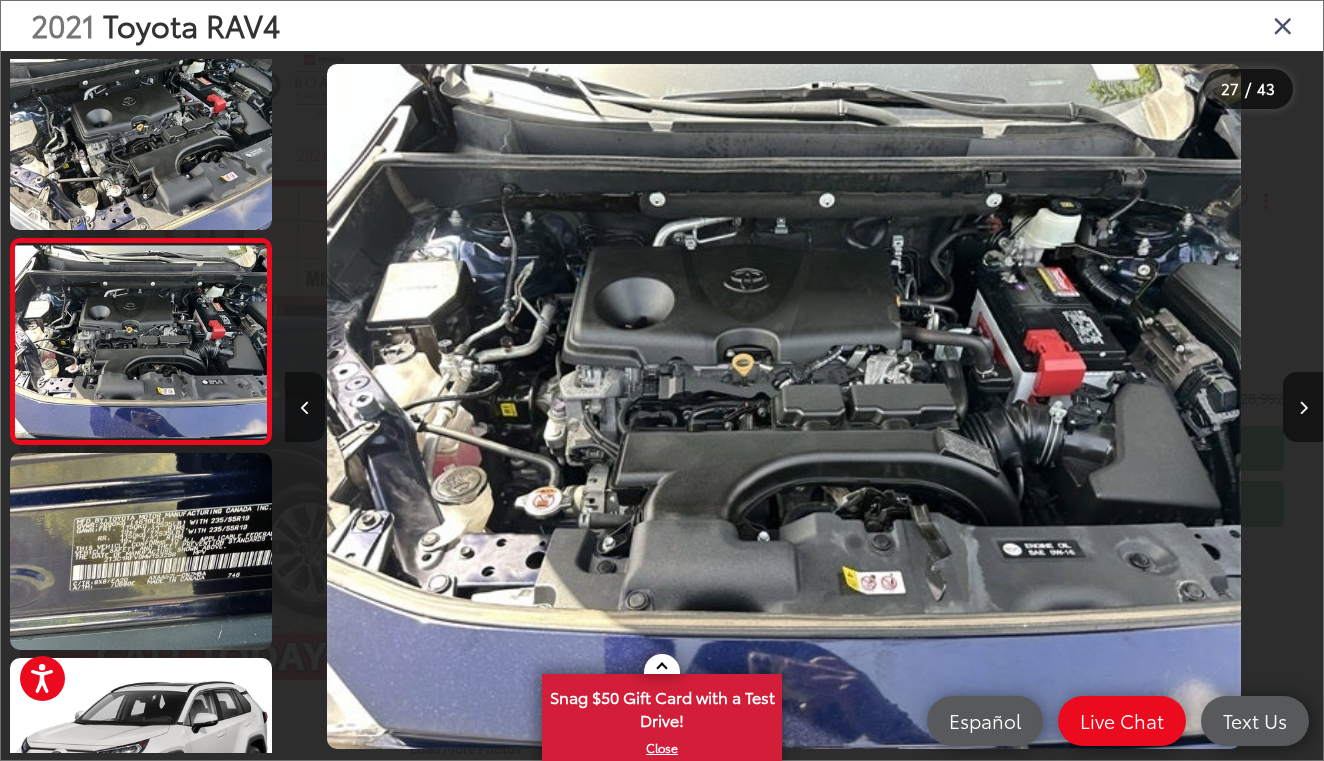 click at bounding box center (305, 408) 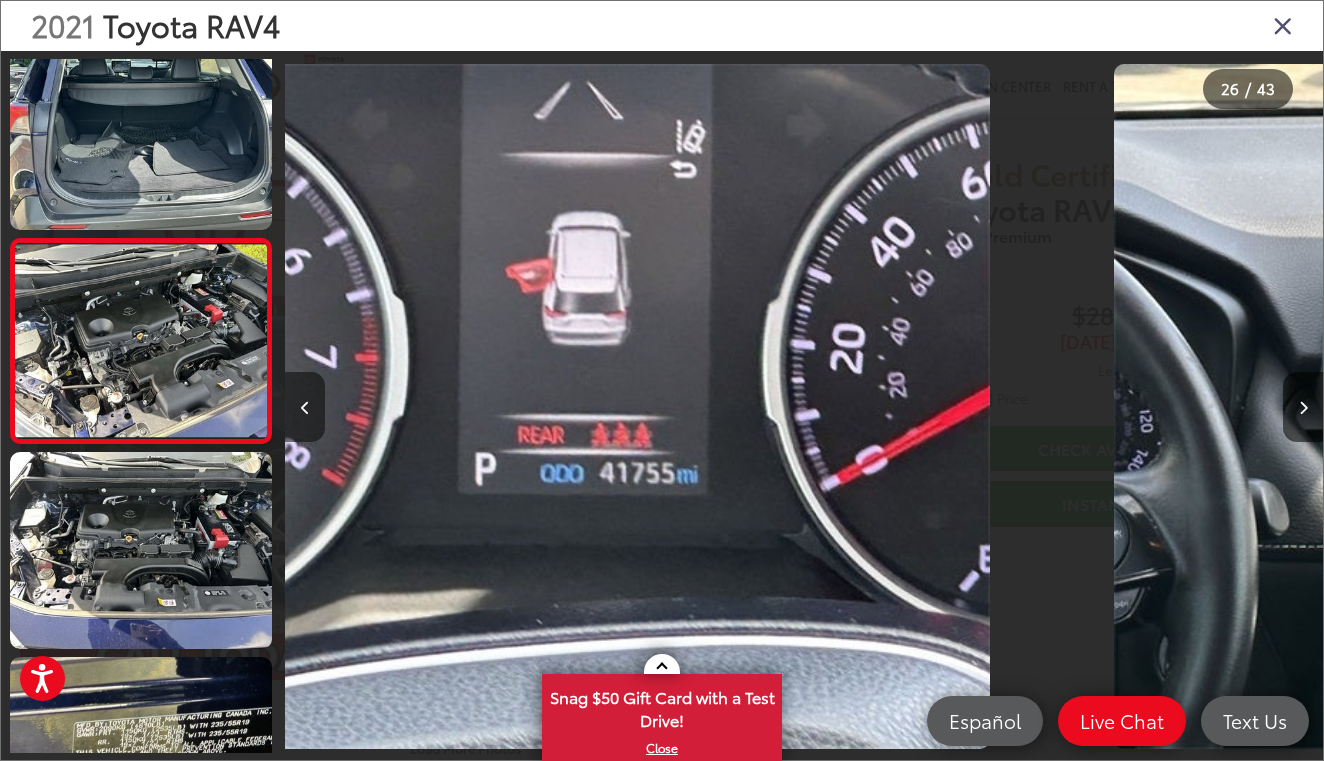 click at bounding box center (305, 408) 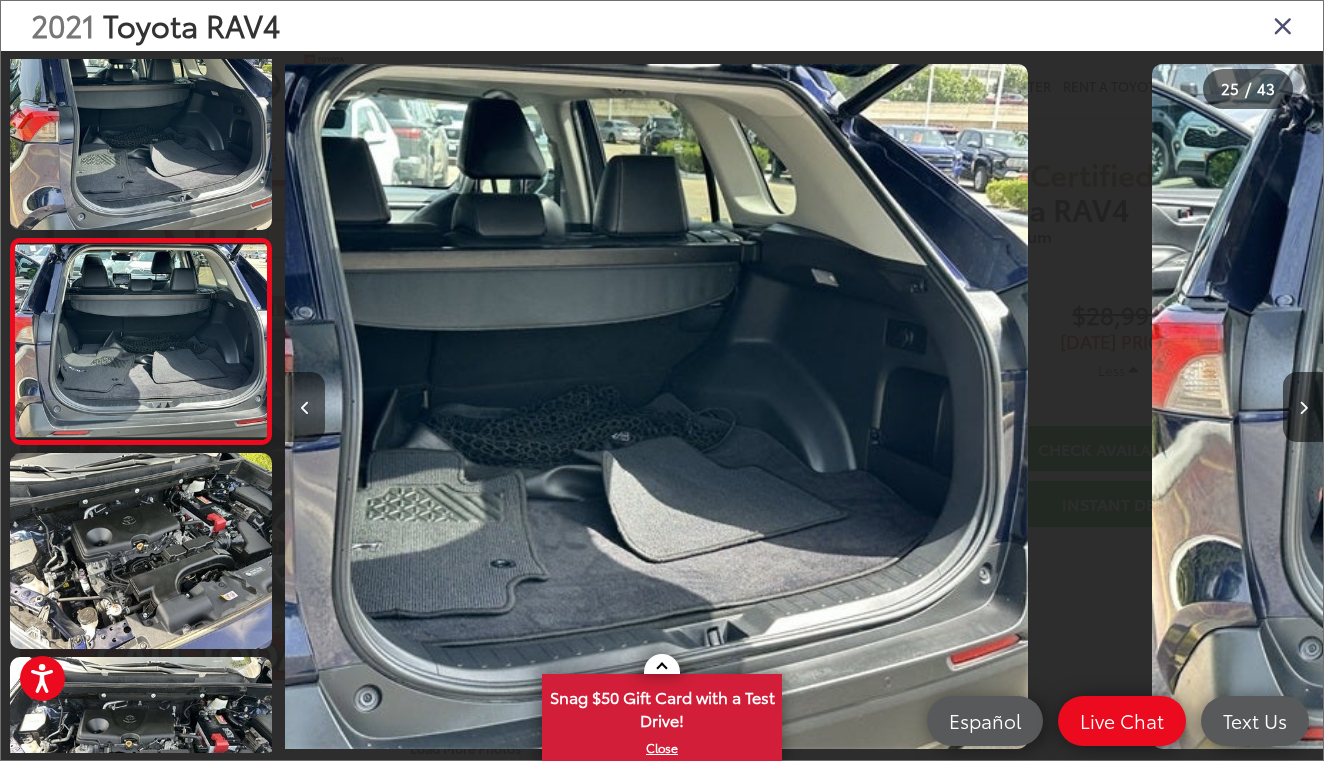 click at bounding box center (305, 408) 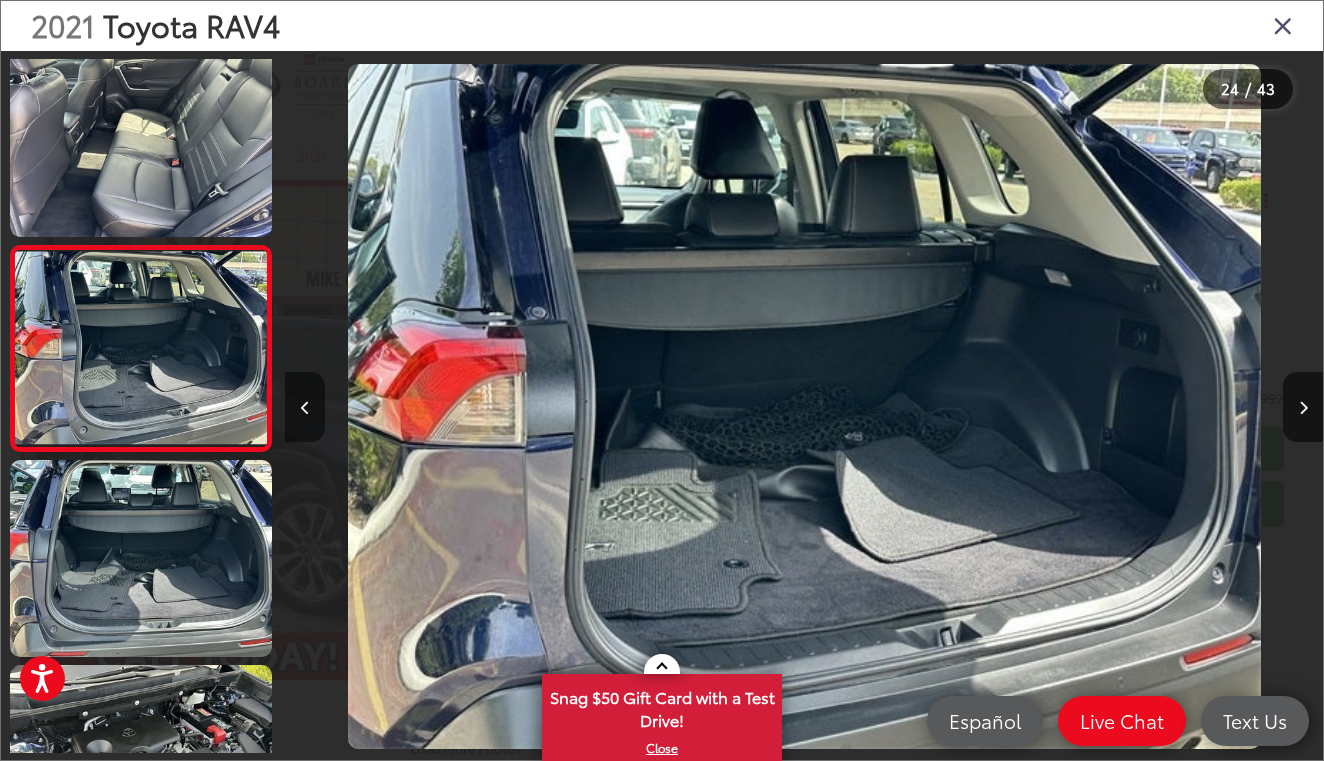 click at bounding box center [305, 408] 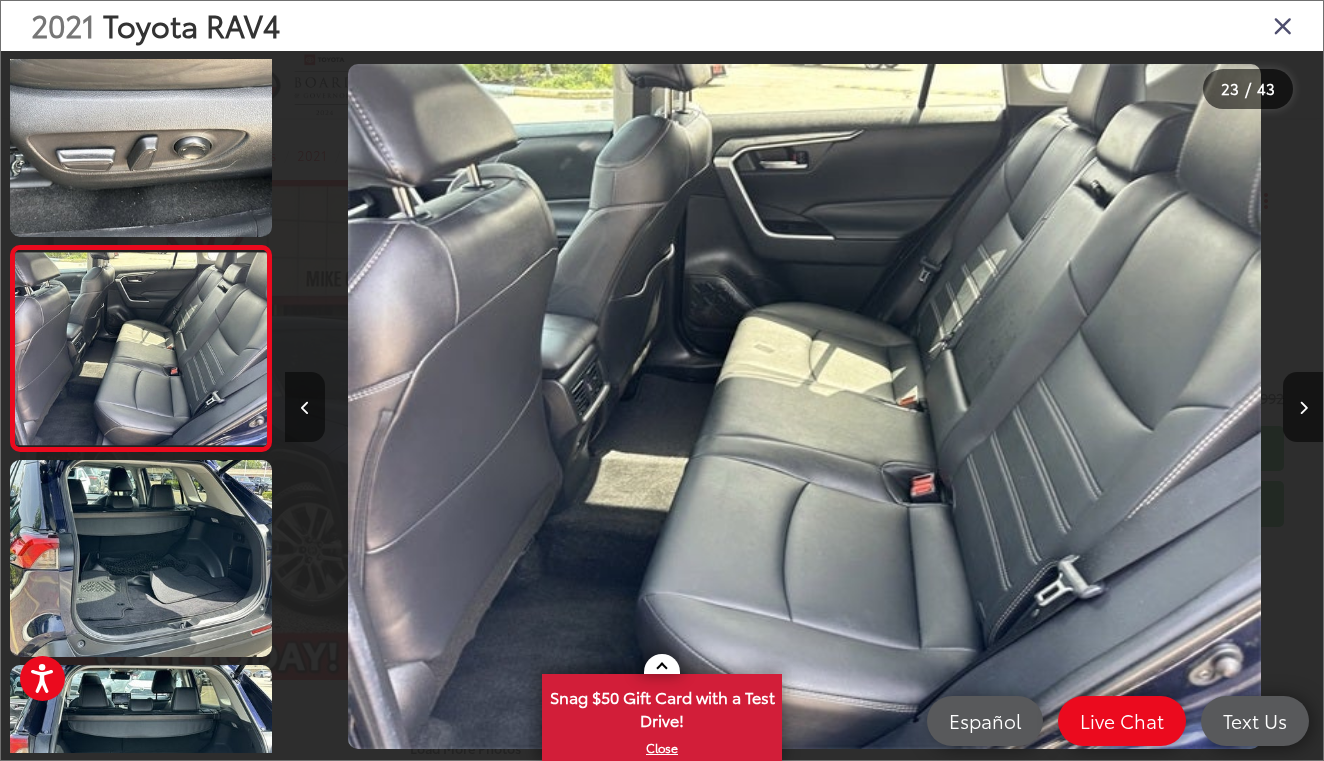 click at bounding box center [305, 408] 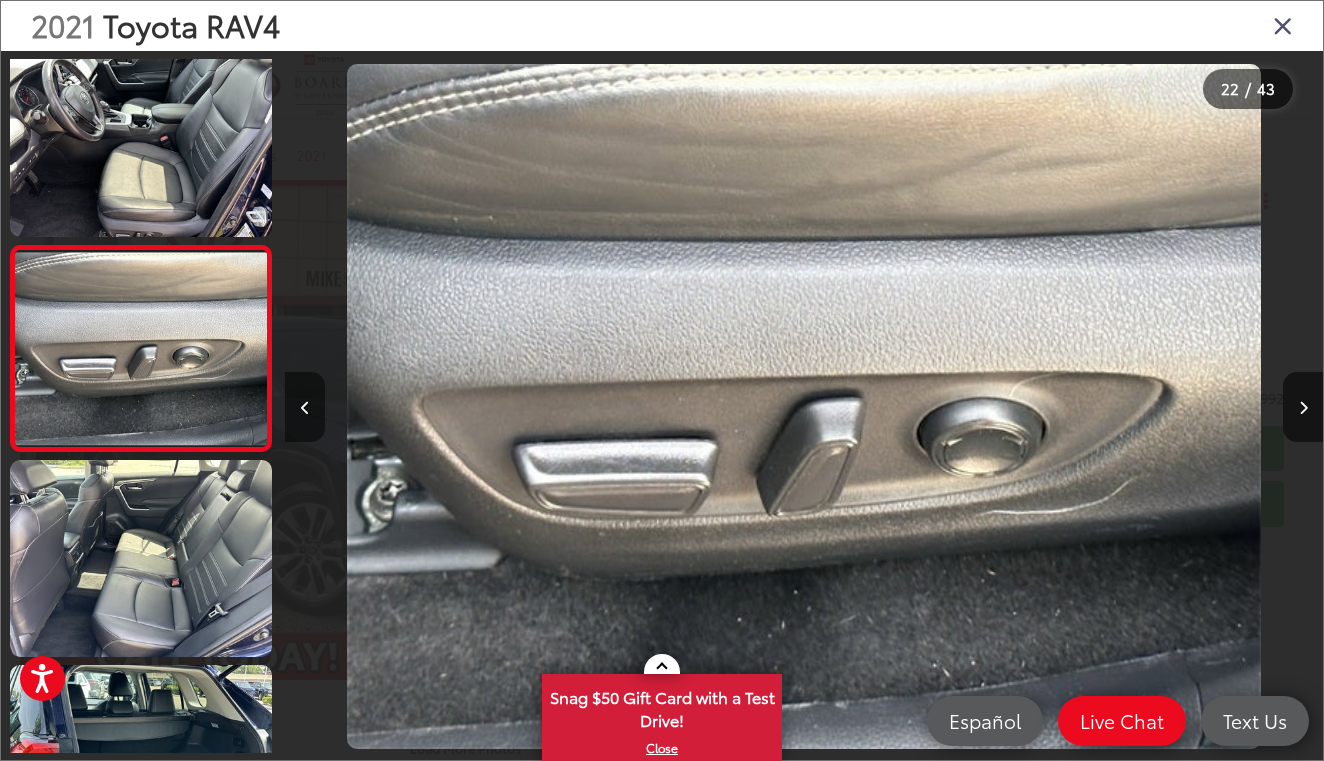 click at bounding box center (305, 408) 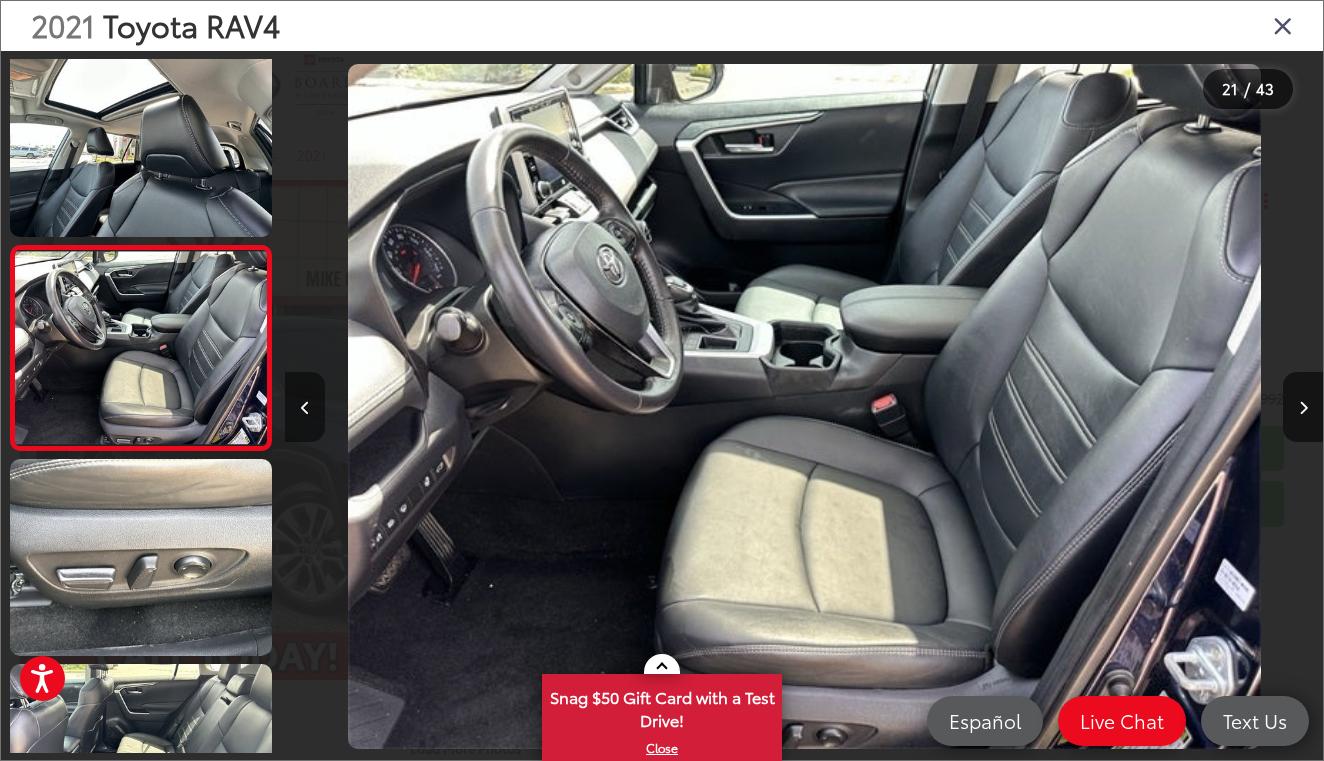 click at bounding box center (305, 408) 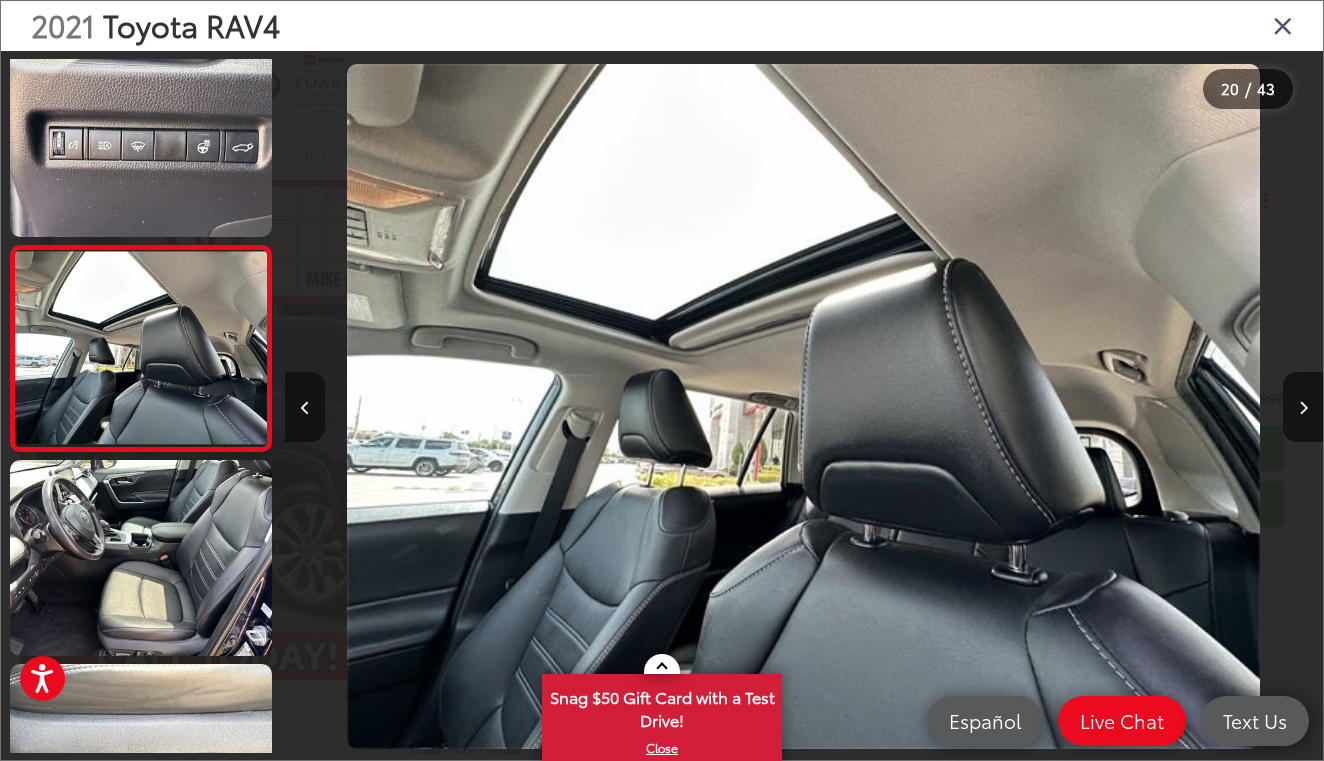 click at bounding box center (305, 408) 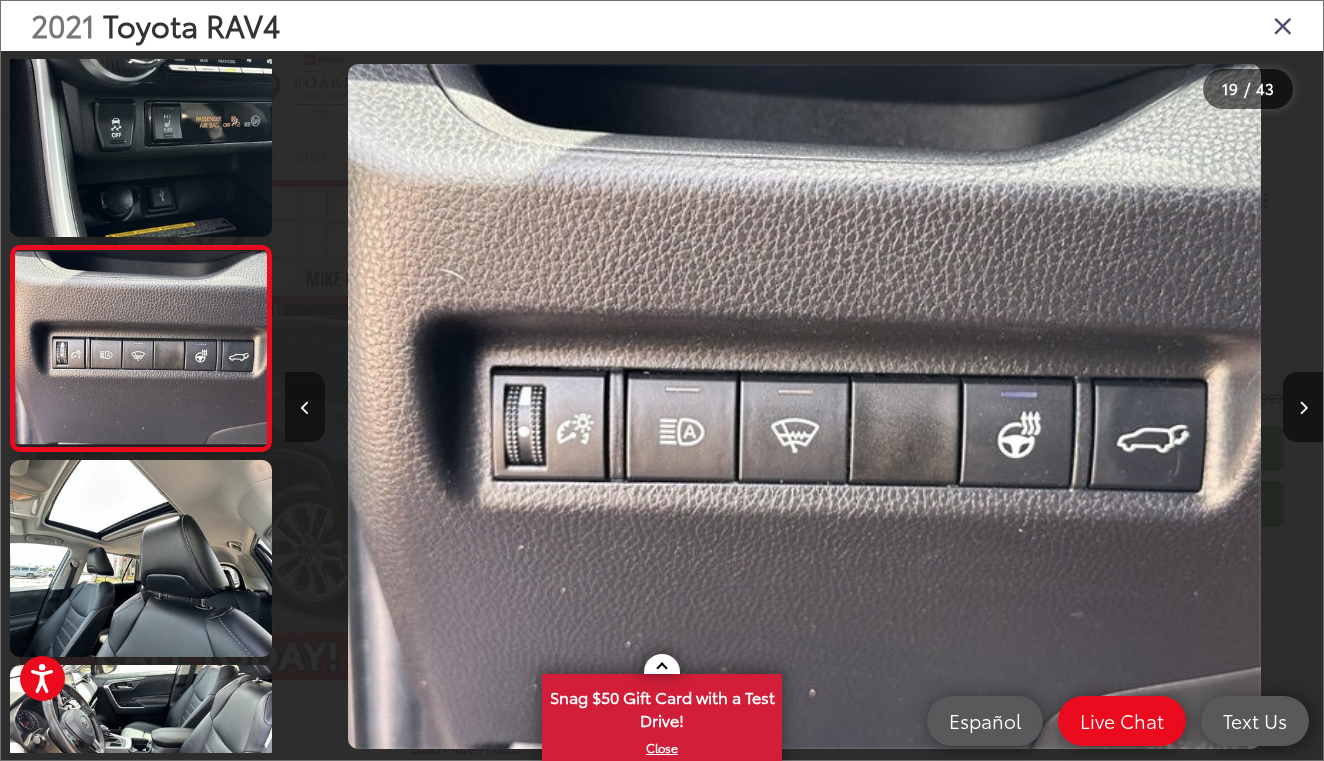 click at bounding box center (305, 408) 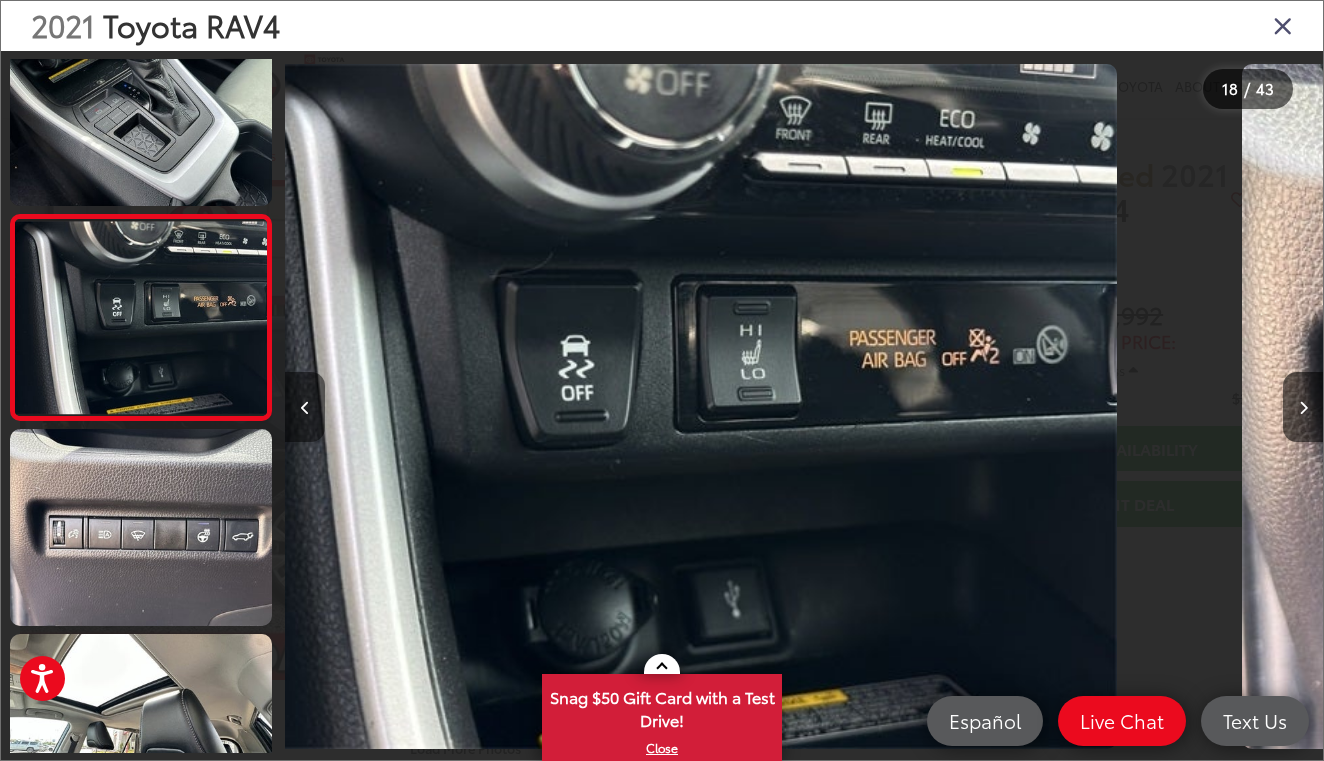 click at bounding box center (305, 408) 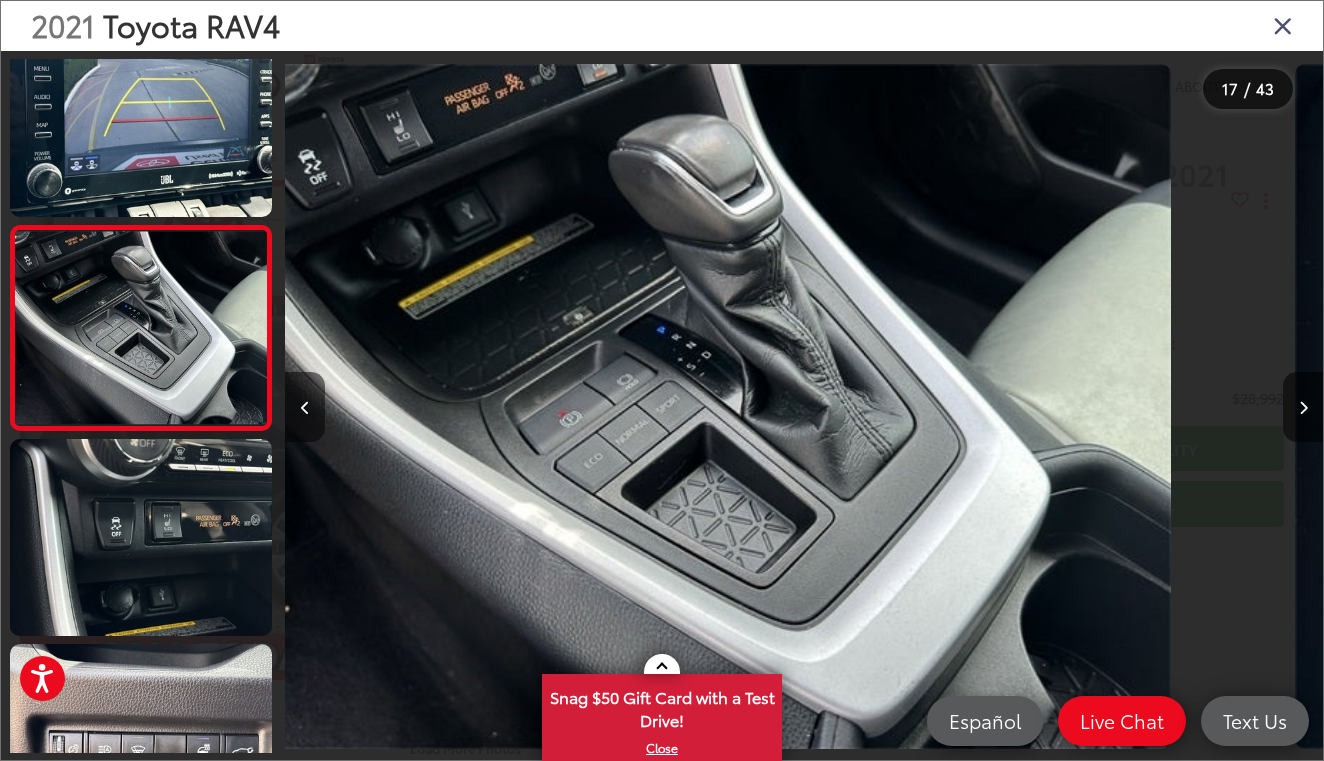 click at bounding box center [305, 408] 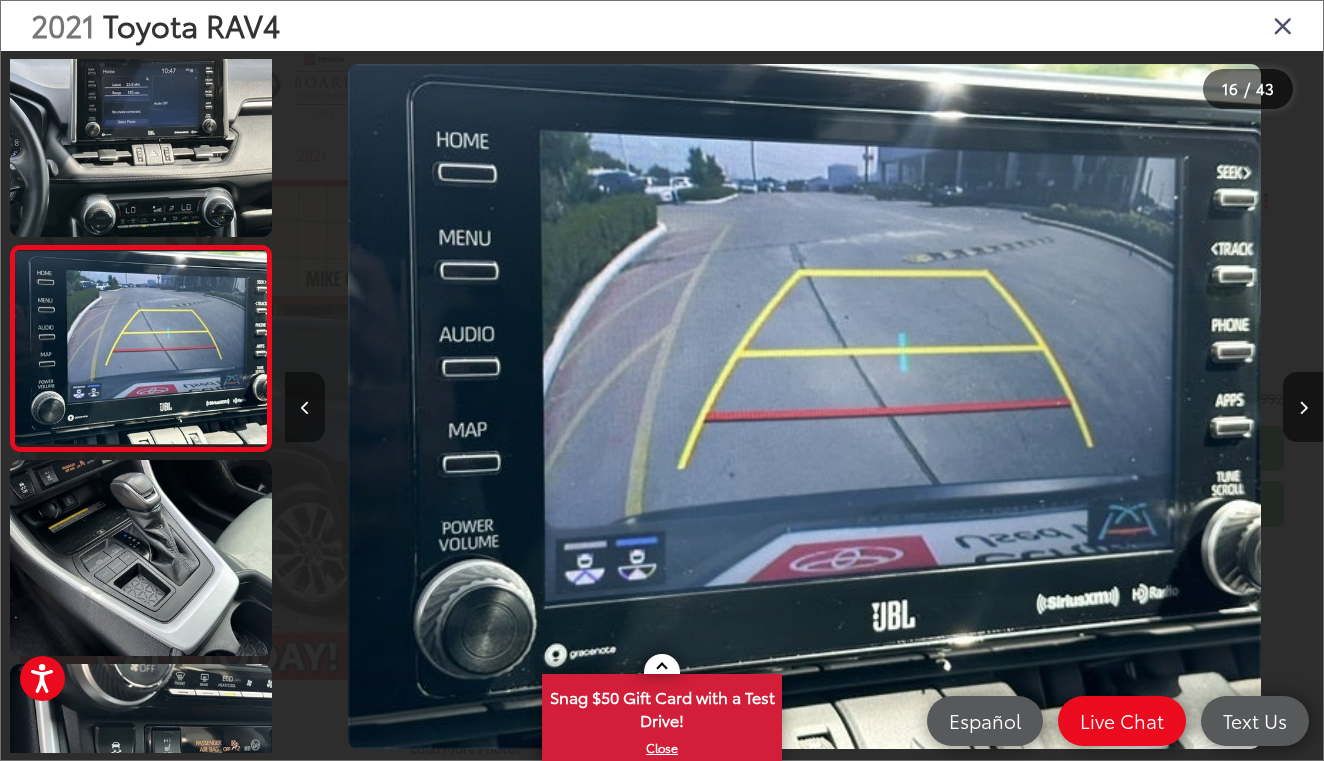 click at bounding box center (305, 408) 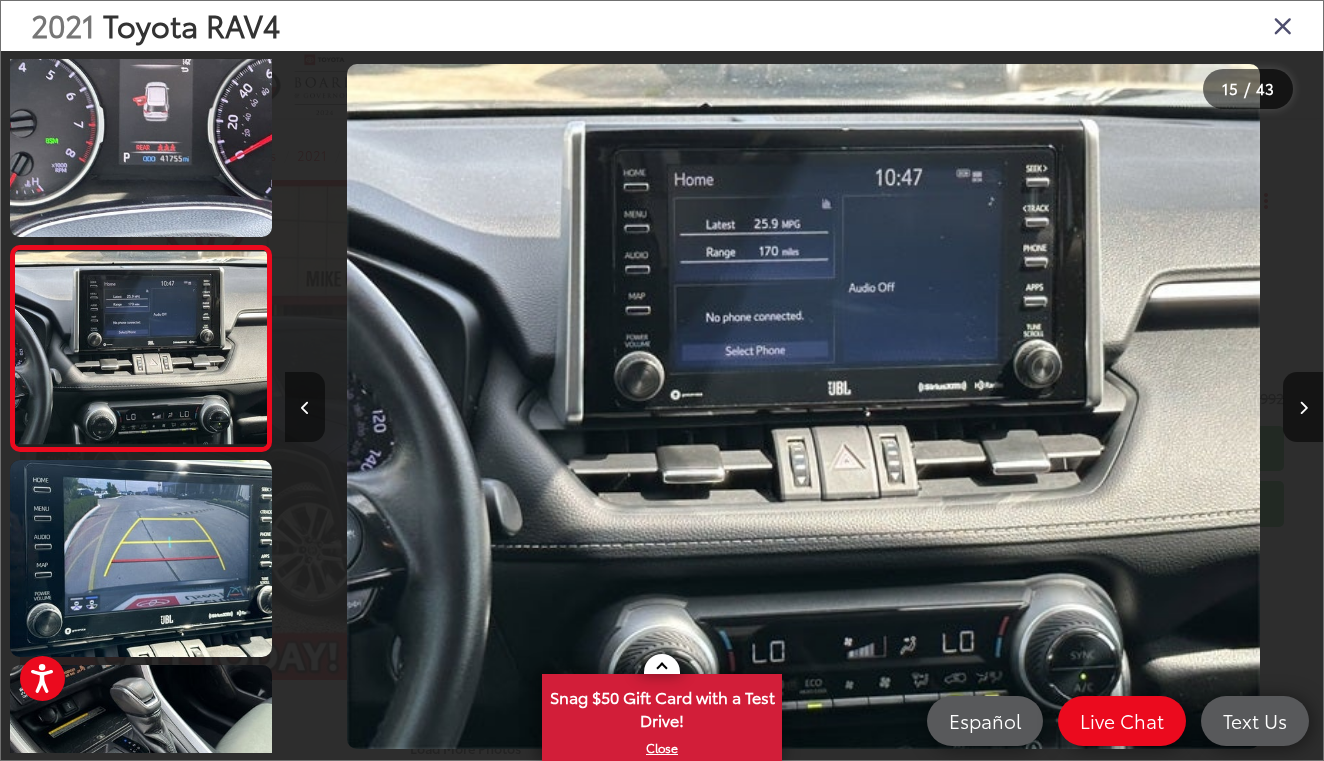 click at bounding box center [305, 408] 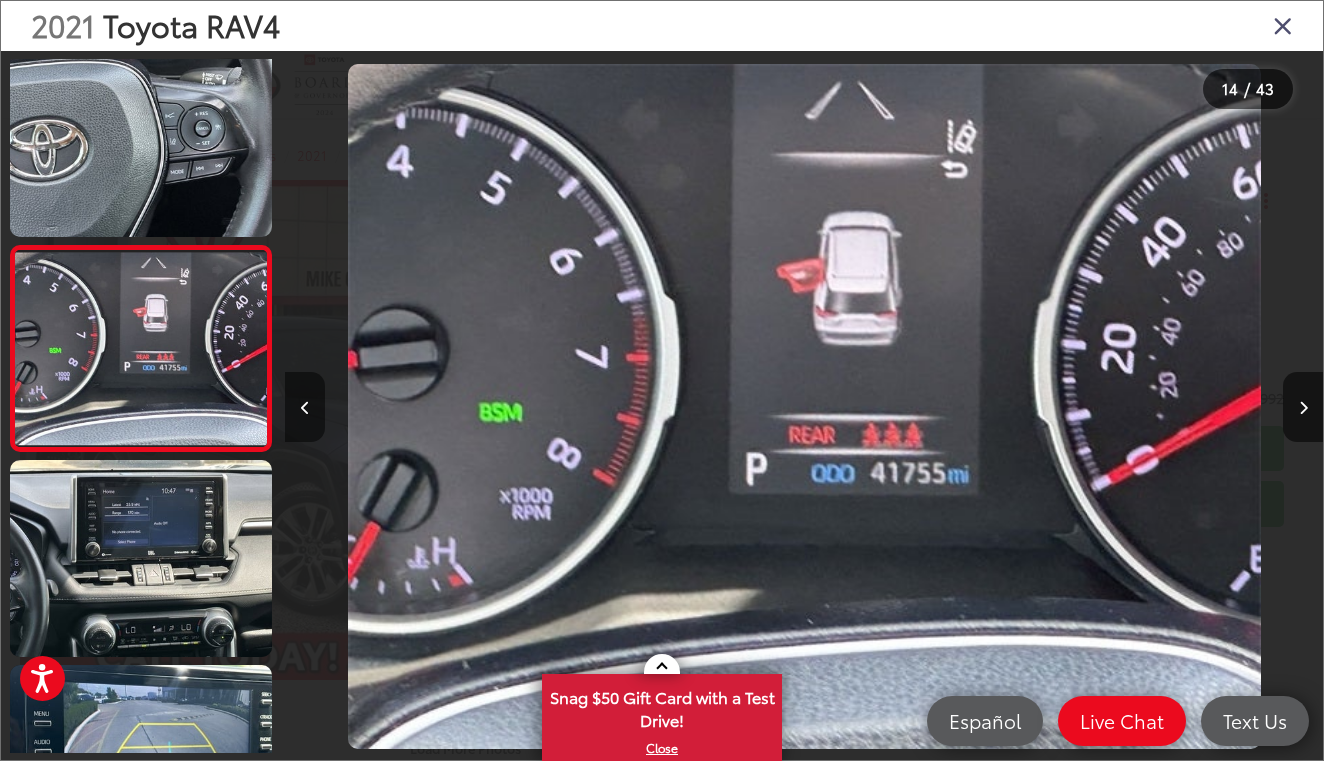 click at bounding box center [305, 408] 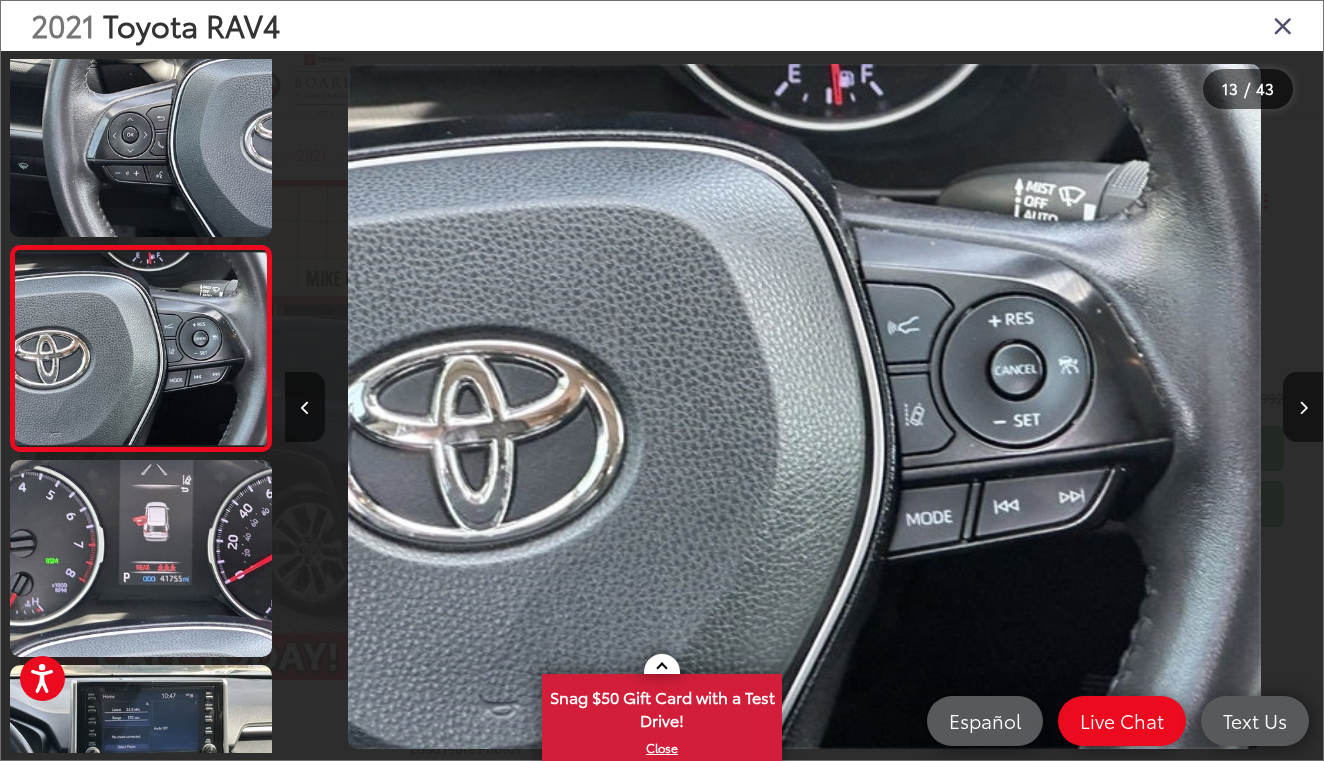 click at bounding box center [804, 406] 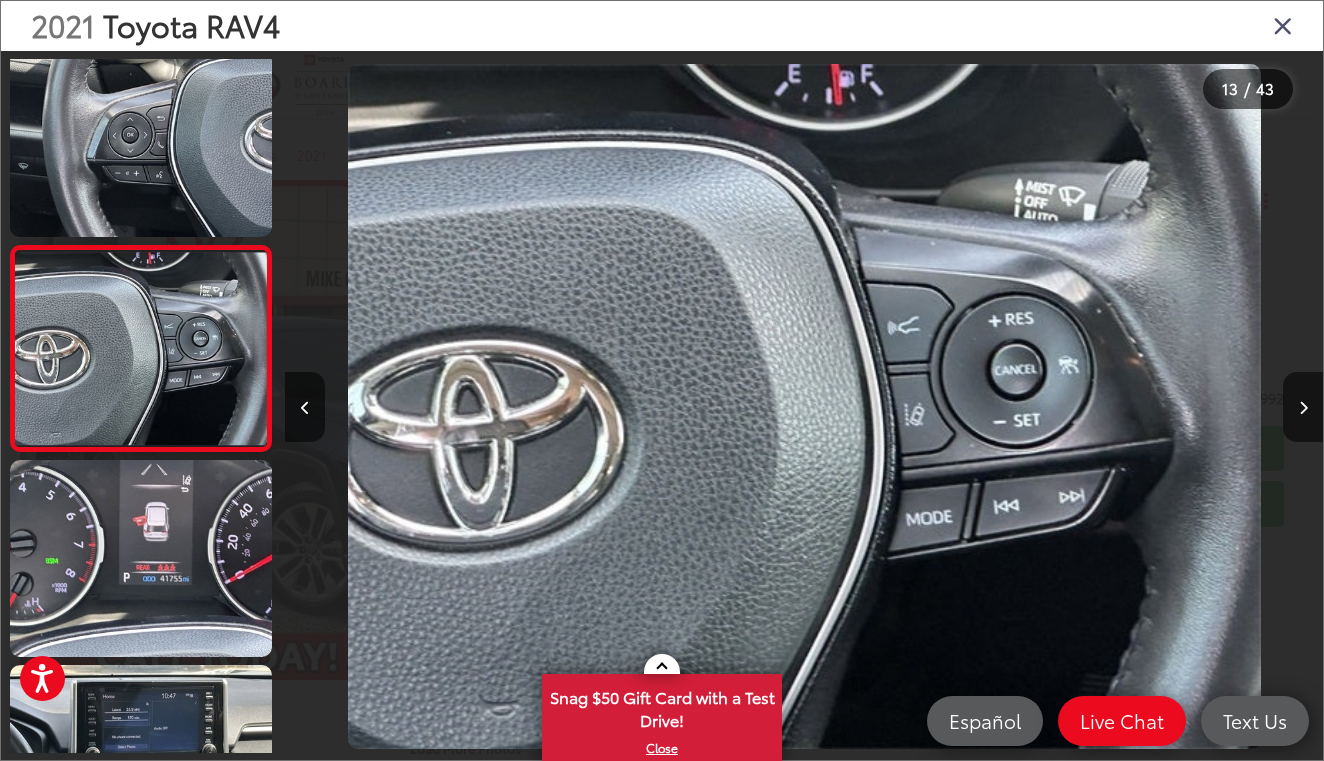 click at bounding box center [1283, 25] 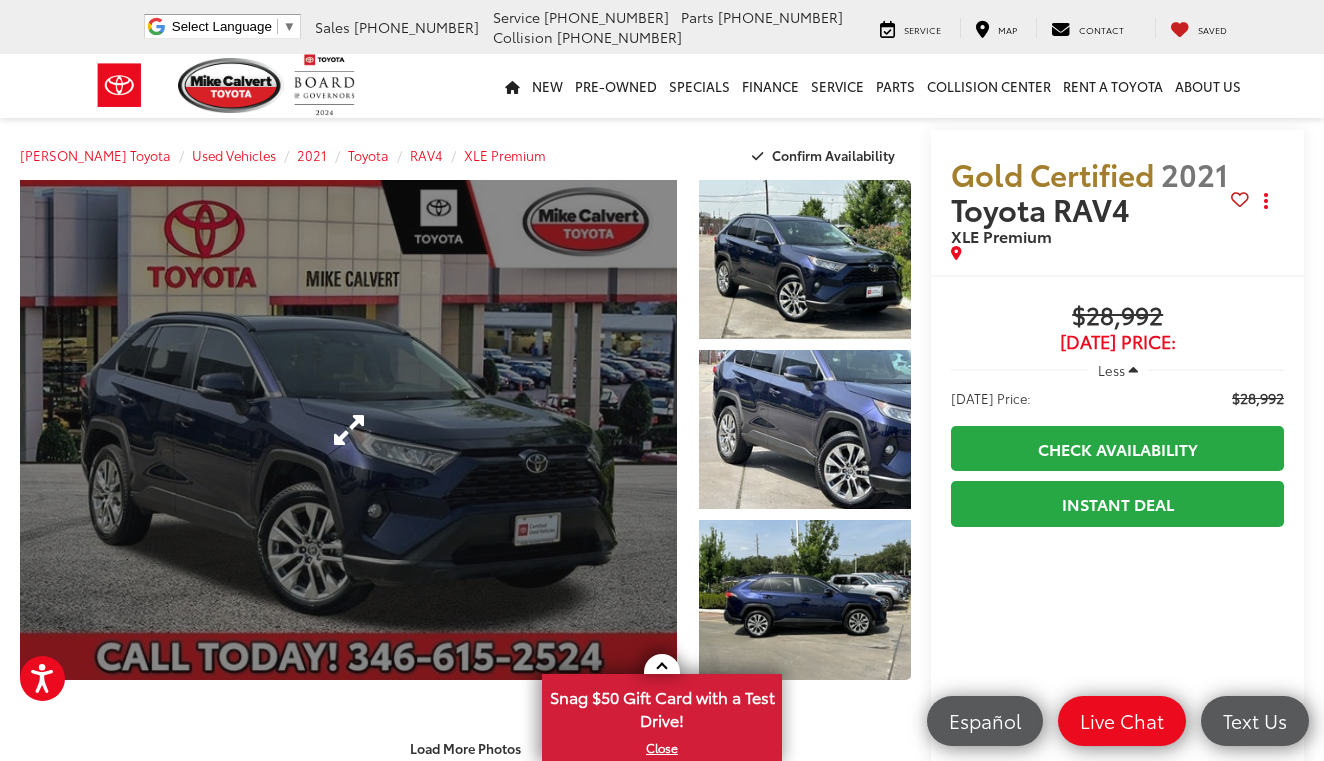 scroll, scrollTop: 0, scrollLeft: 0, axis: both 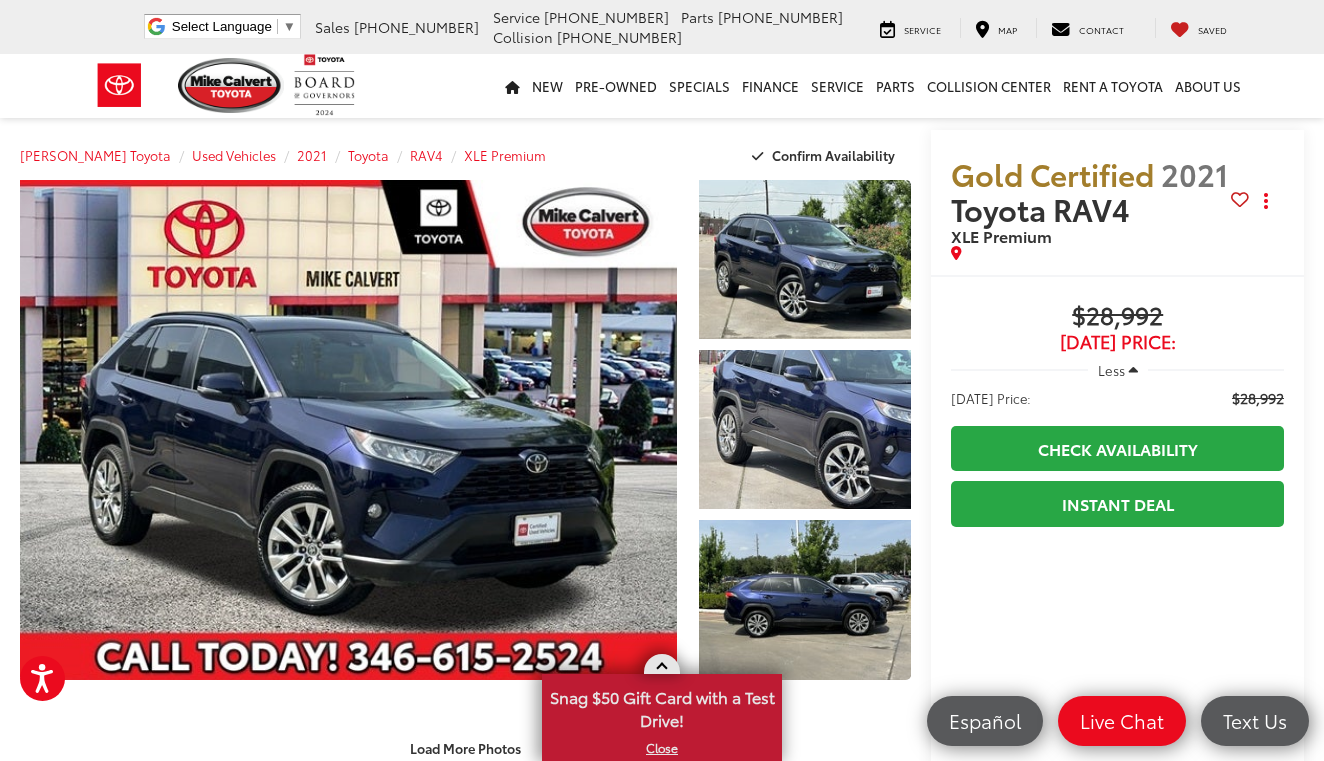 click on "X" at bounding box center [662, 748] 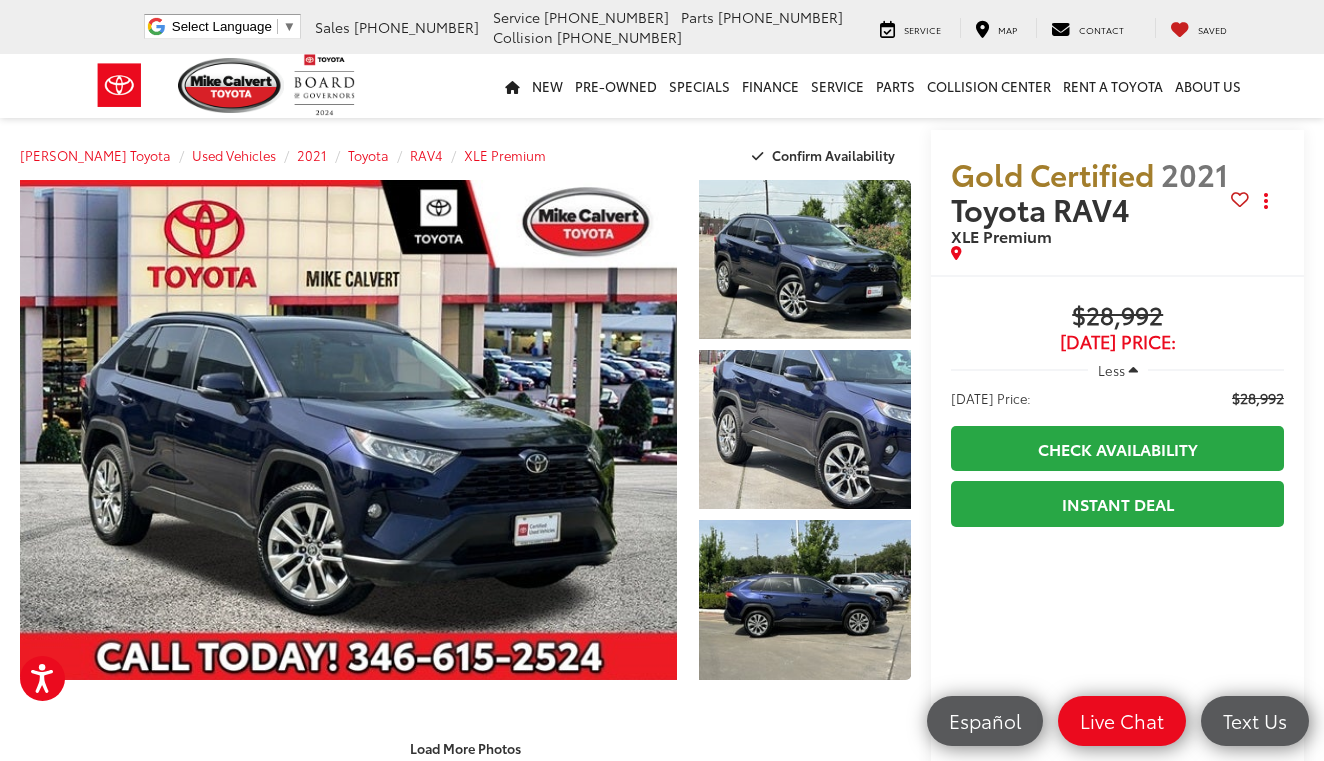 scroll, scrollTop: 0, scrollLeft: 0, axis: both 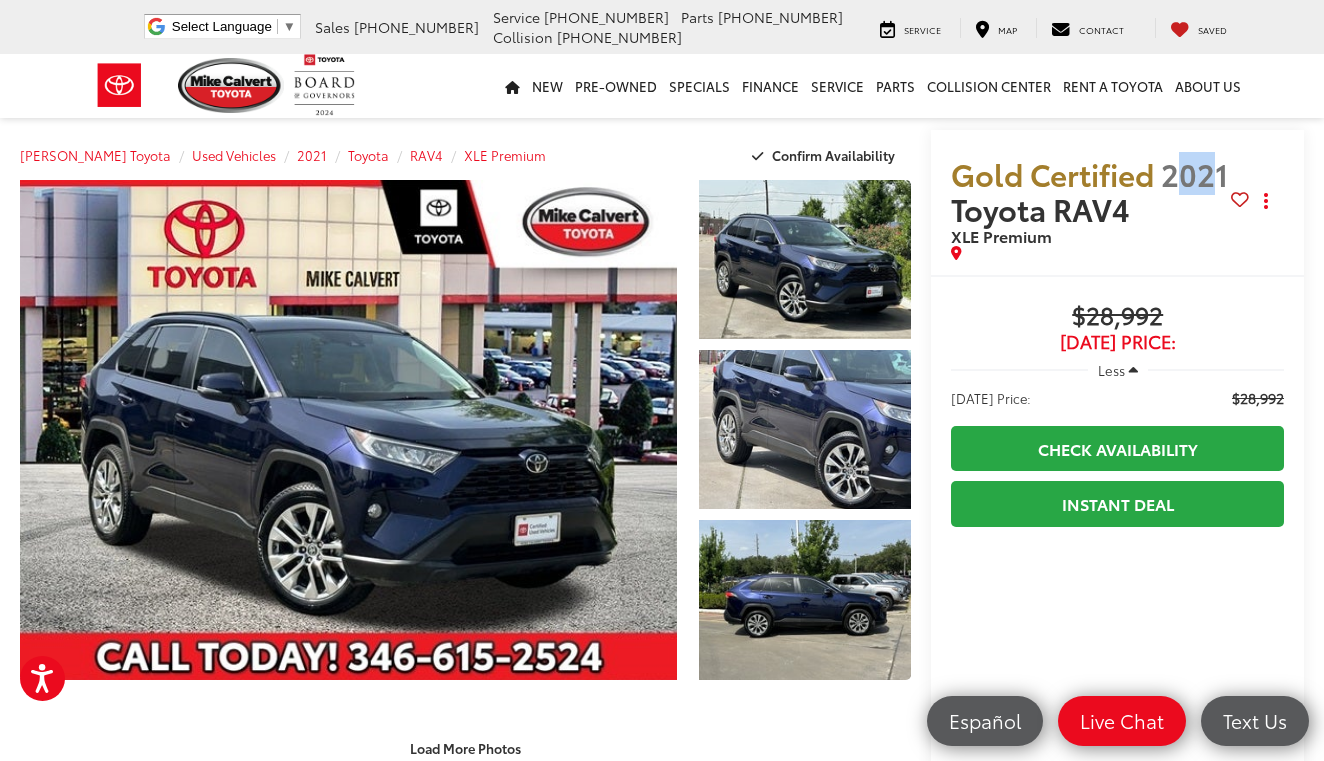 drag, startPoint x: 1152, startPoint y: 179, endPoint x: 1190, endPoint y: 178, distance: 38.013157 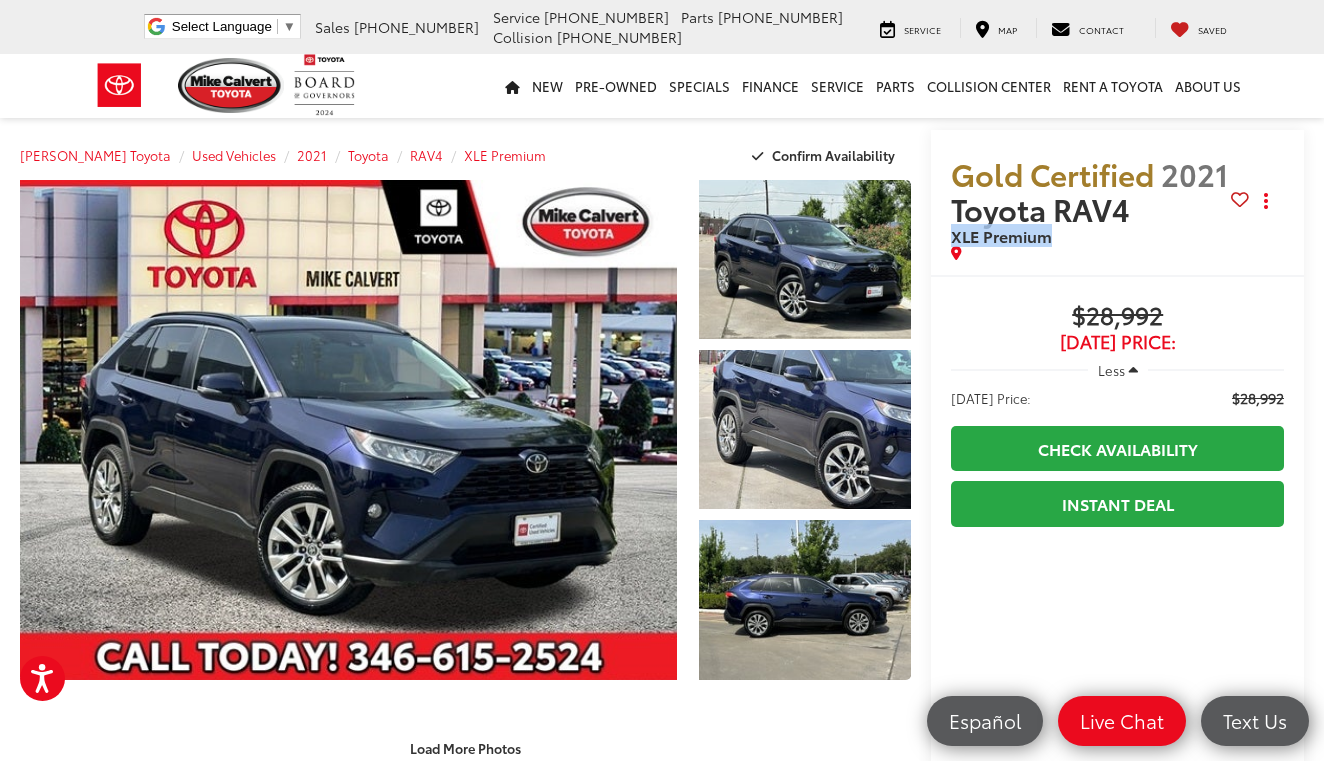 drag, startPoint x: 915, startPoint y: 240, endPoint x: 1018, endPoint y: 239, distance: 103.00485 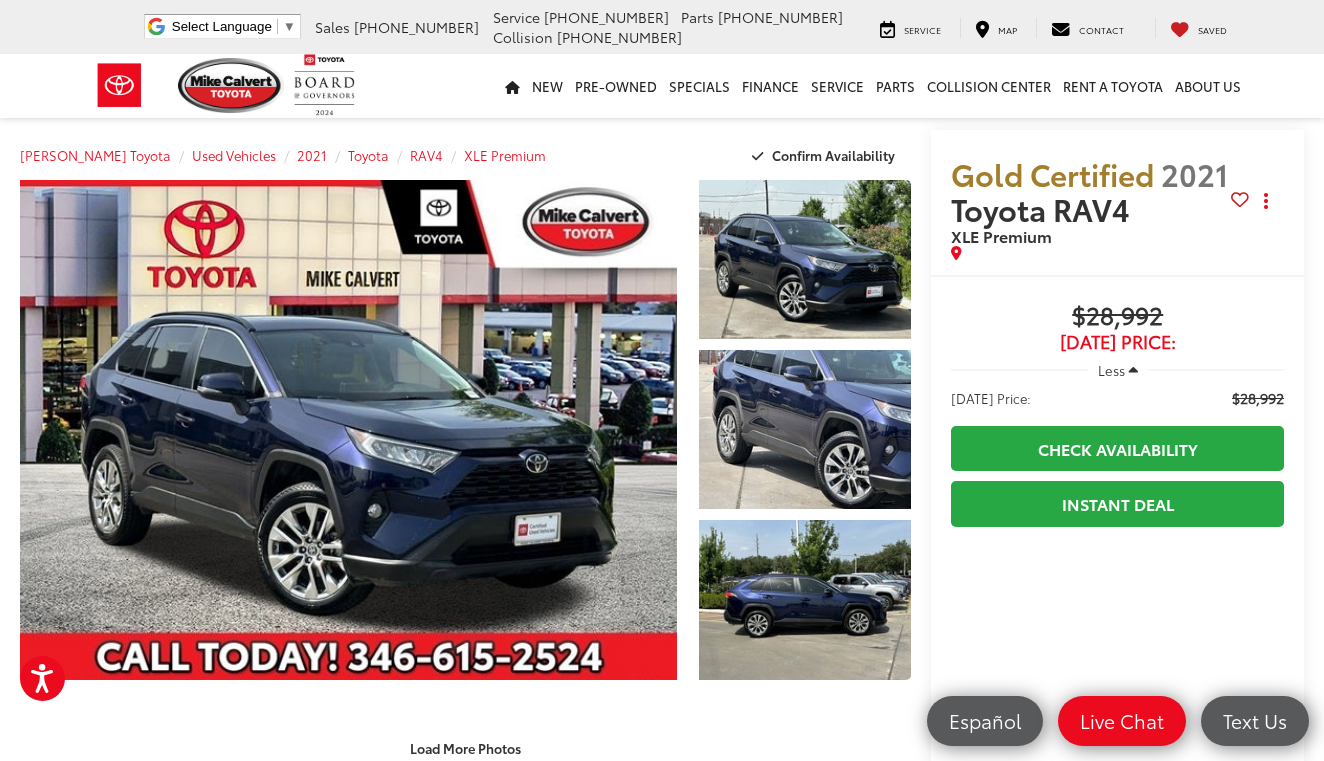 click on "Load More Photos" at bounding box center (465, 738) 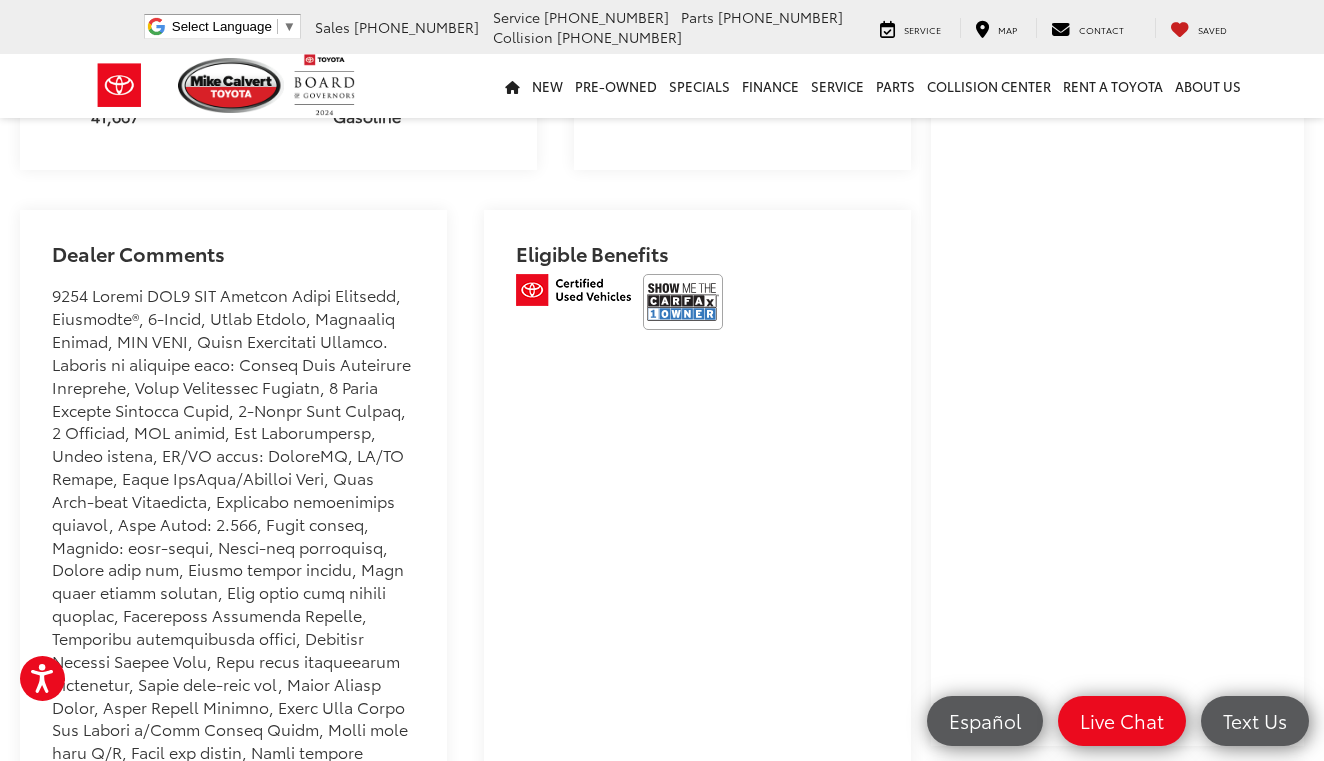scroll, scrollTop: 1146, scrollLeft: 0, axis: vertical 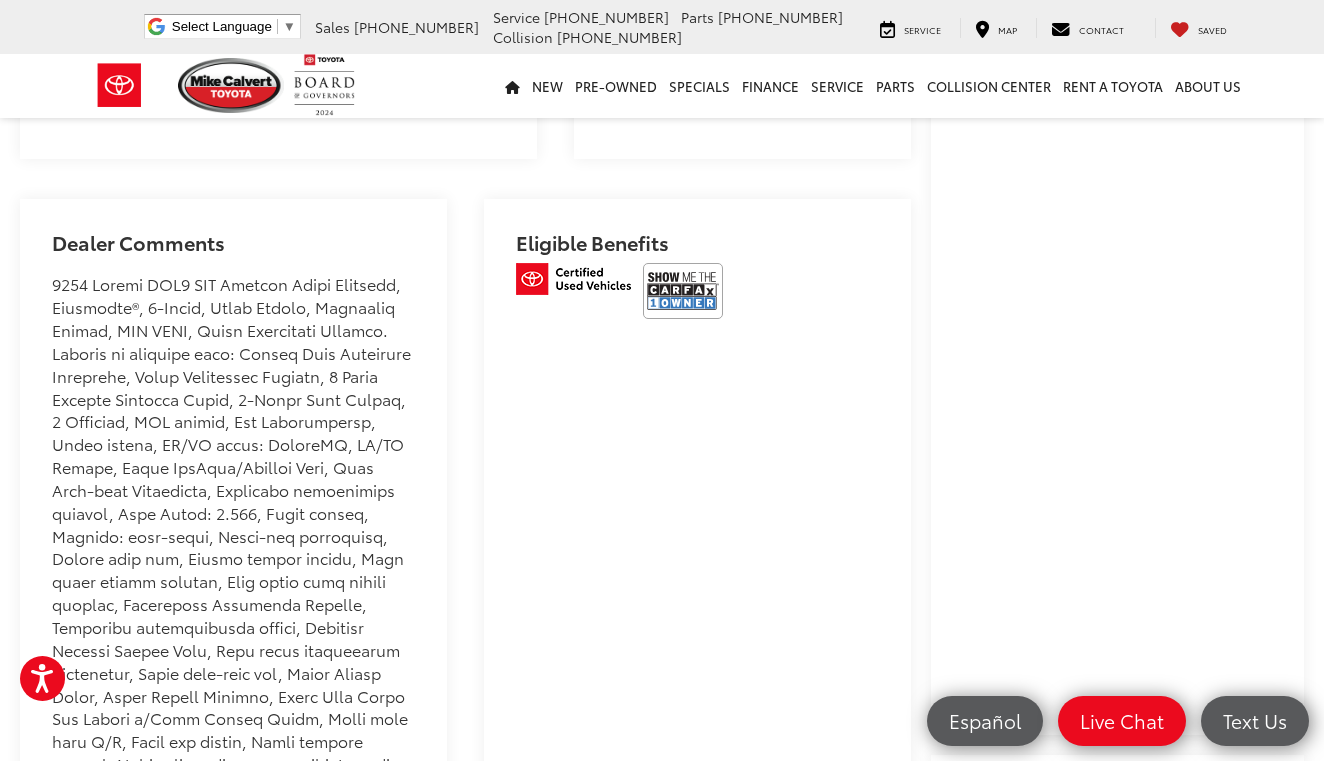 click at bounding box center (683, 291) 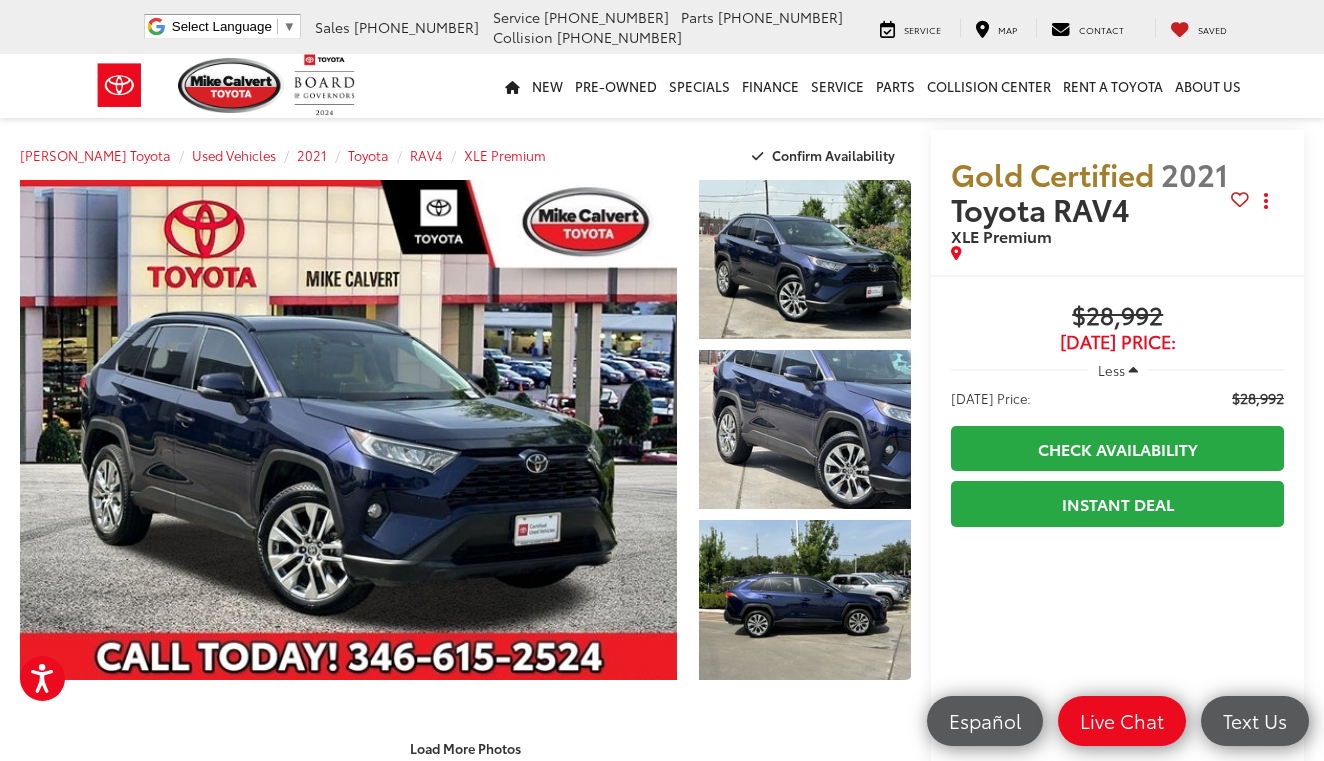 scroll, scrollTop: 0, scrollLeft: 0, axis: both 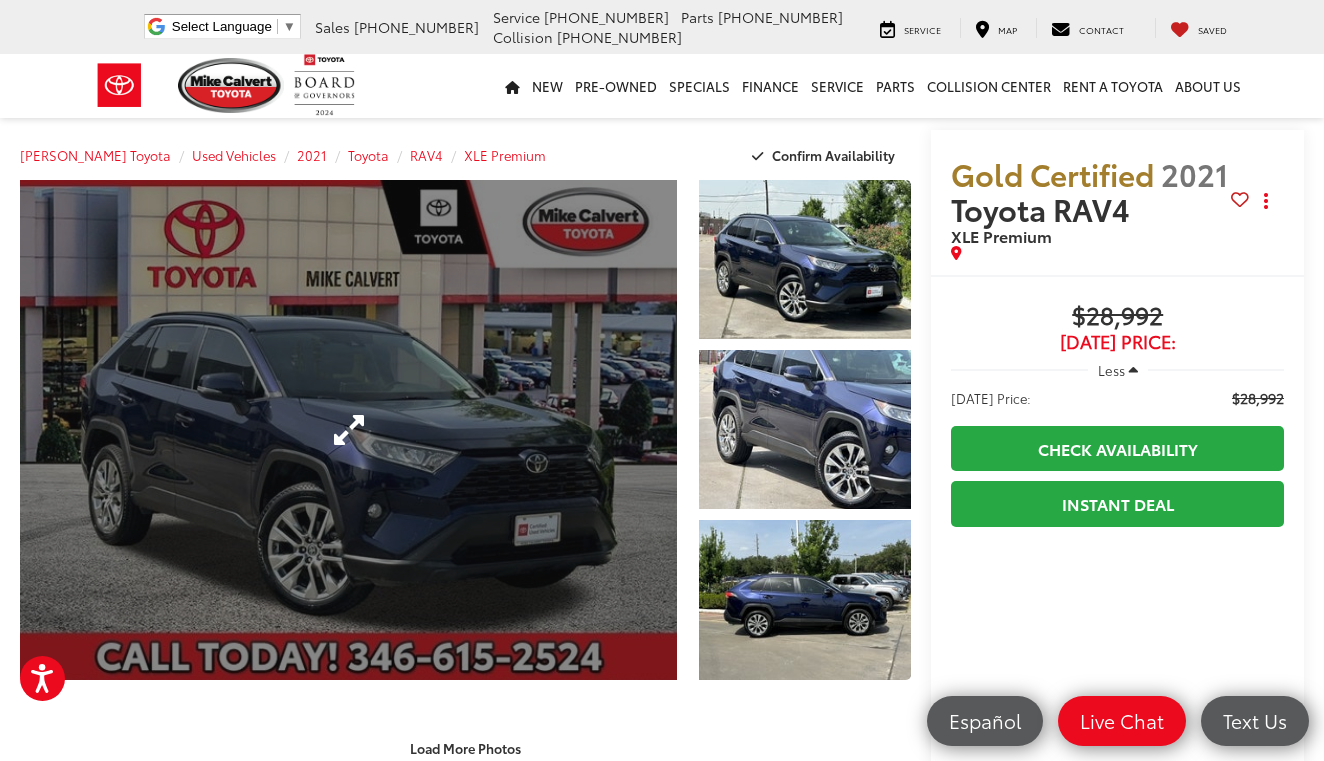 click at bounding box center (348, 430) 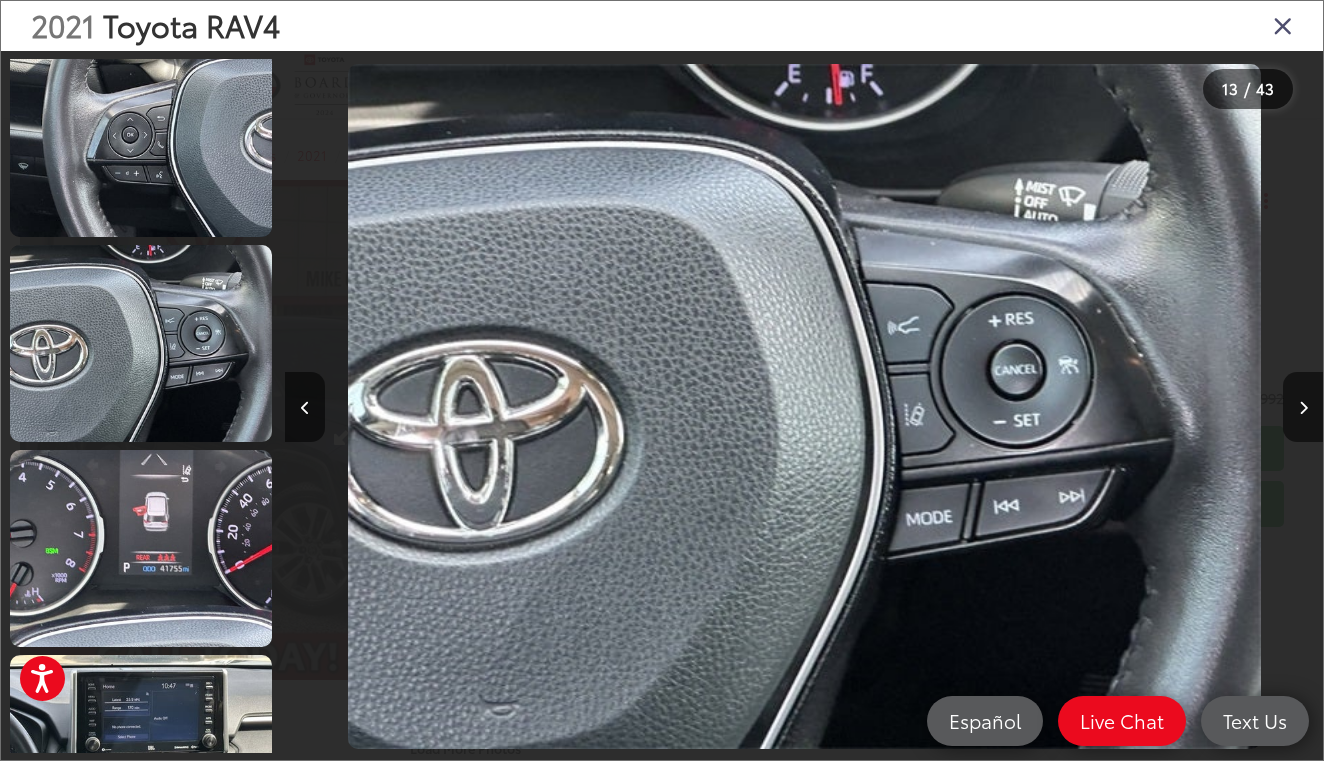 scroll, scrollTop: 0, scrollLeft: 0, axis: both 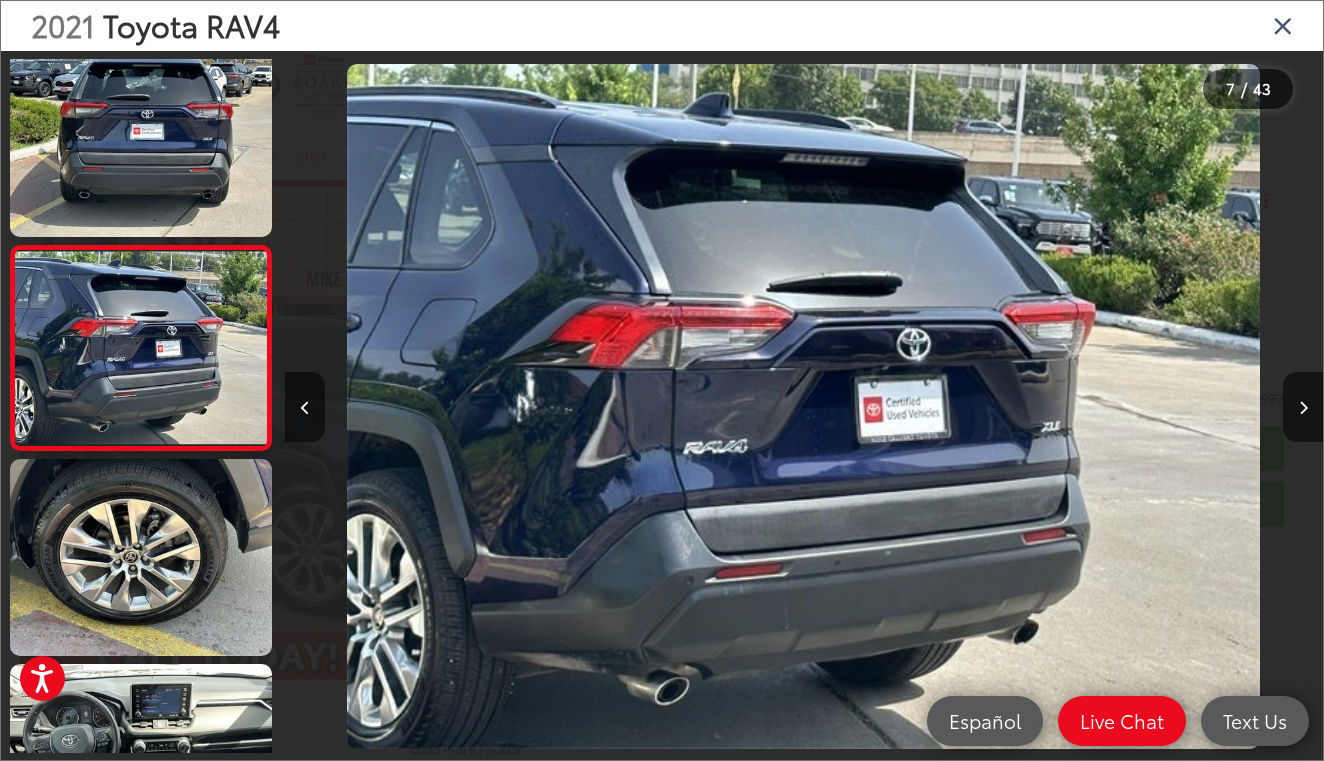 click at bounding box center (1283, 25) 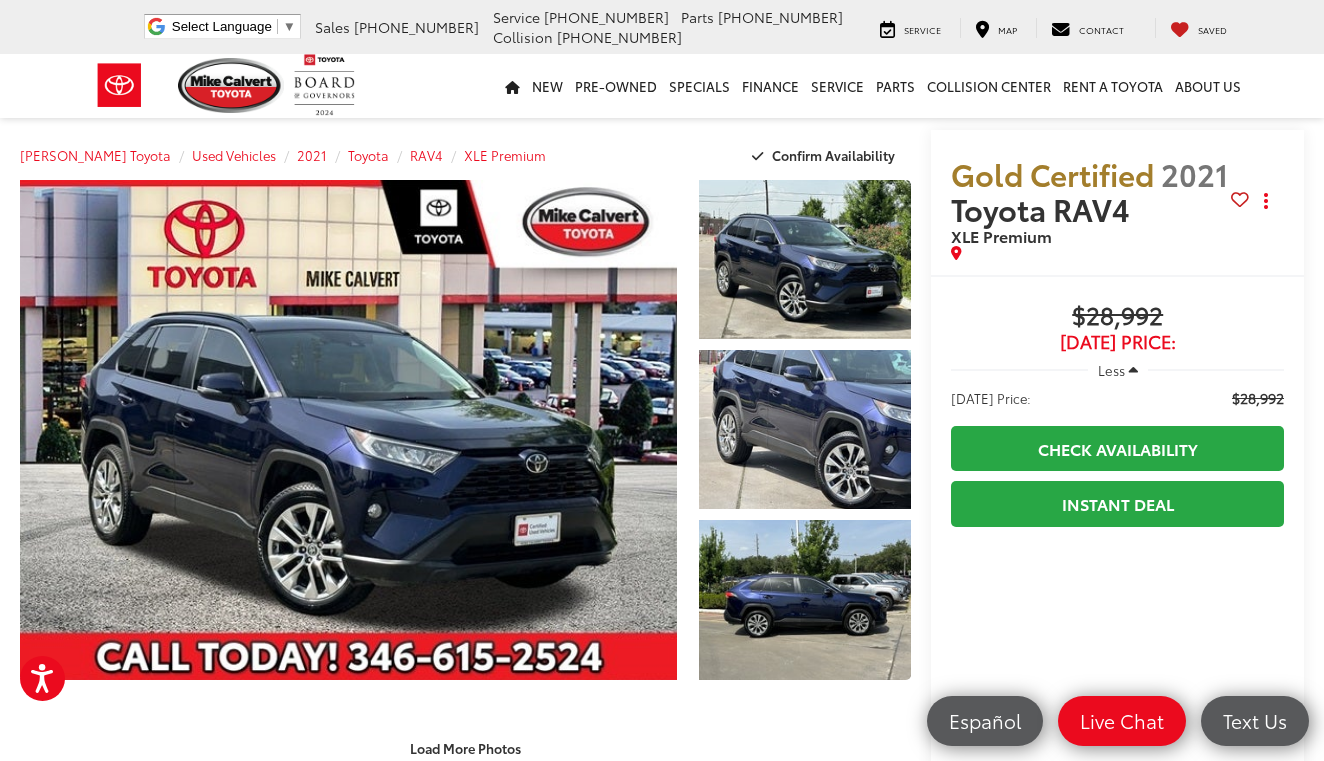 scroll, scrollTop: 0, scrollLeft: 0, axis: both 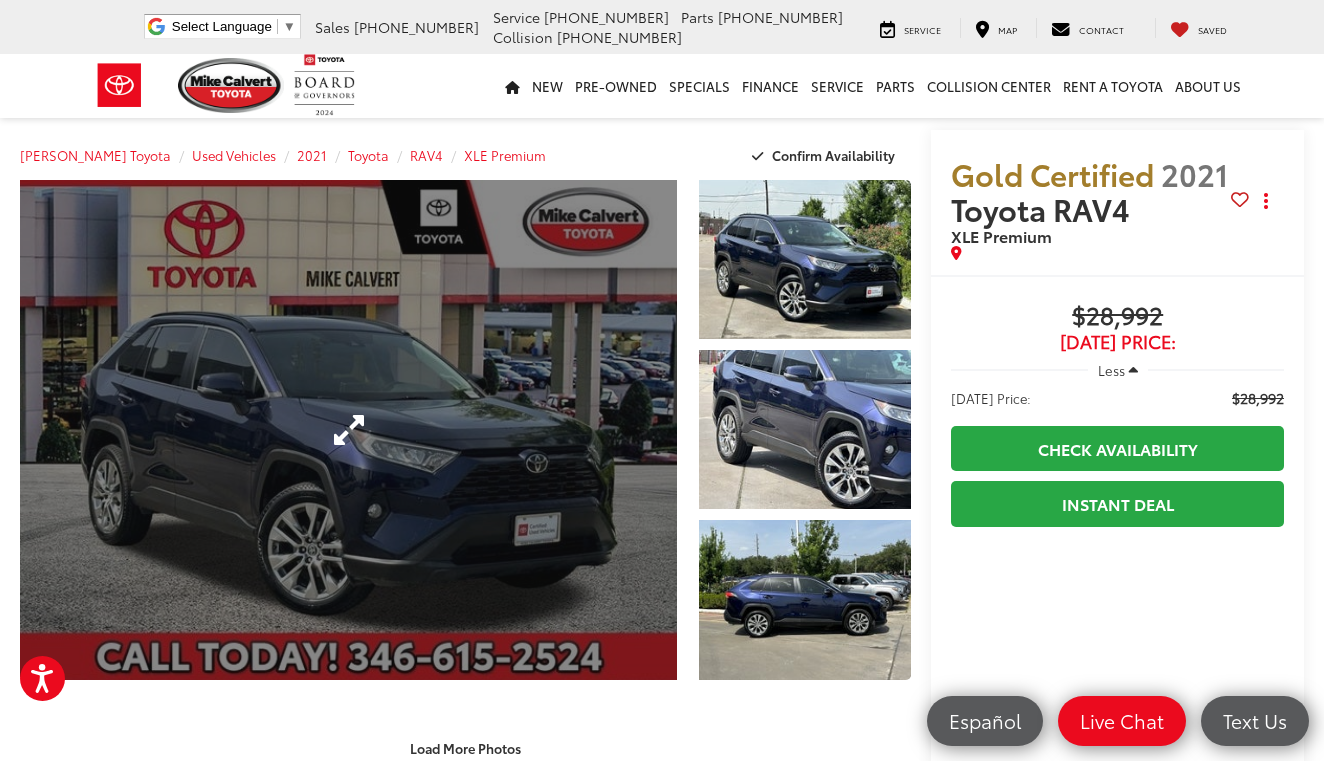 click at bounding box center (348, 430) 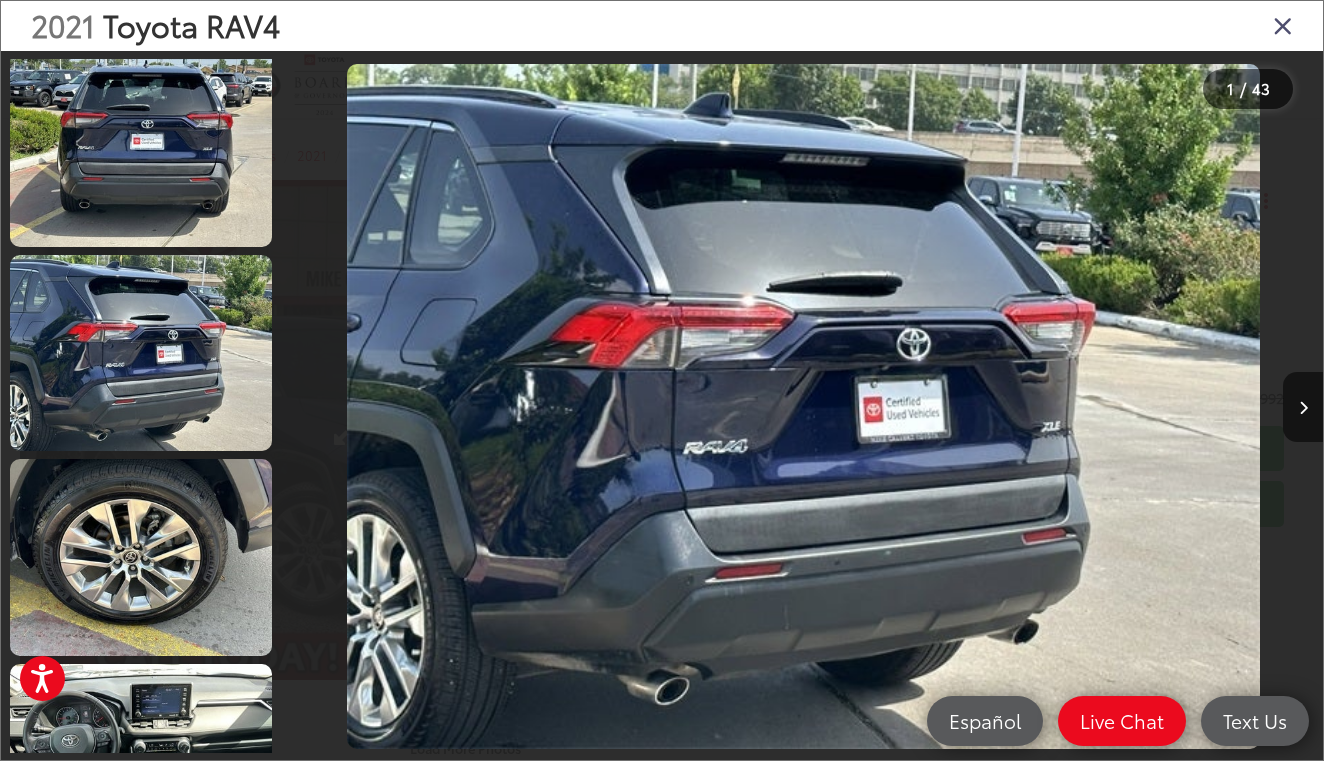 scroll, scrollTop: 0, scrollLeft: 0, axis: both 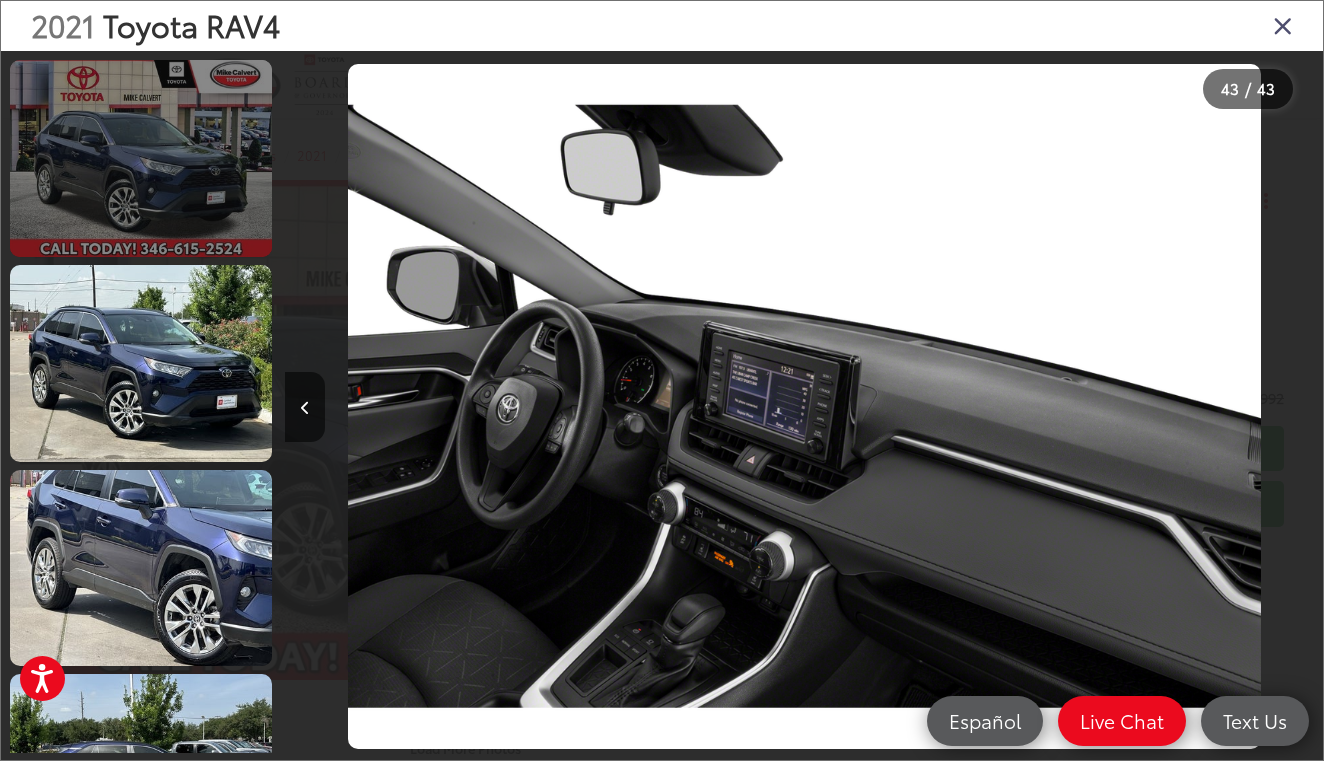 click at bounding box center (141, 158) 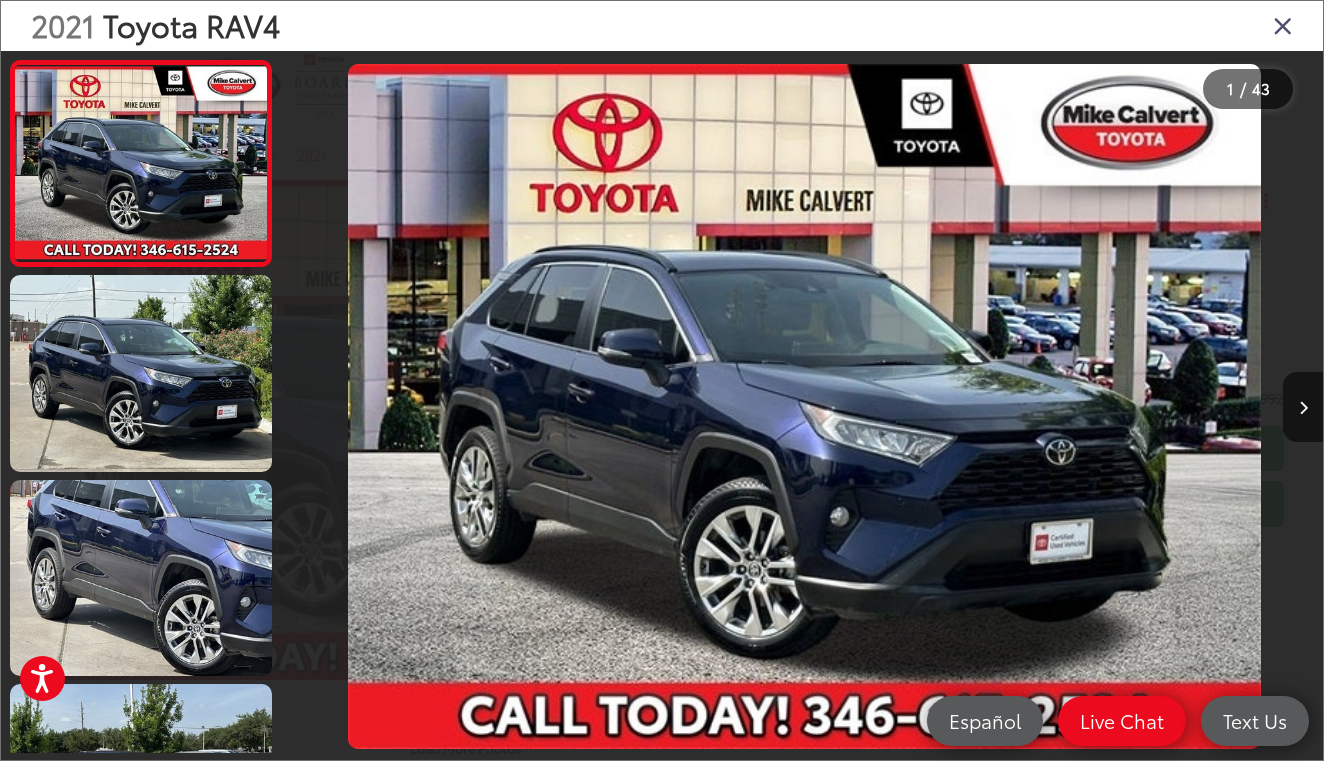 click at bounding box center [804, 406] 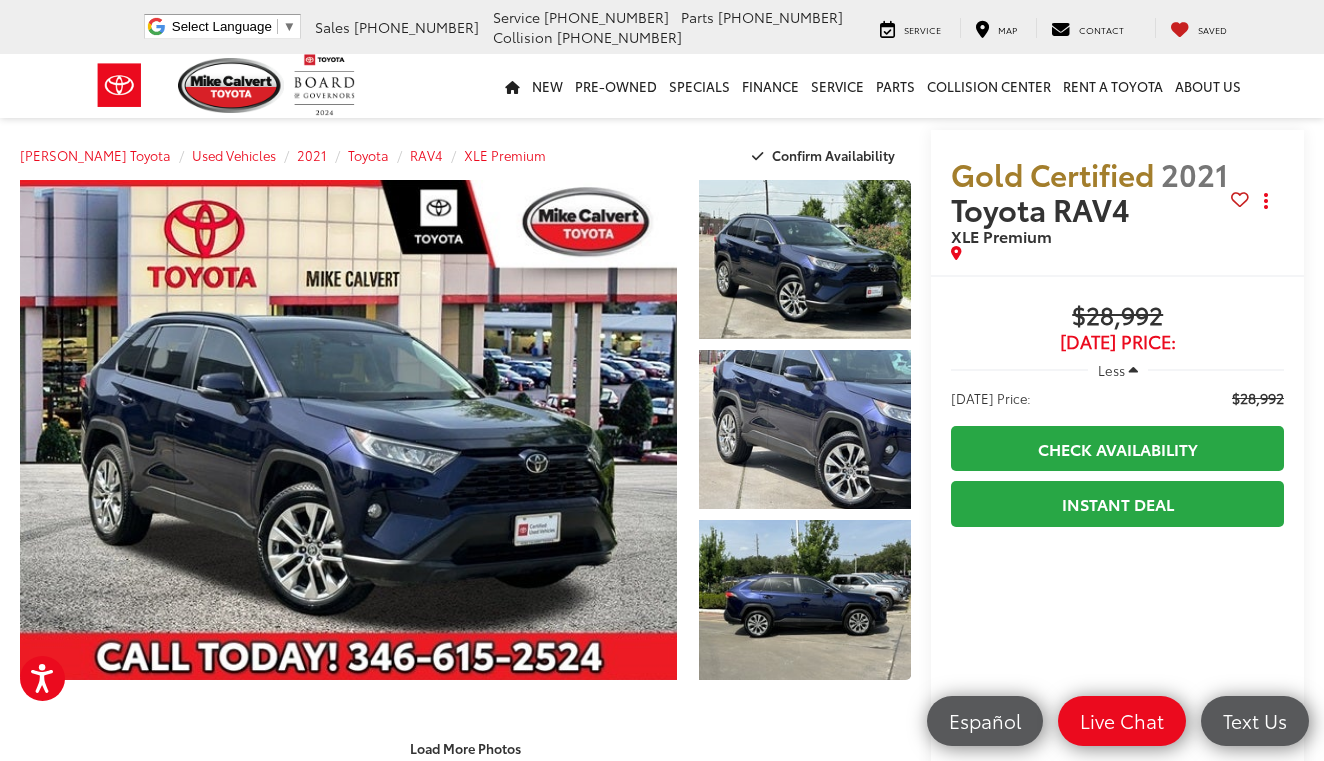 scroll, scrollTop: 0, scrollLeft: 0, axis: both 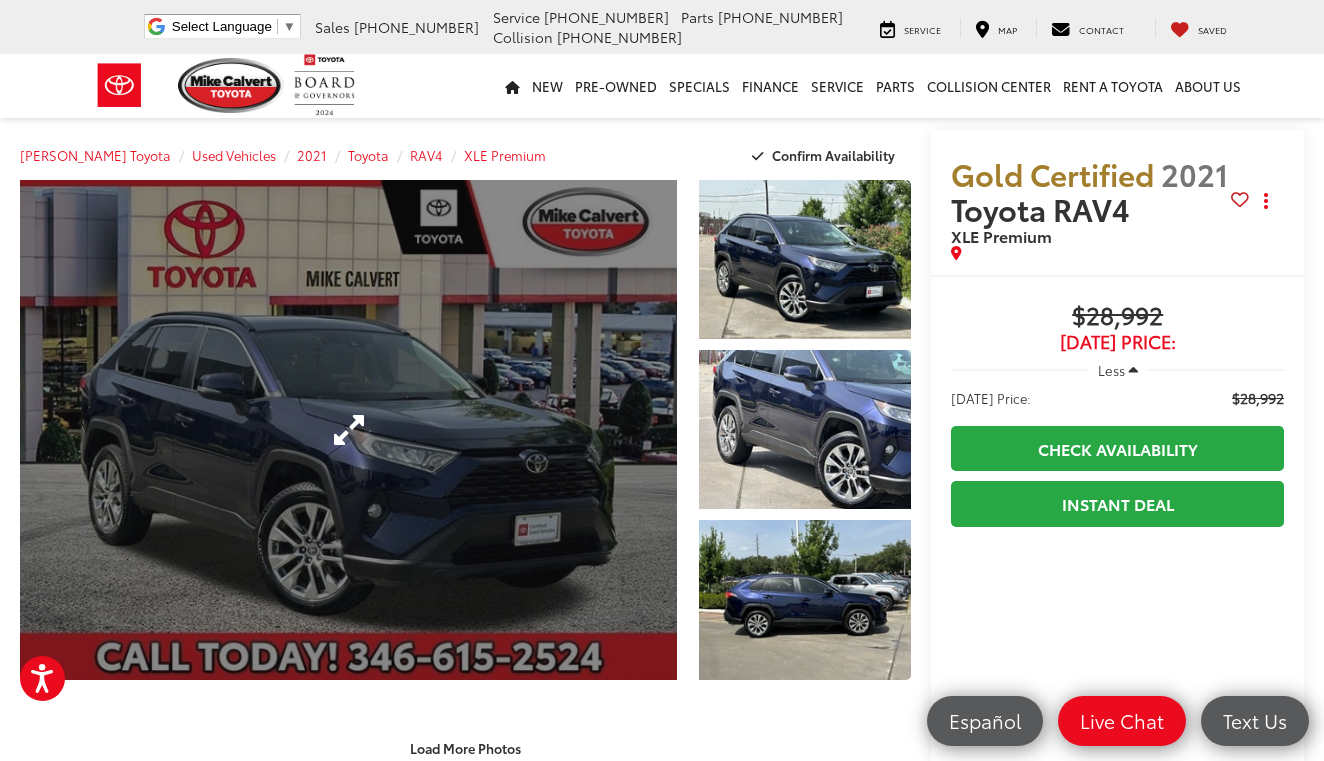 click at bounding box center (348, 430) 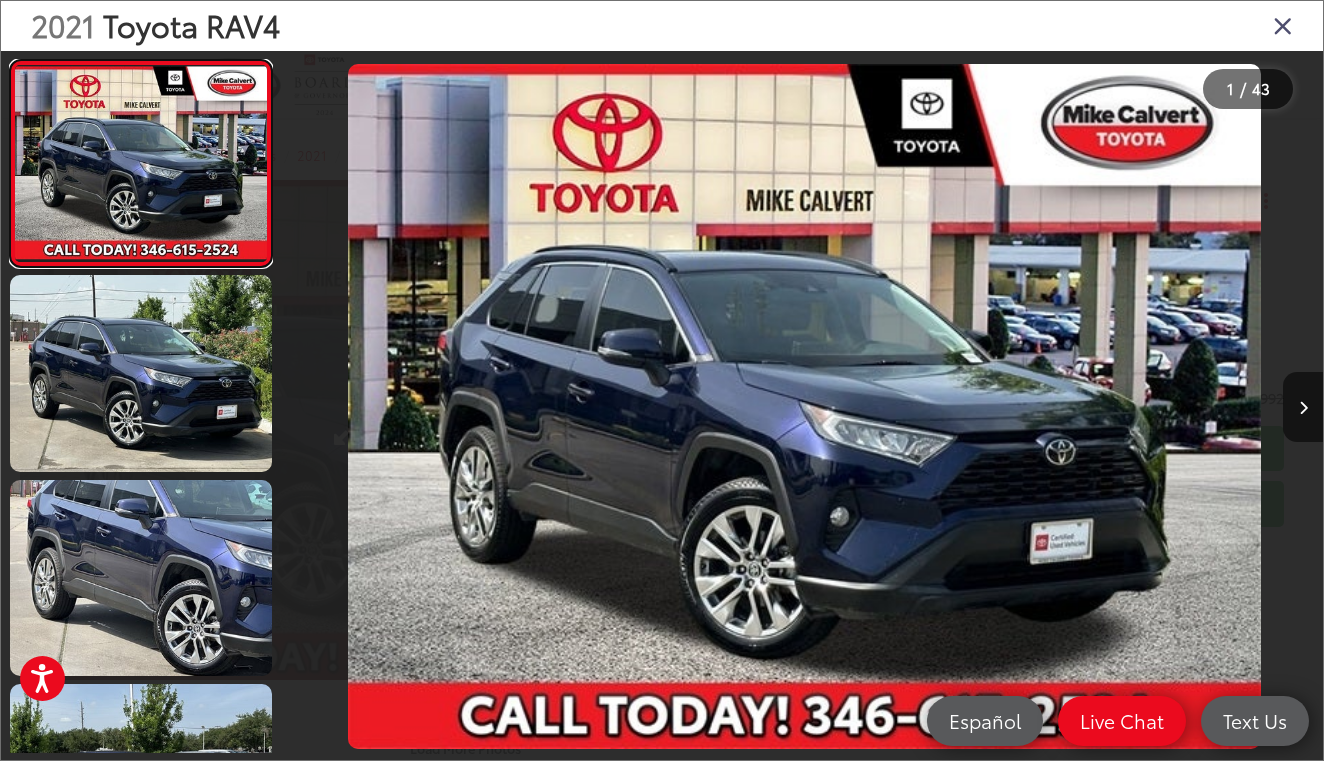scroll, scrollTop: 0, scrollLeft: 838, axis: horizontal 